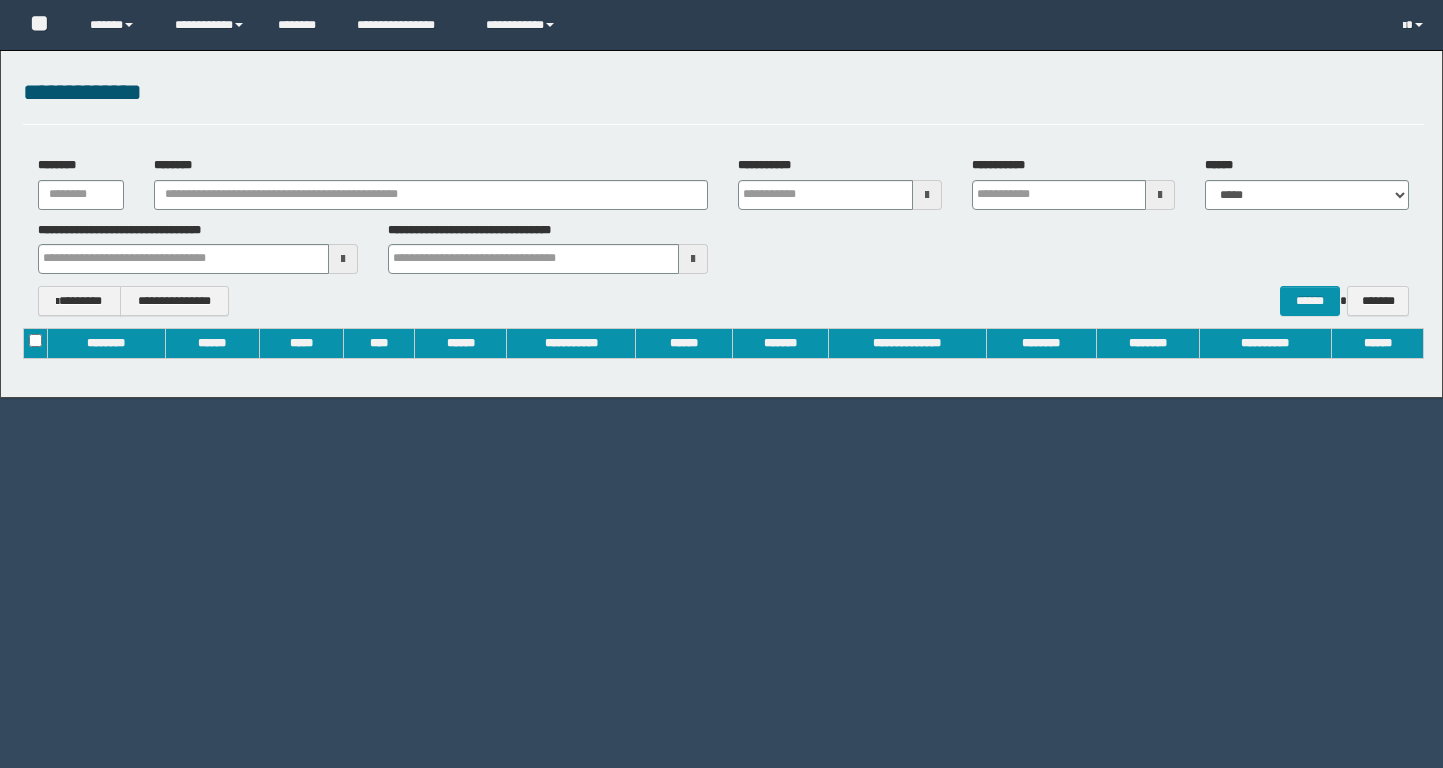 scroll, scrollTop: 0, scrollLeft: 0, axis: both 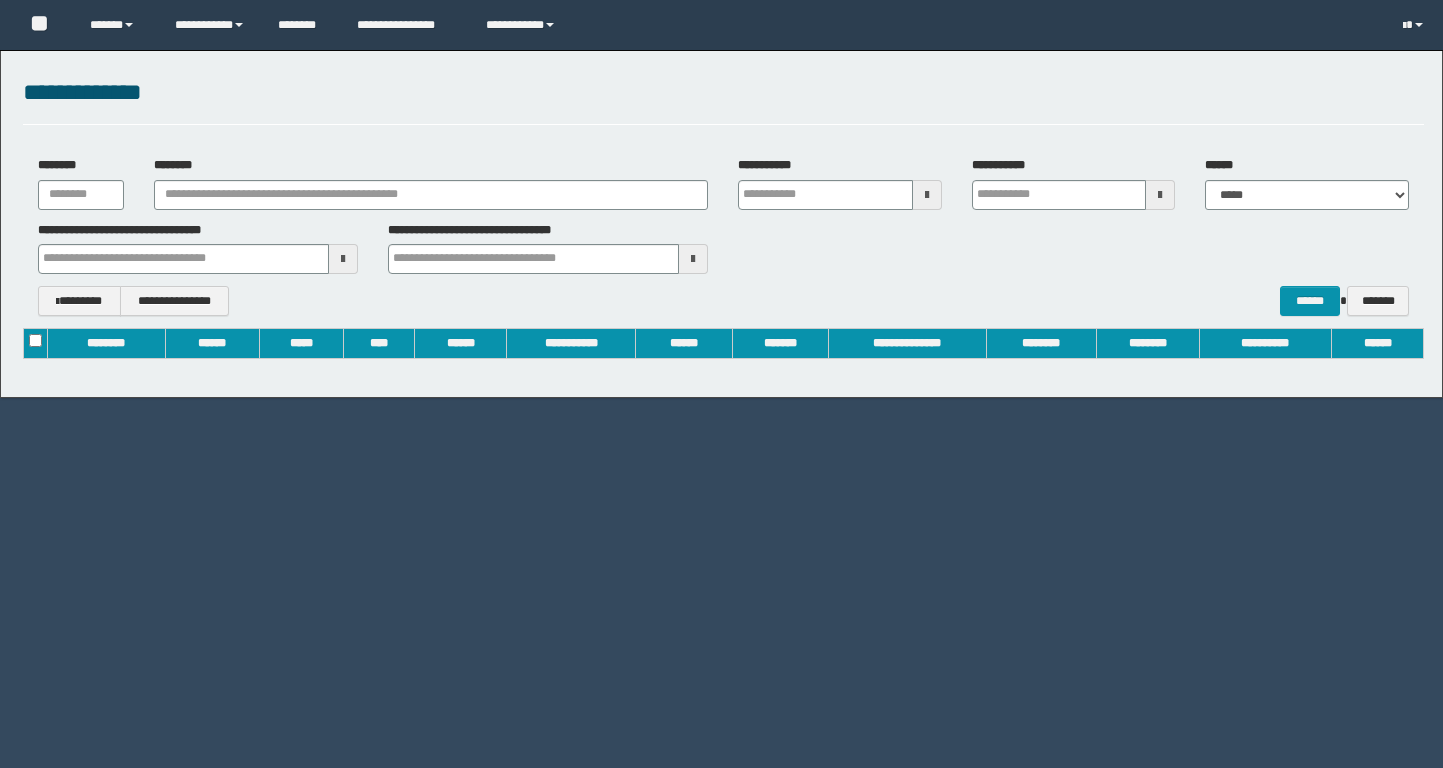 type on "**********" 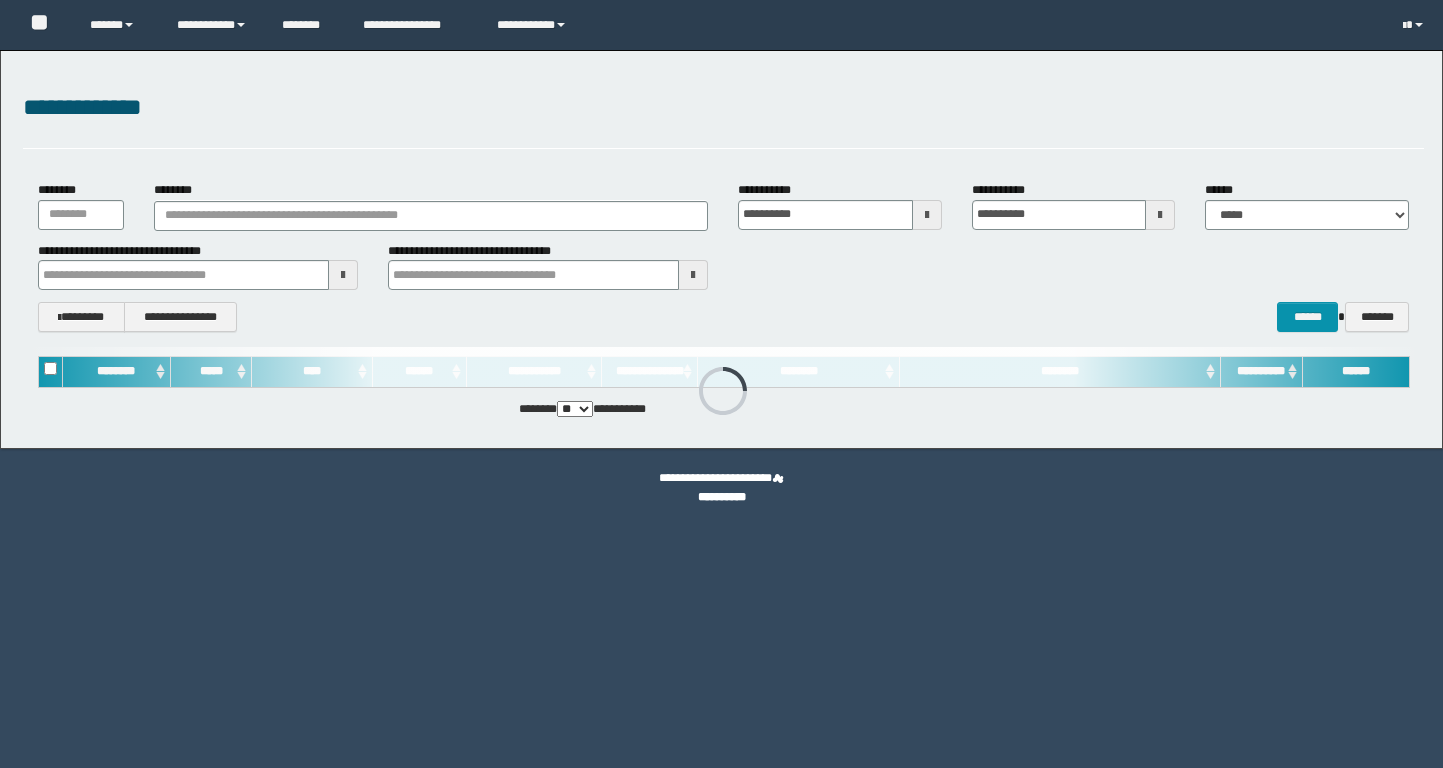 scroll, scrollTop: 0, scrollLeft: 0, axis: both 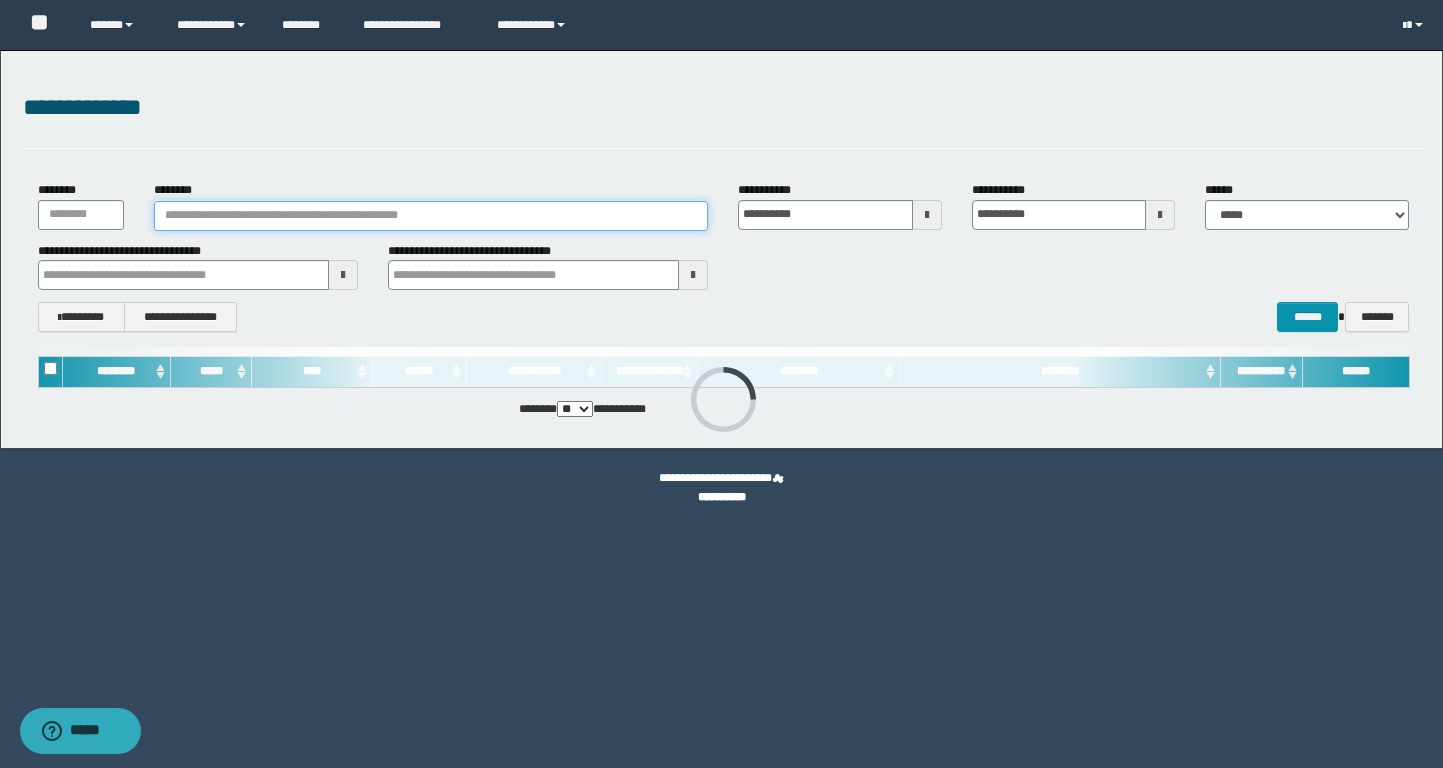 click on "********" at bounding box center (431, 216) 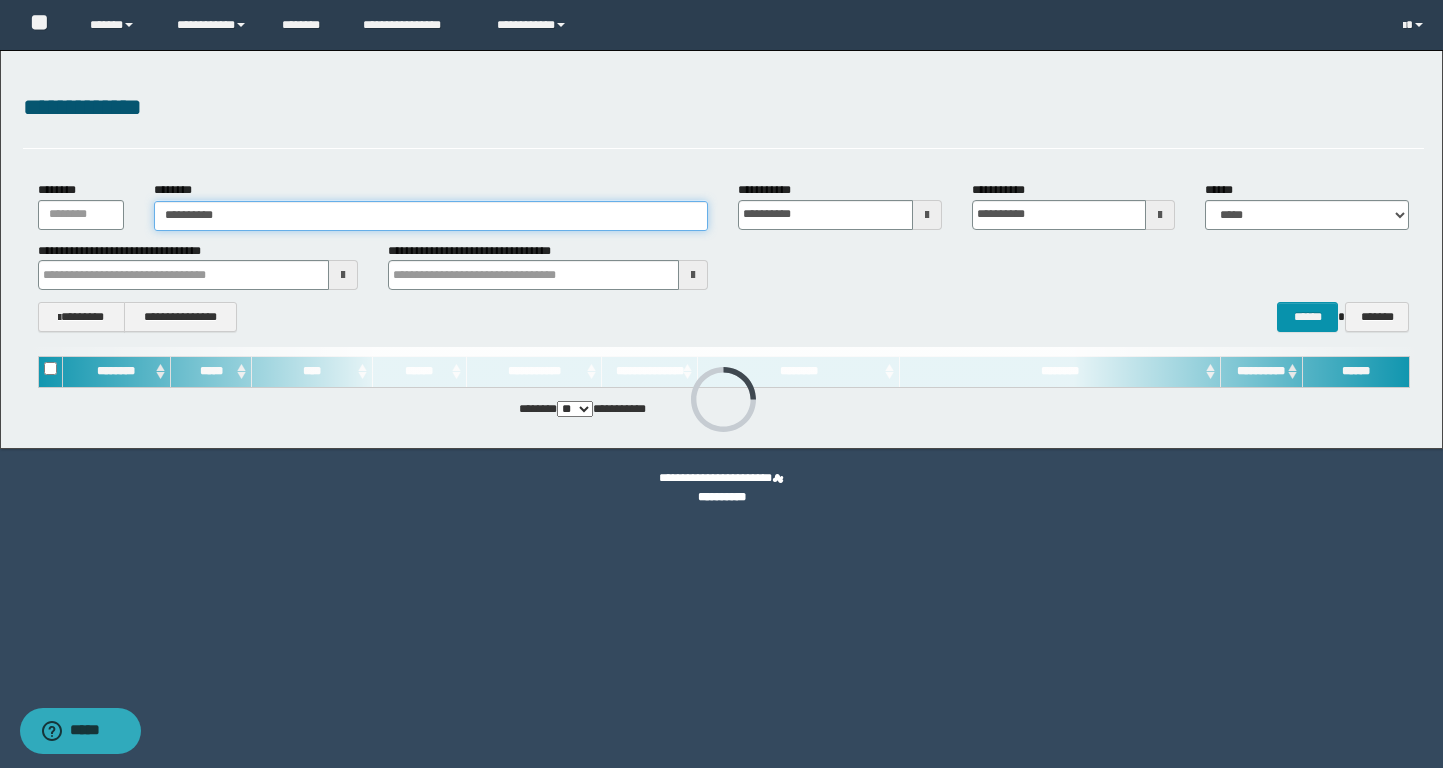 type on "**********" 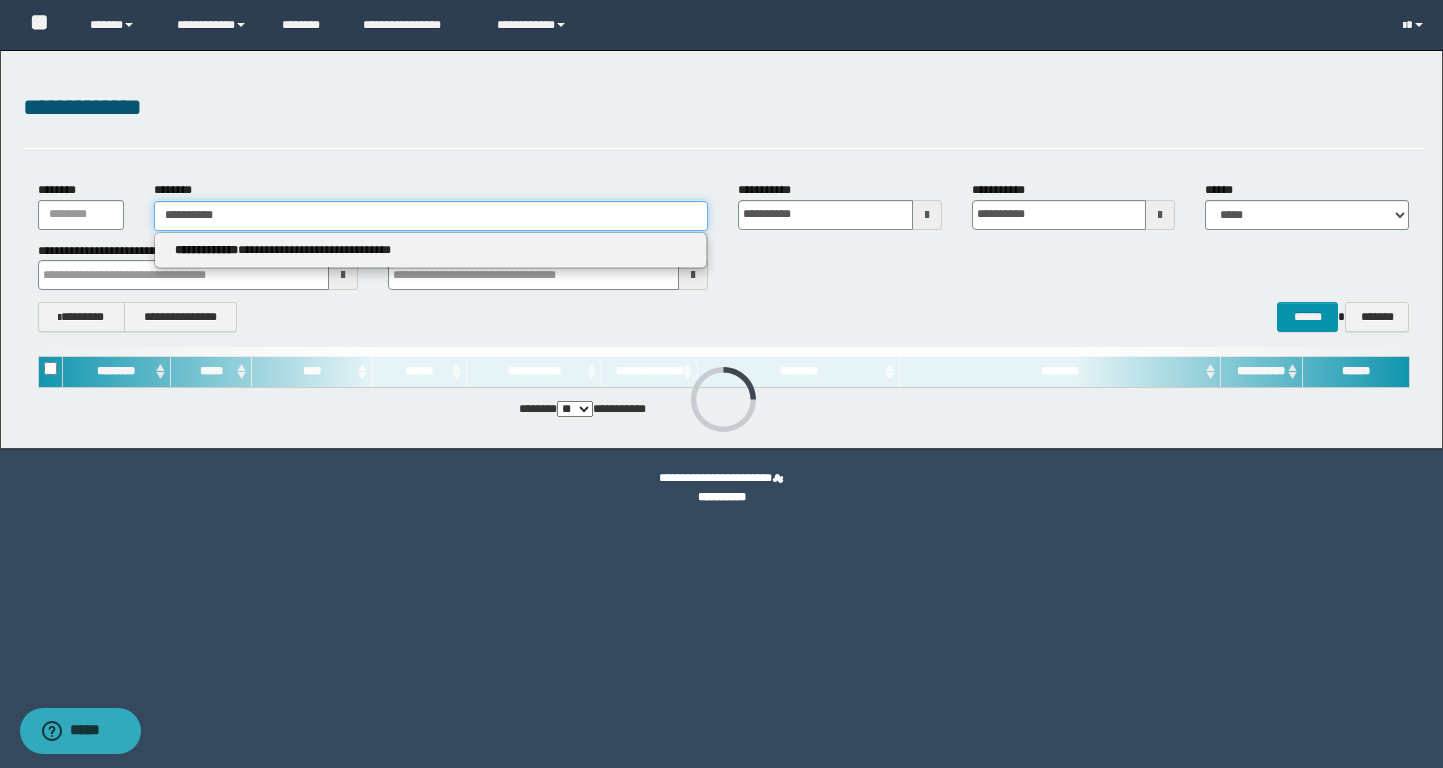type on "**********" 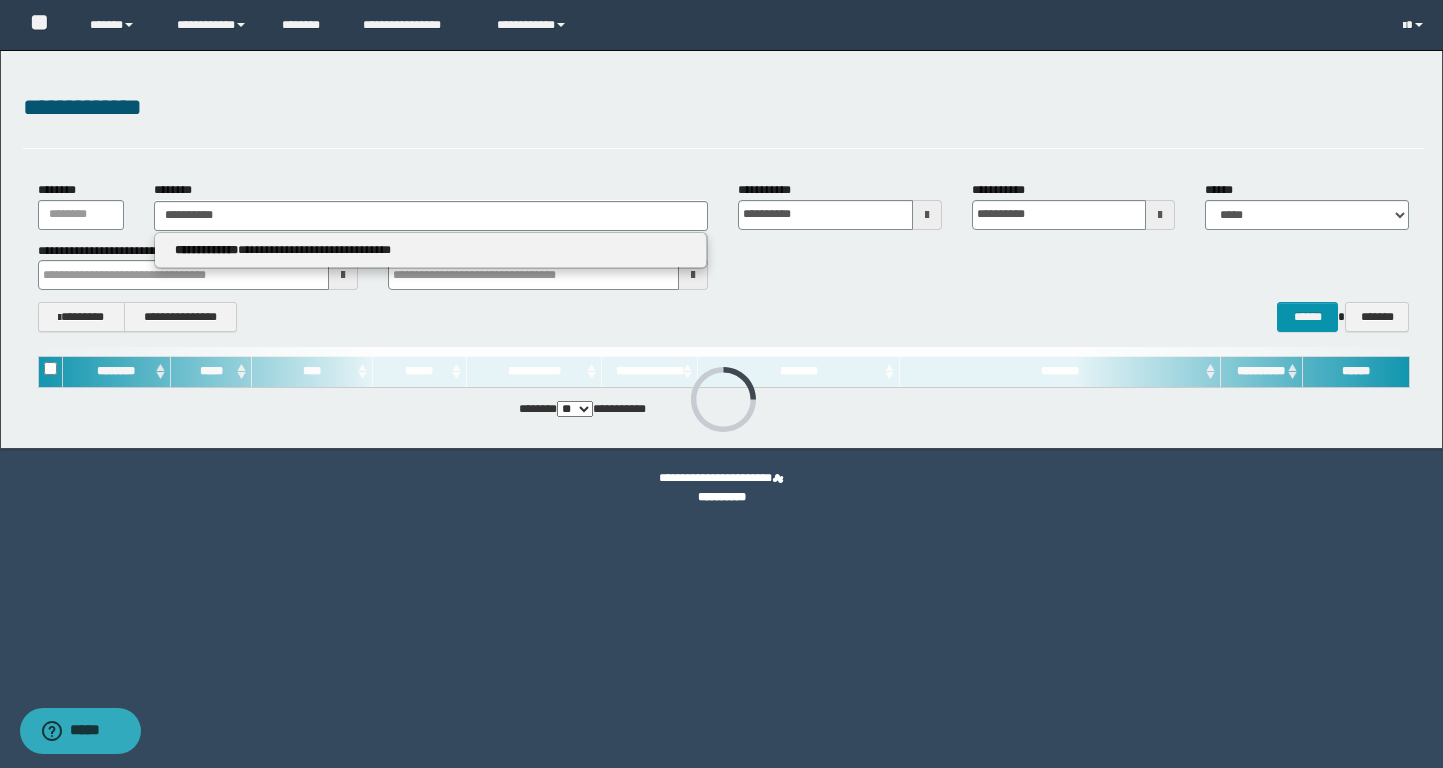click on "**********" at bounding box center (431, 251) 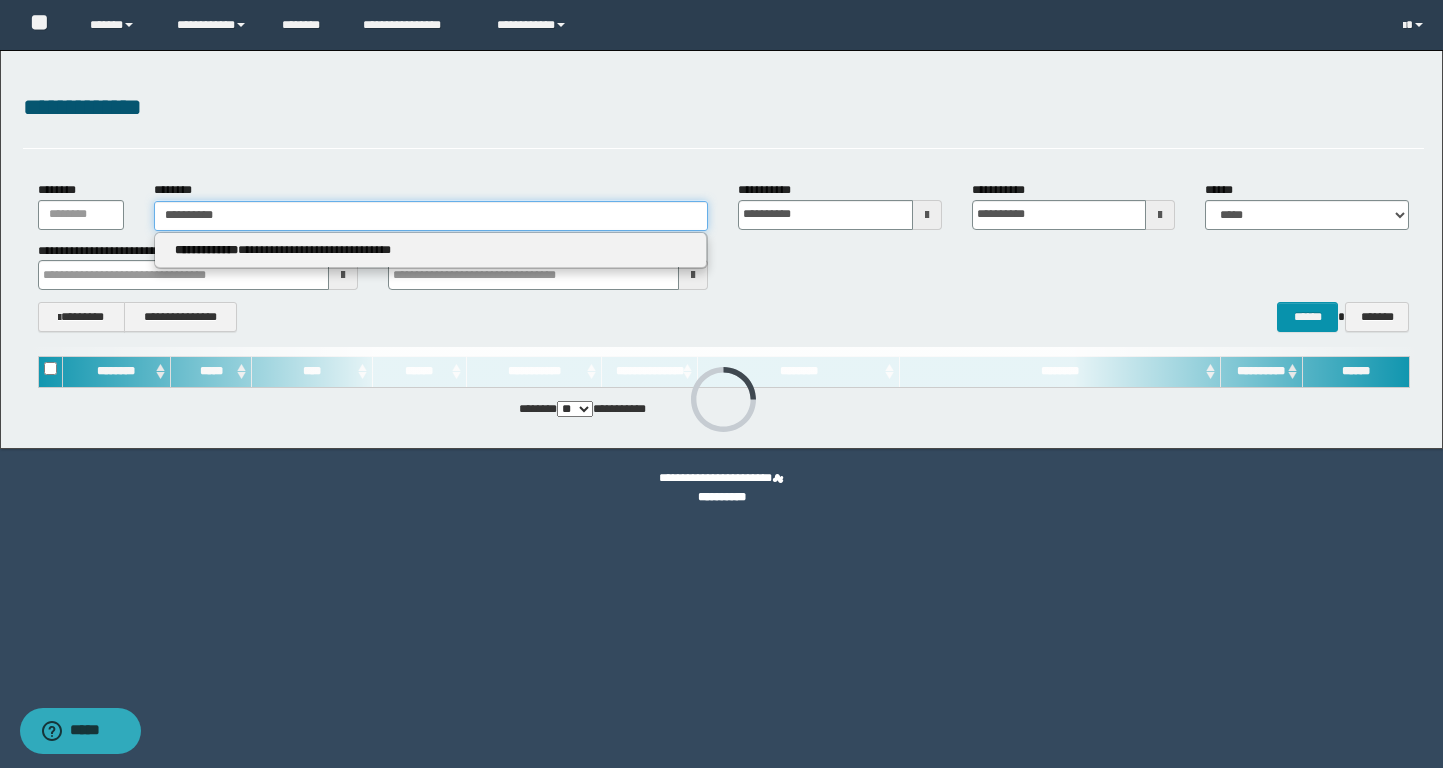 type 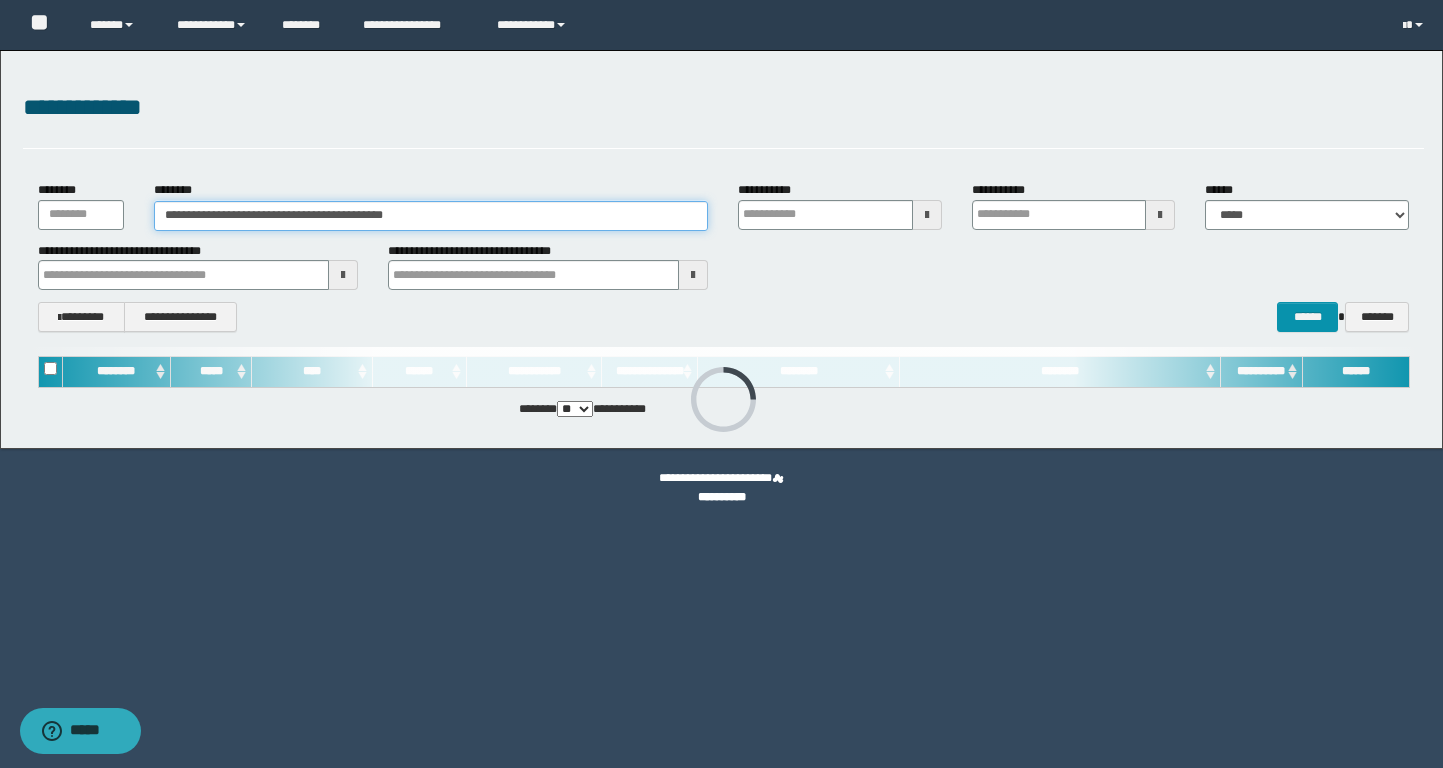 type 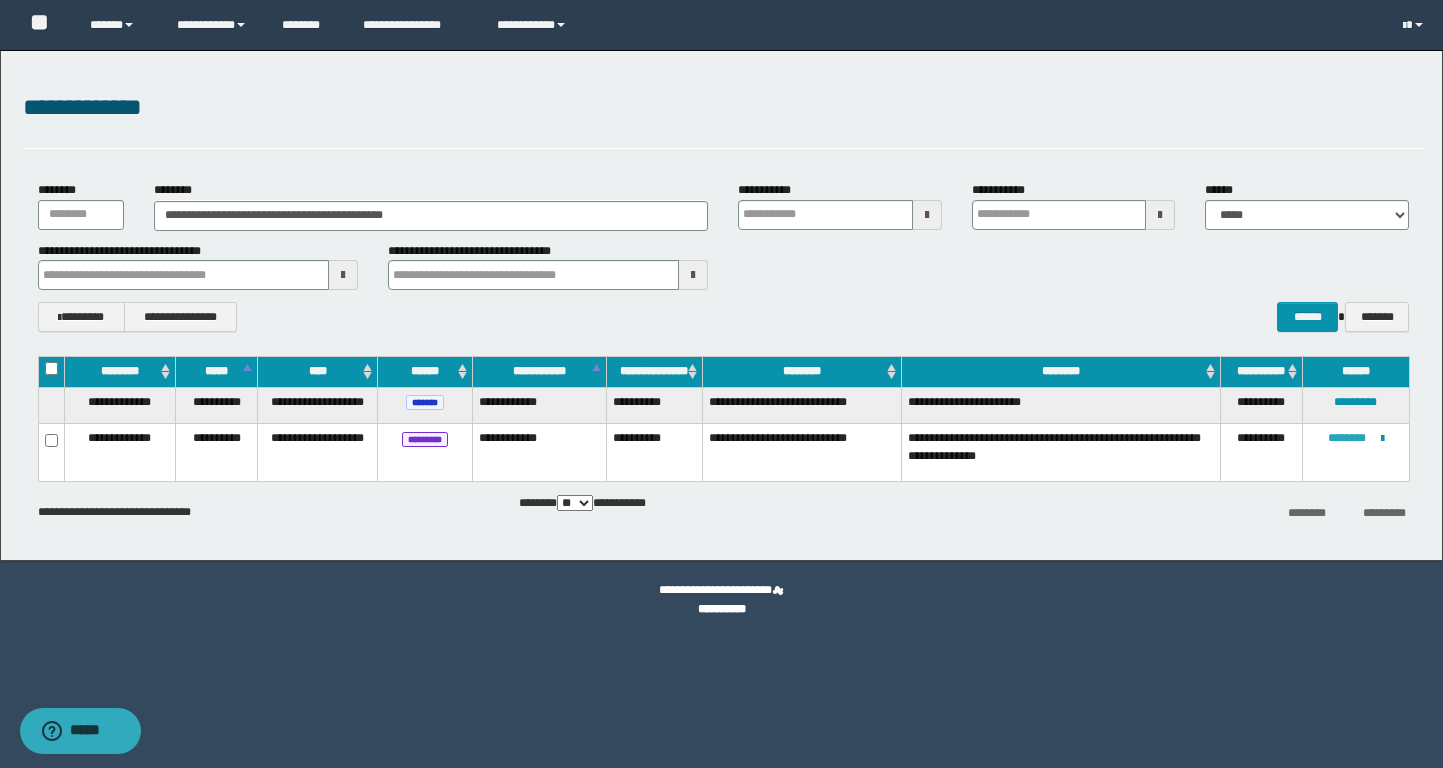 click on "********" at bounding box center [1347, 438] 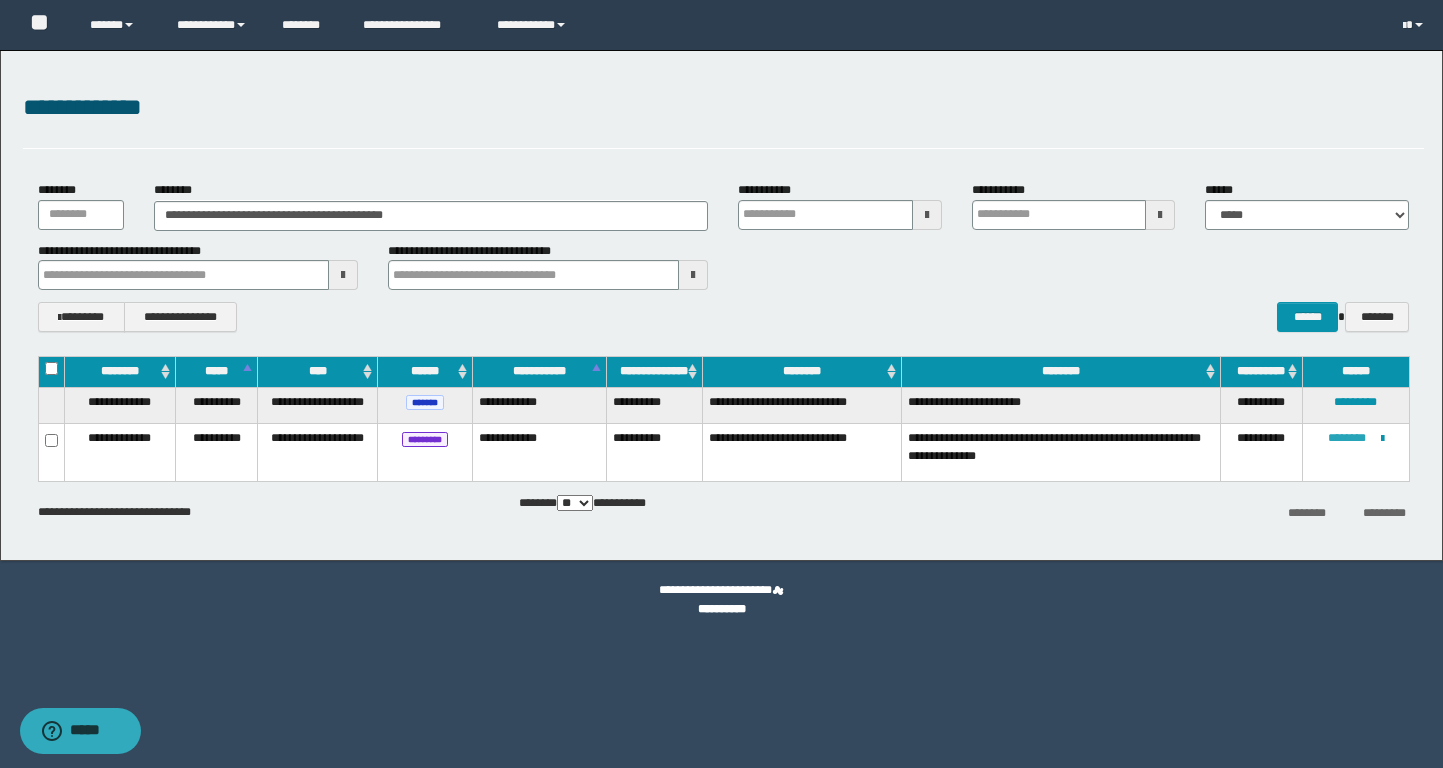 type 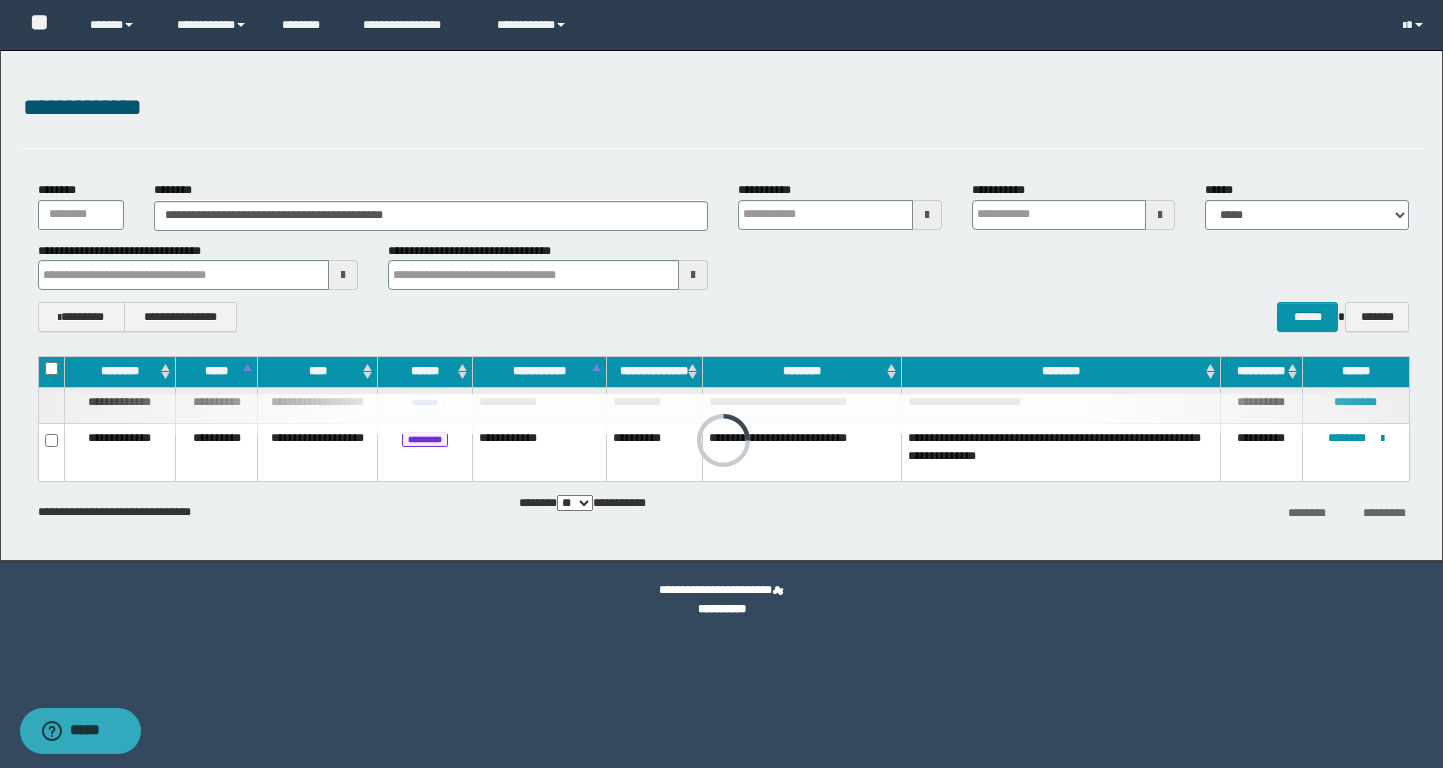 type 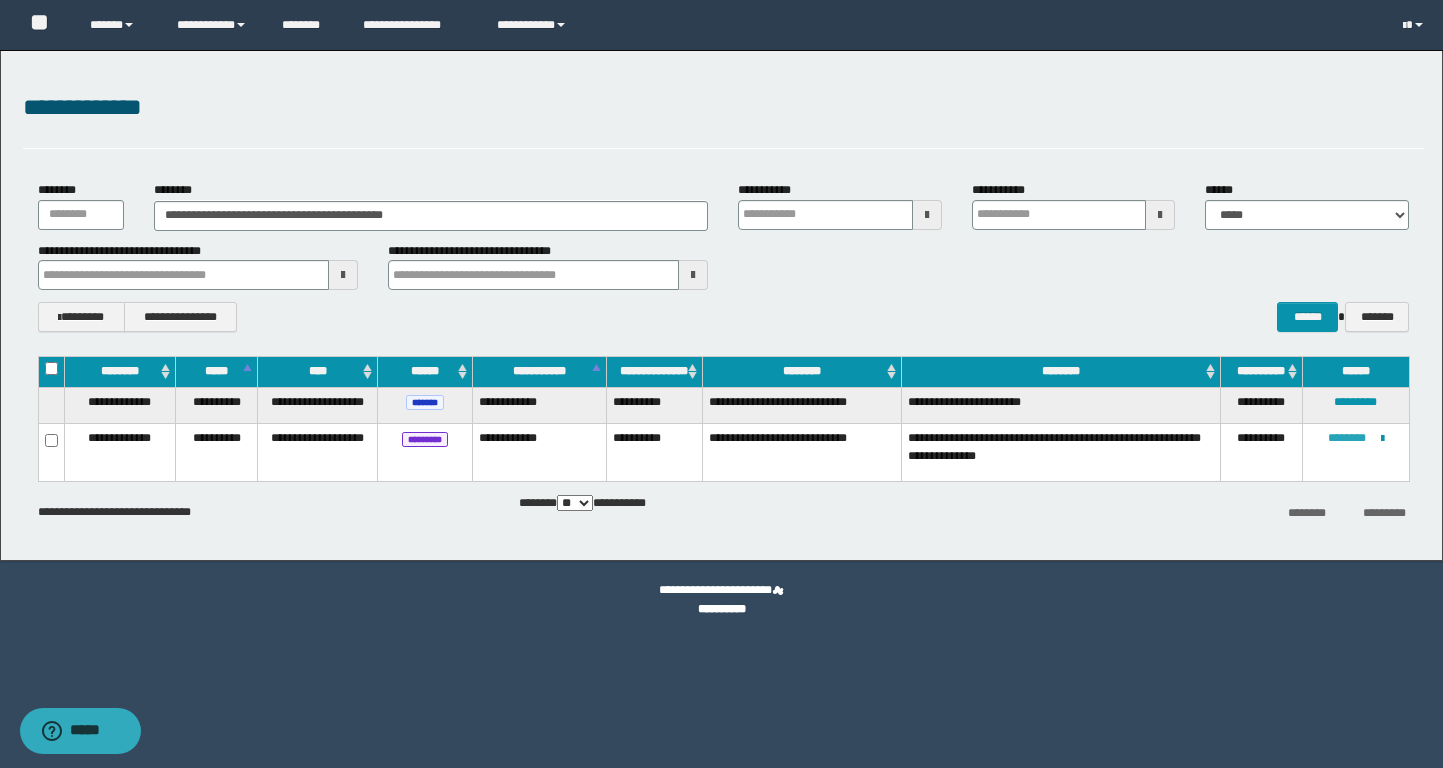 click on "********" at bounding box center (1347, 438) 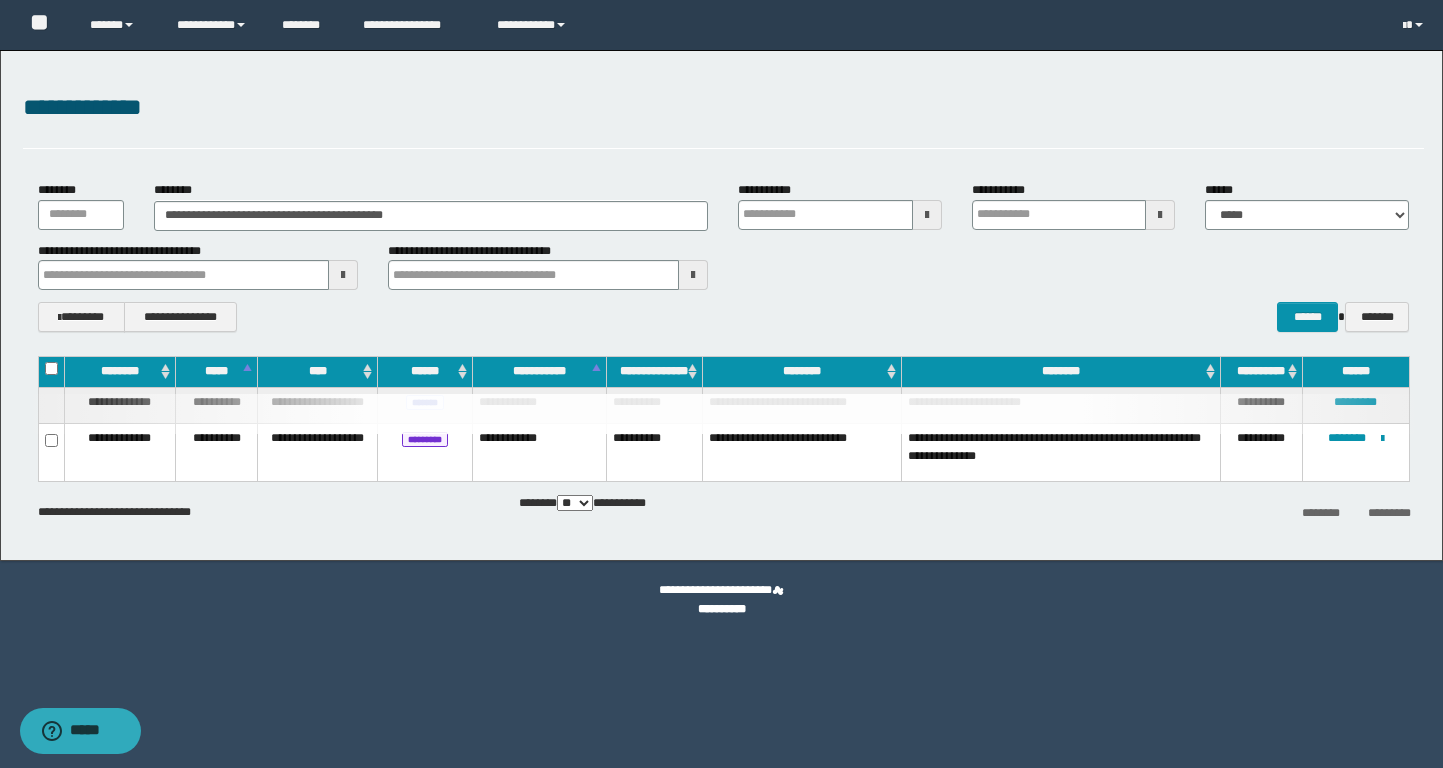 type 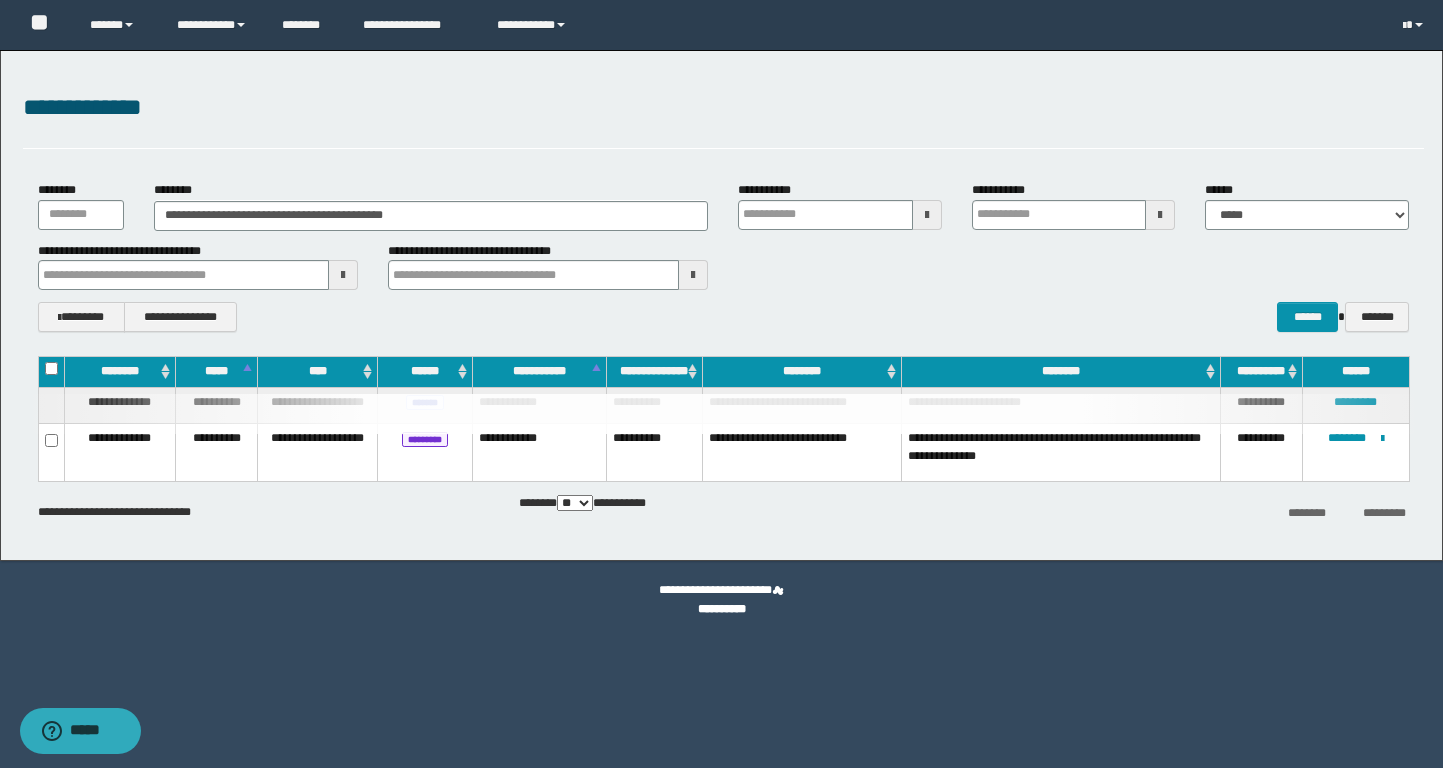 type 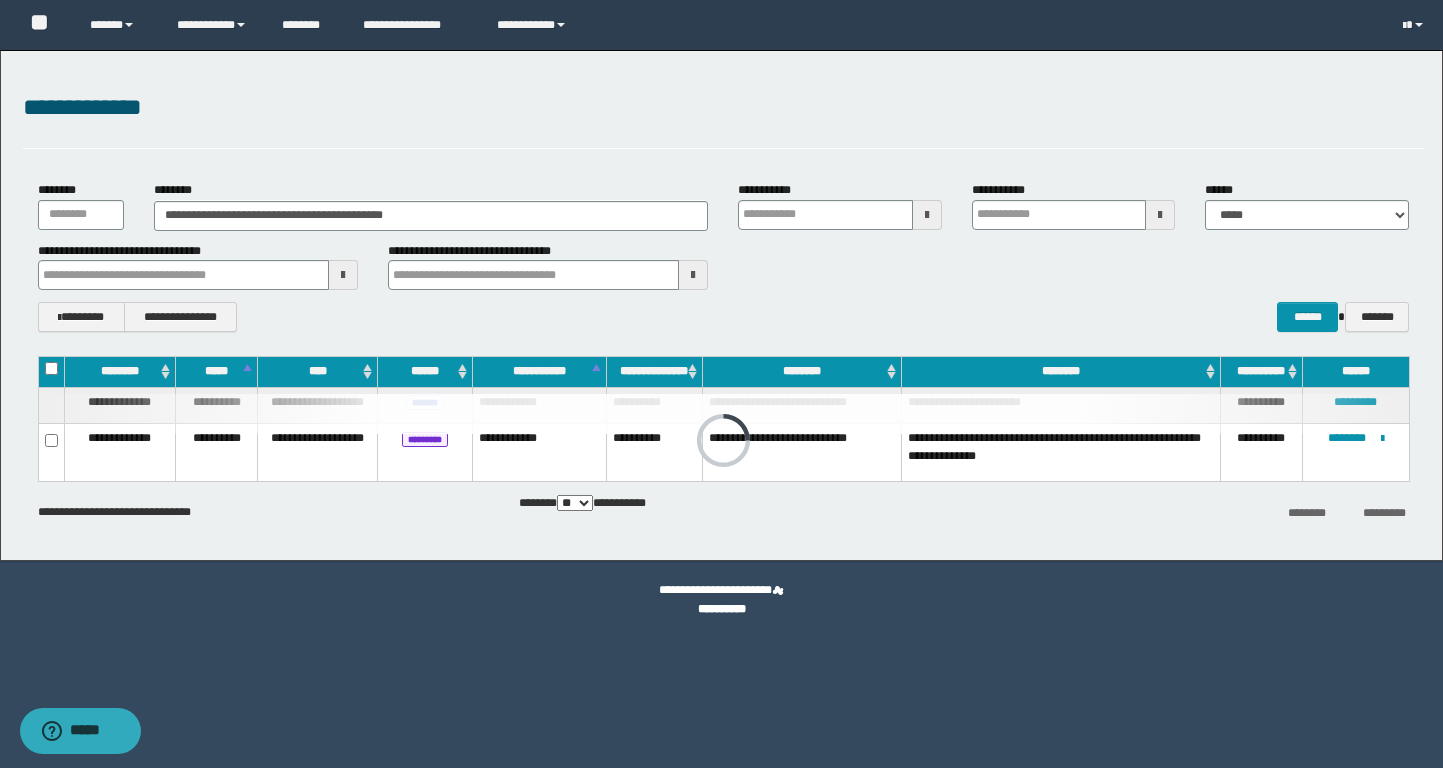 type 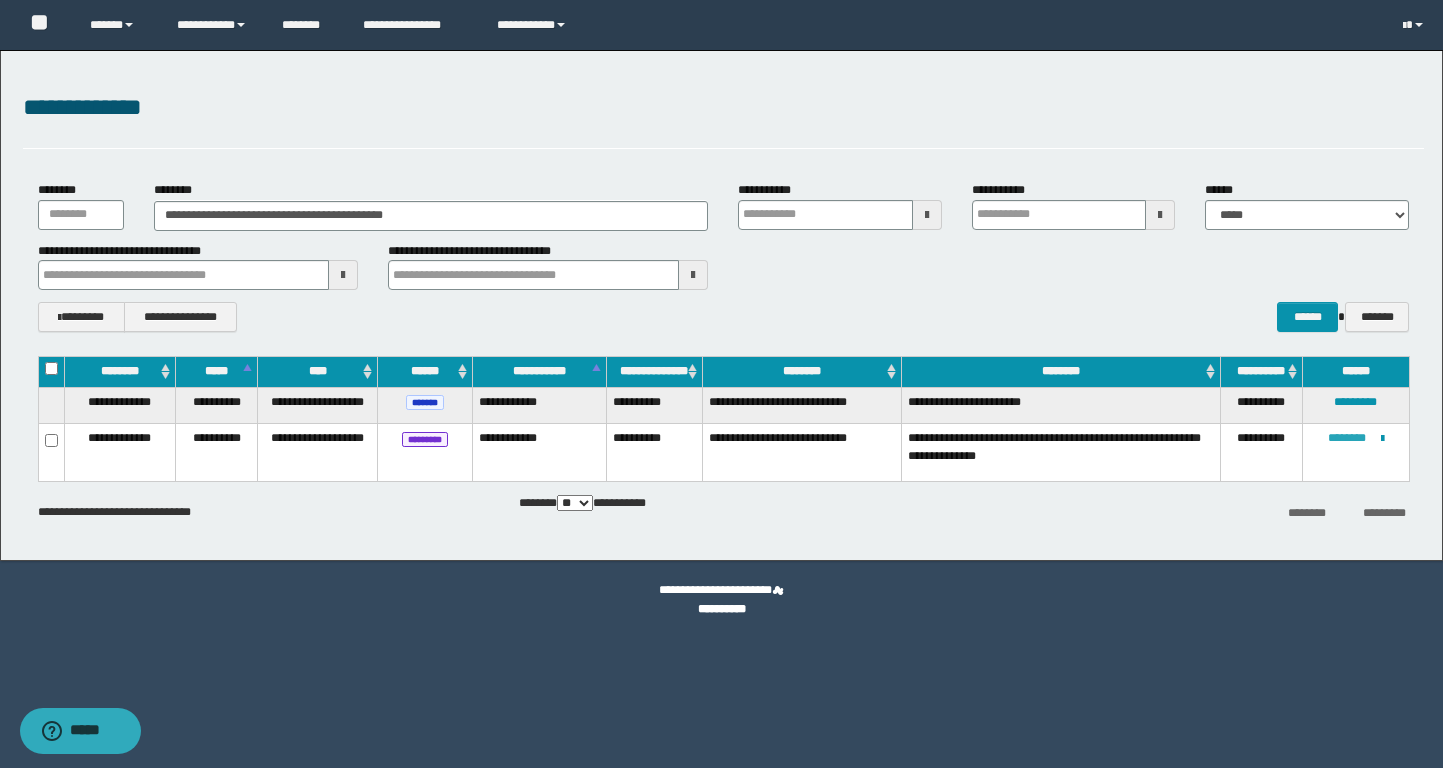 click on "********" at bounding box center [1347, 438] 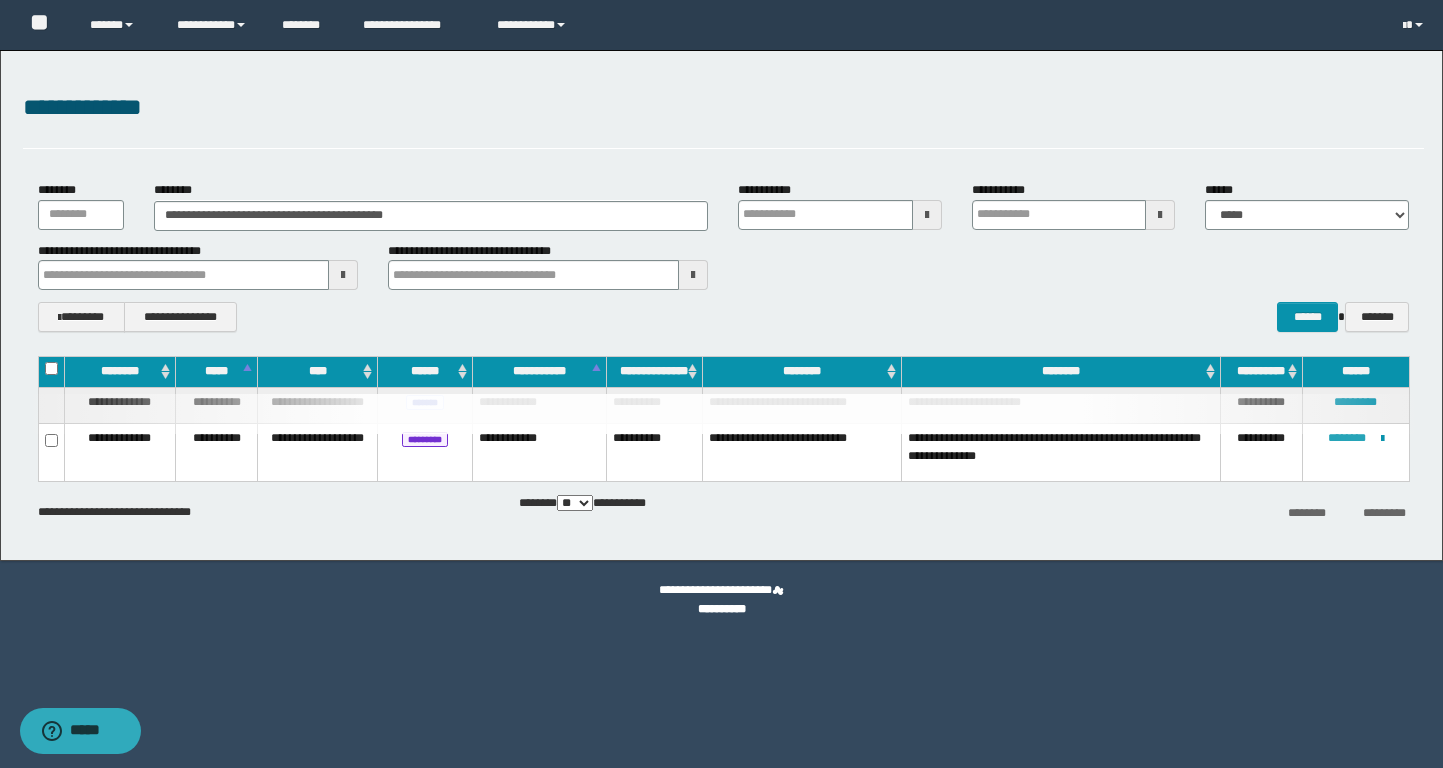 type 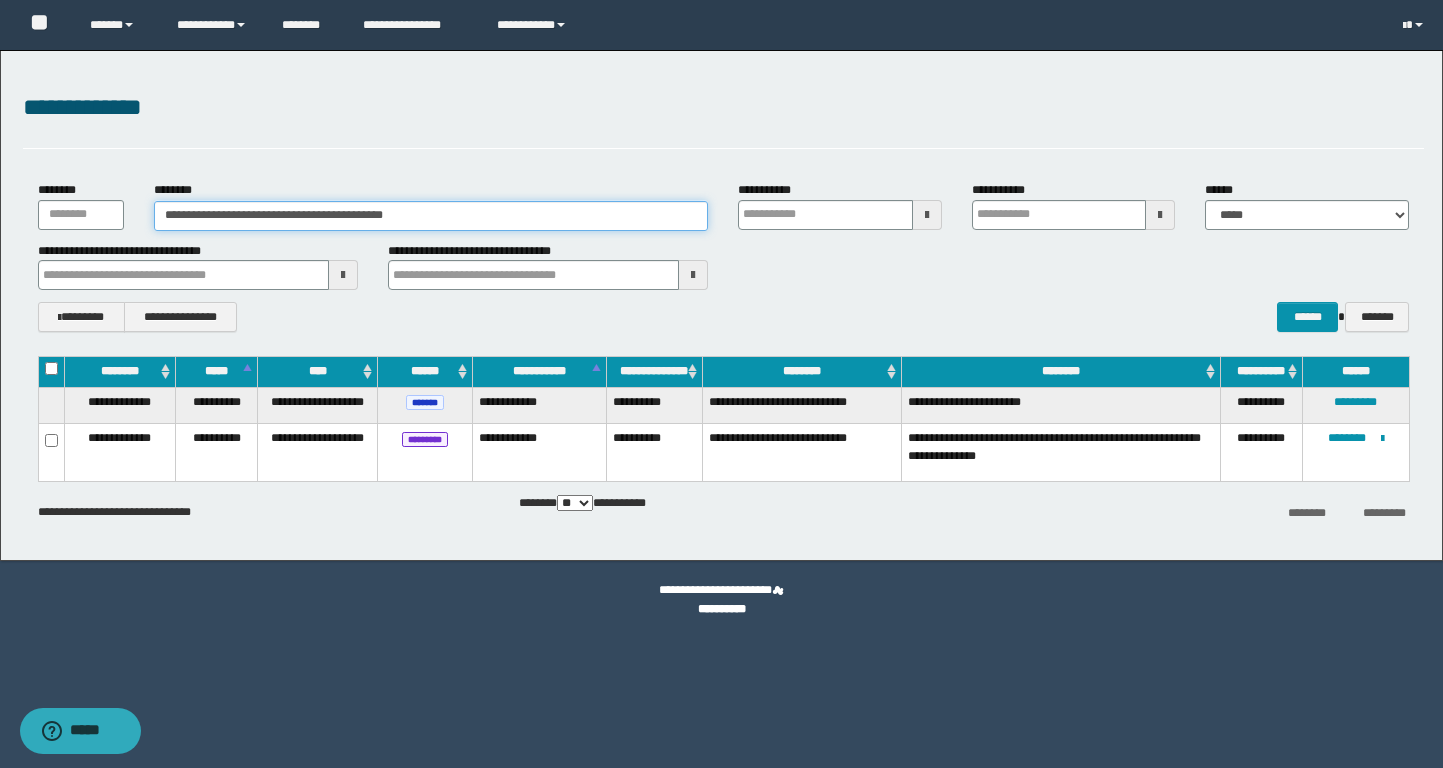 drag, startPoint x: 495, startPoint y: 215, endPoint x: 78, endPoint y: 215, distance: 417 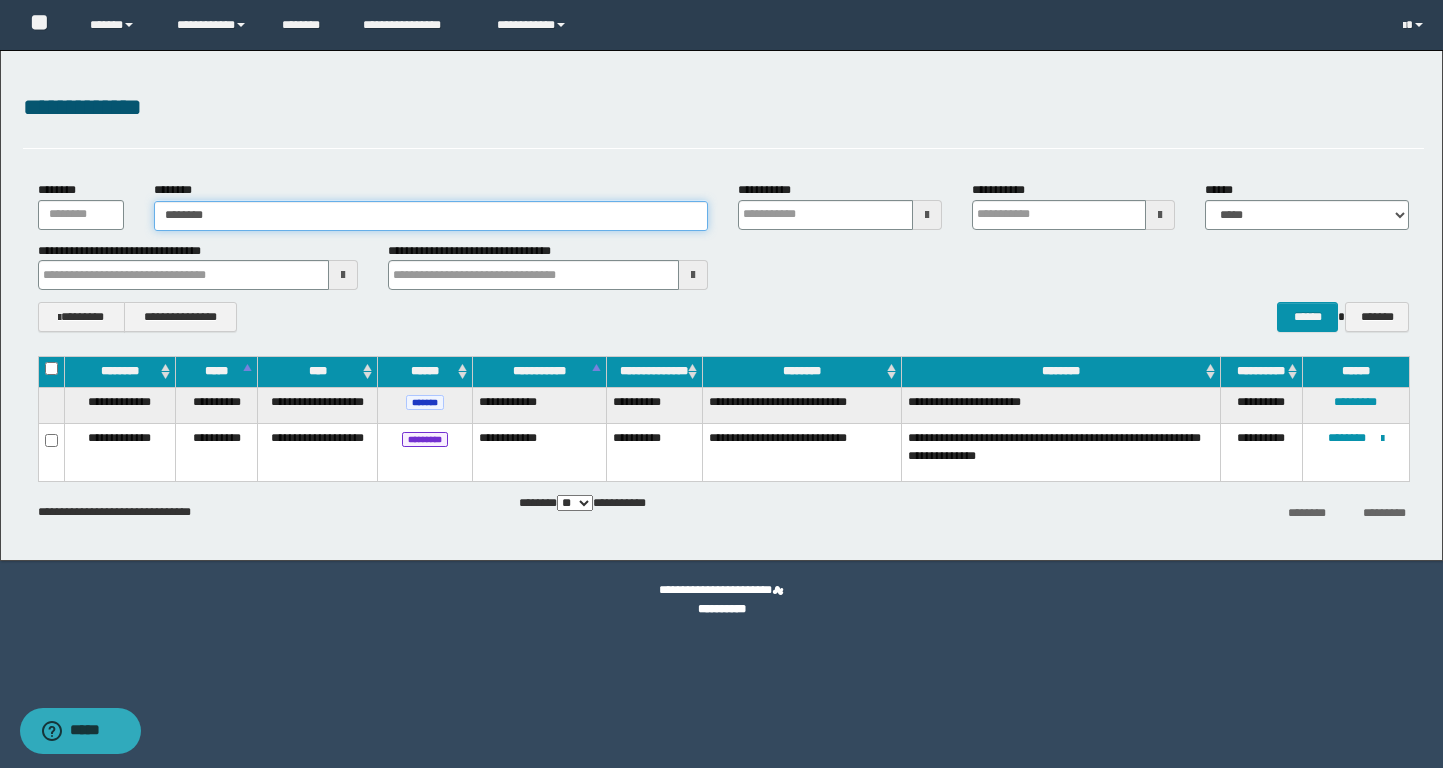 type on "********" 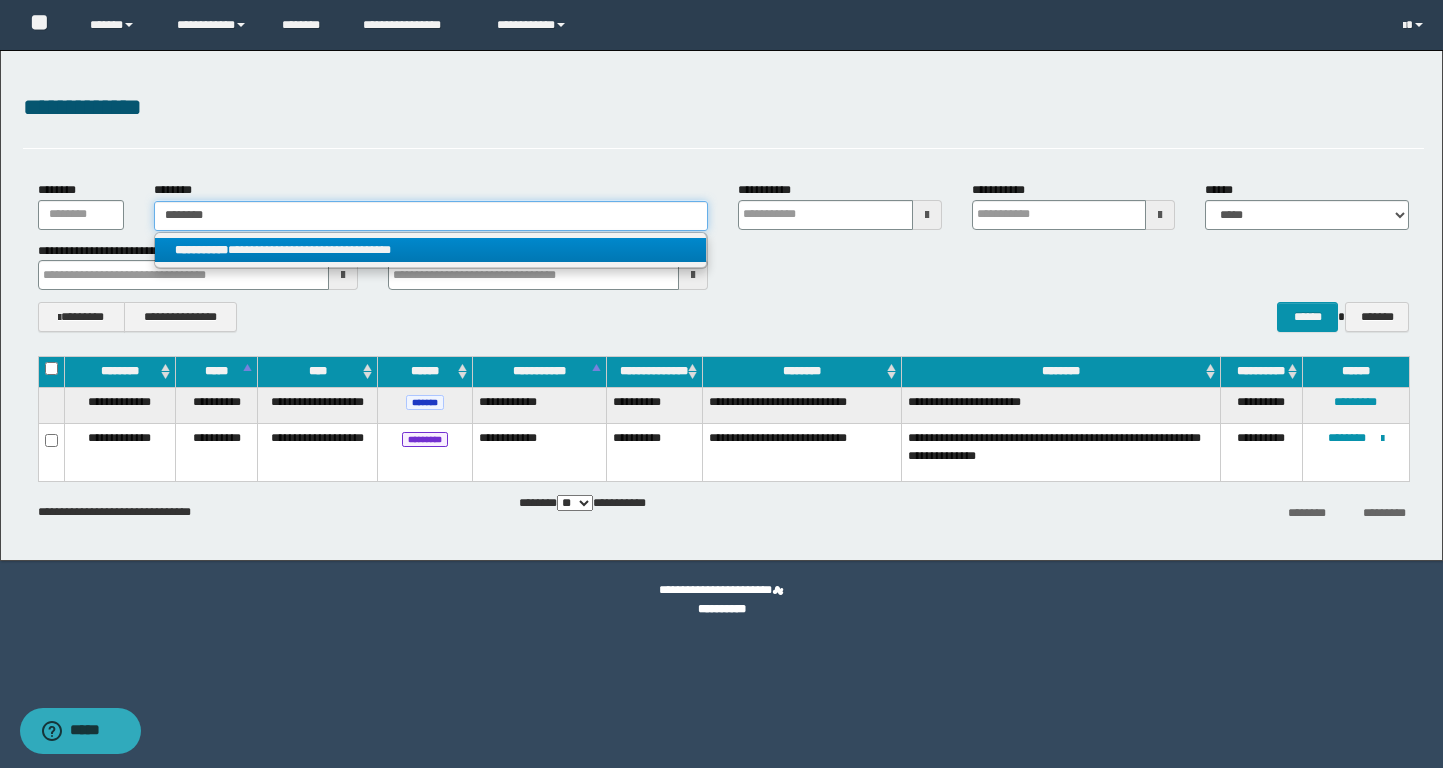 type 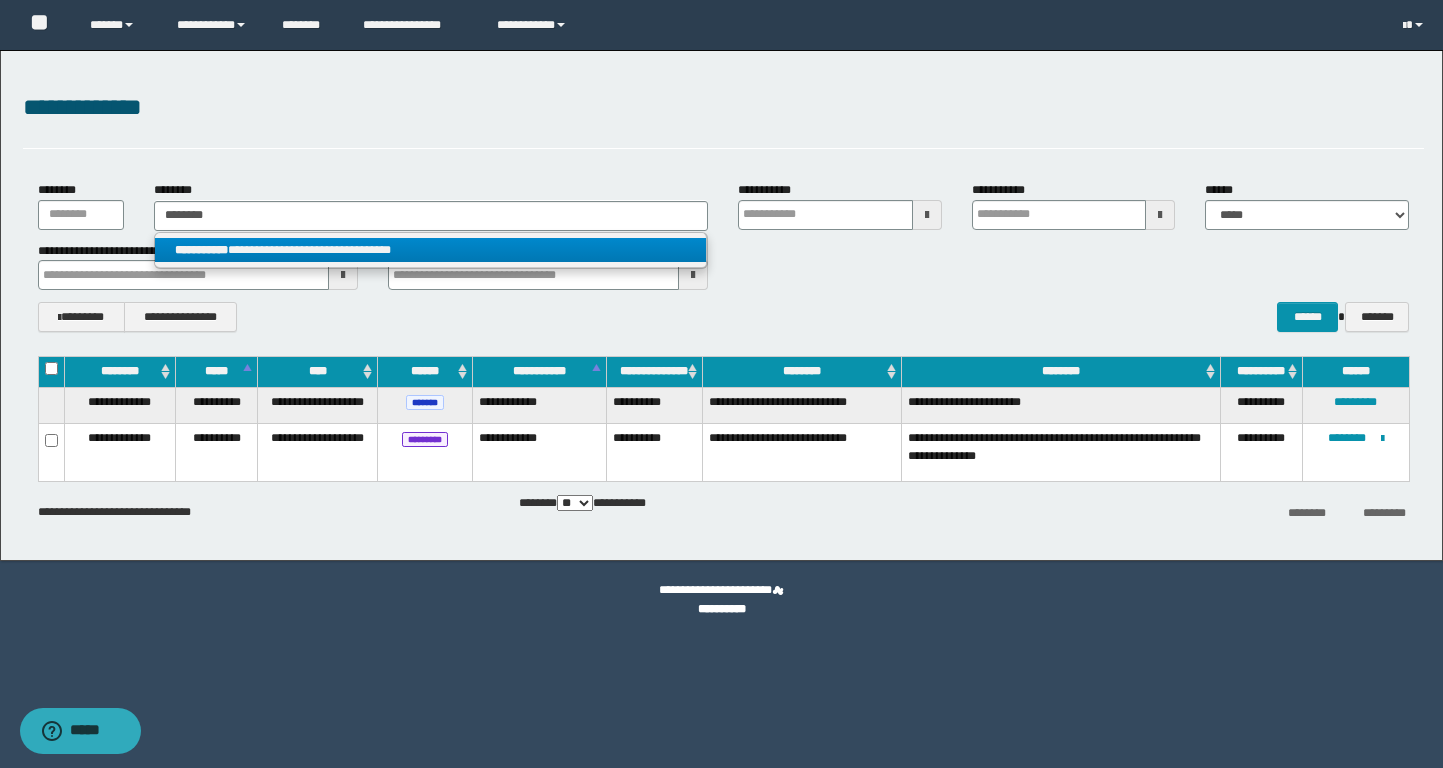 click on "**********" at bounding box center [430, 250] 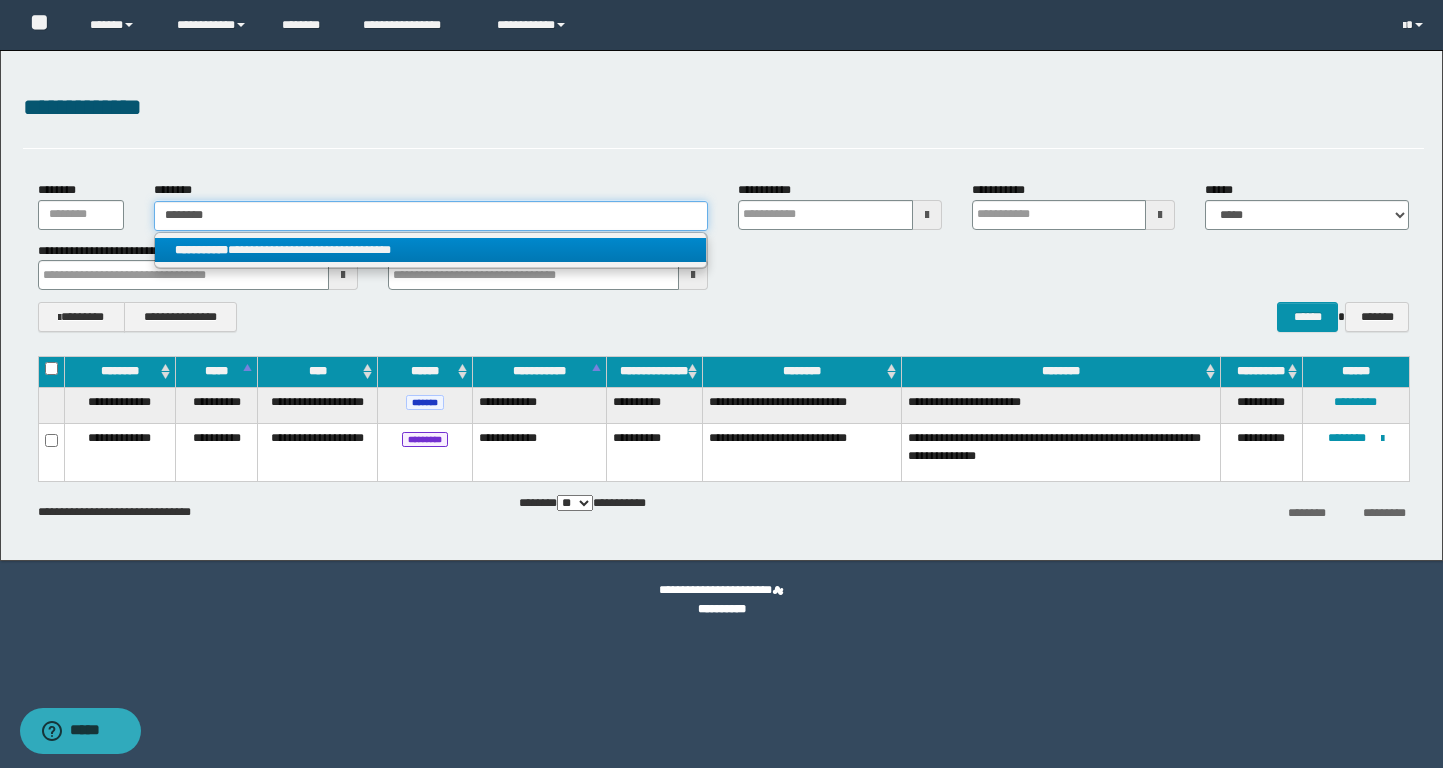 type 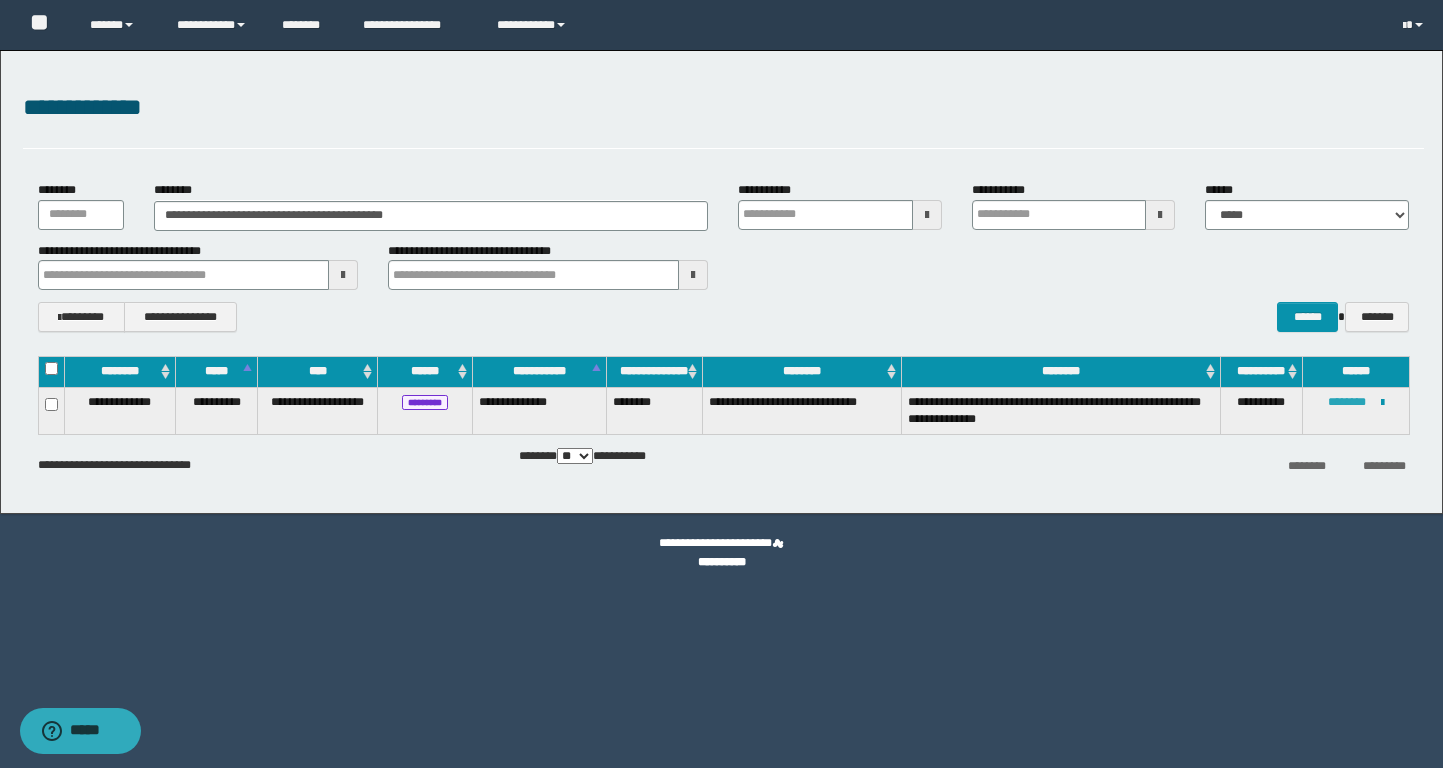 click on "********" at bounding box center (1347, 402) 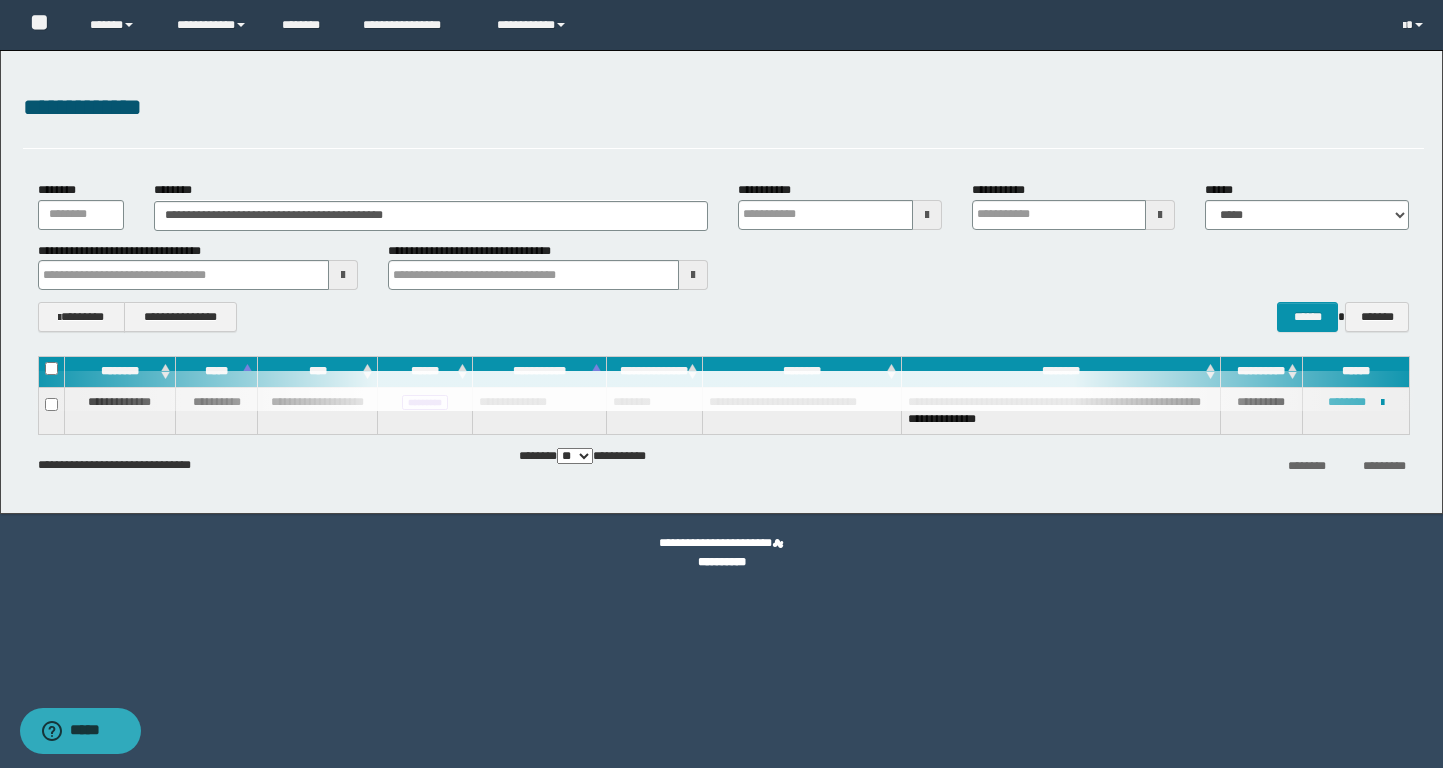 type 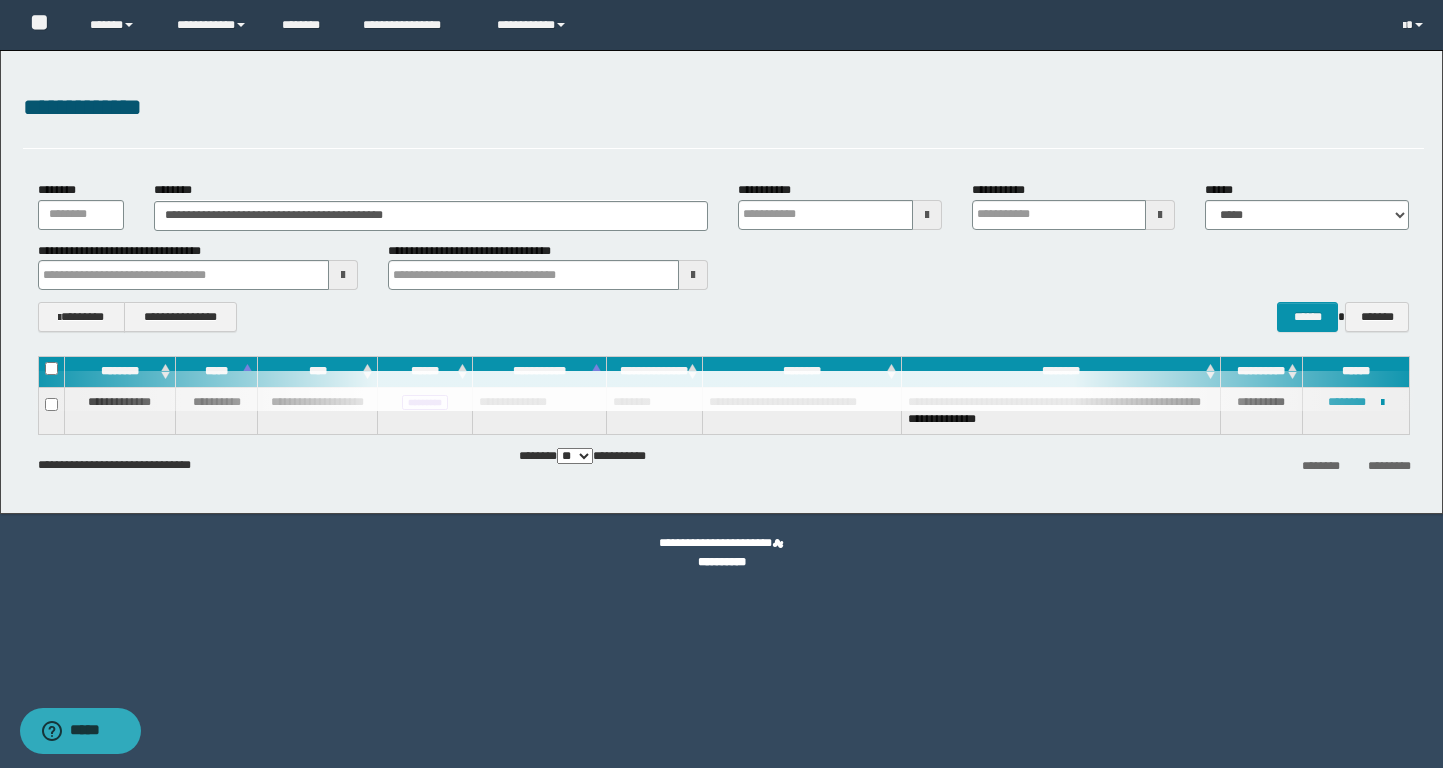 type 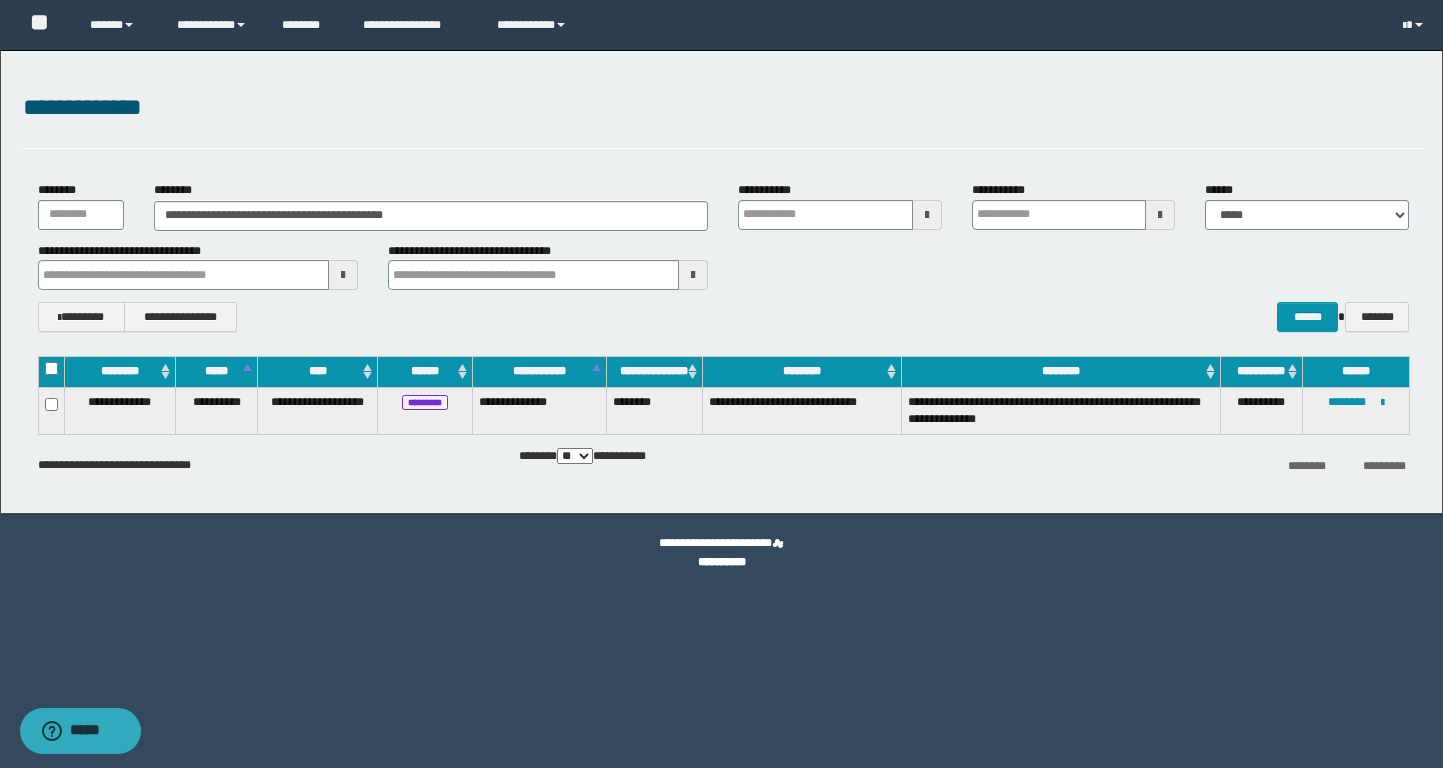 type 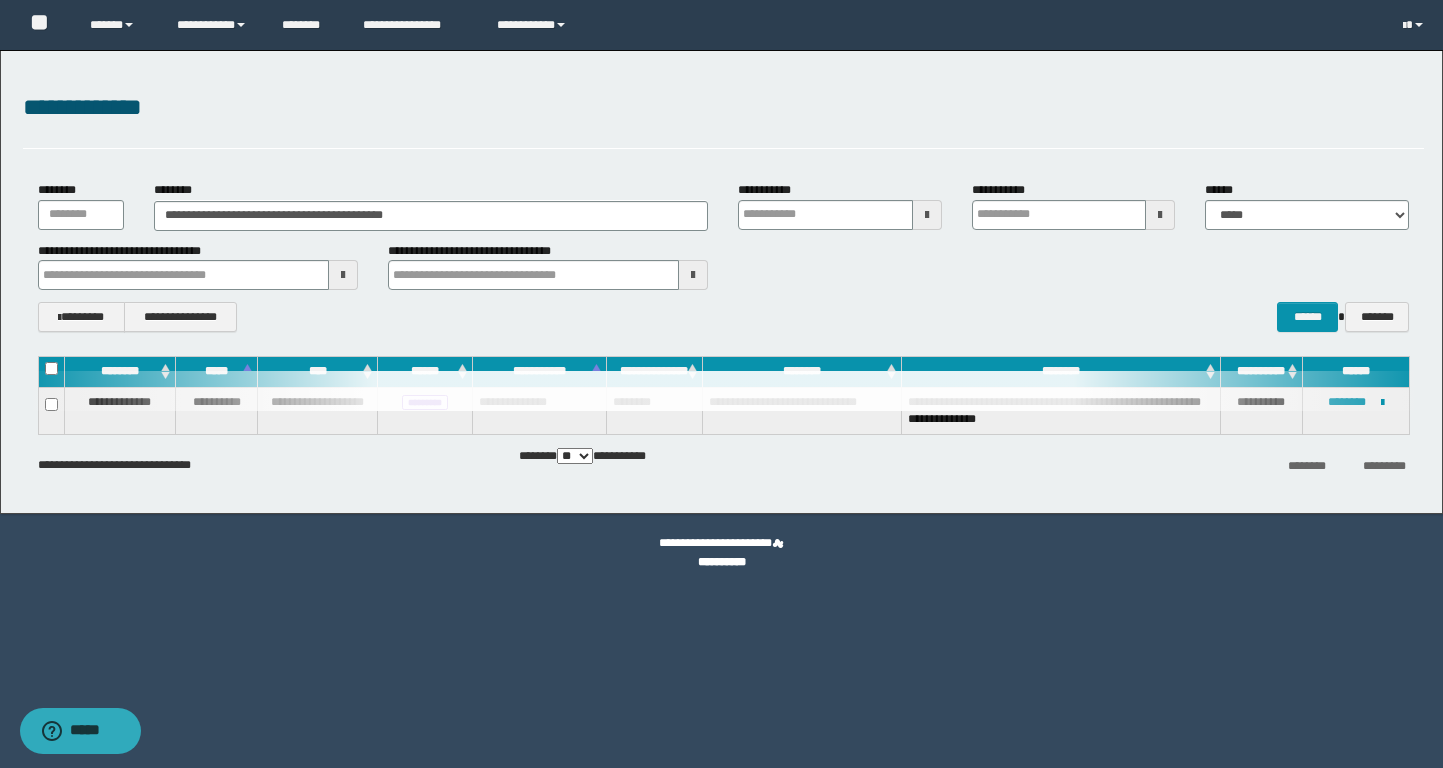 type 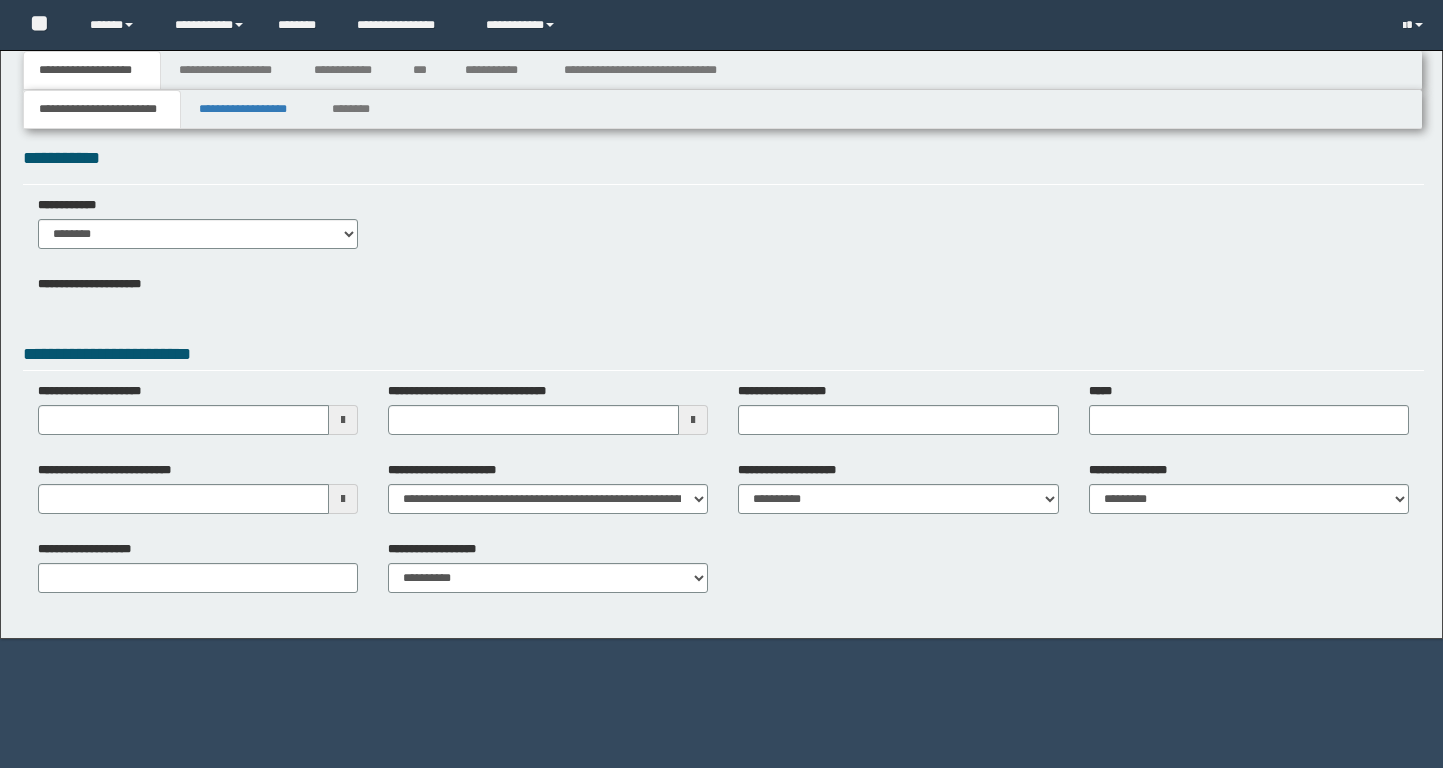 scroll, scrollTop: 0, scrollLeft: 0, axis: both 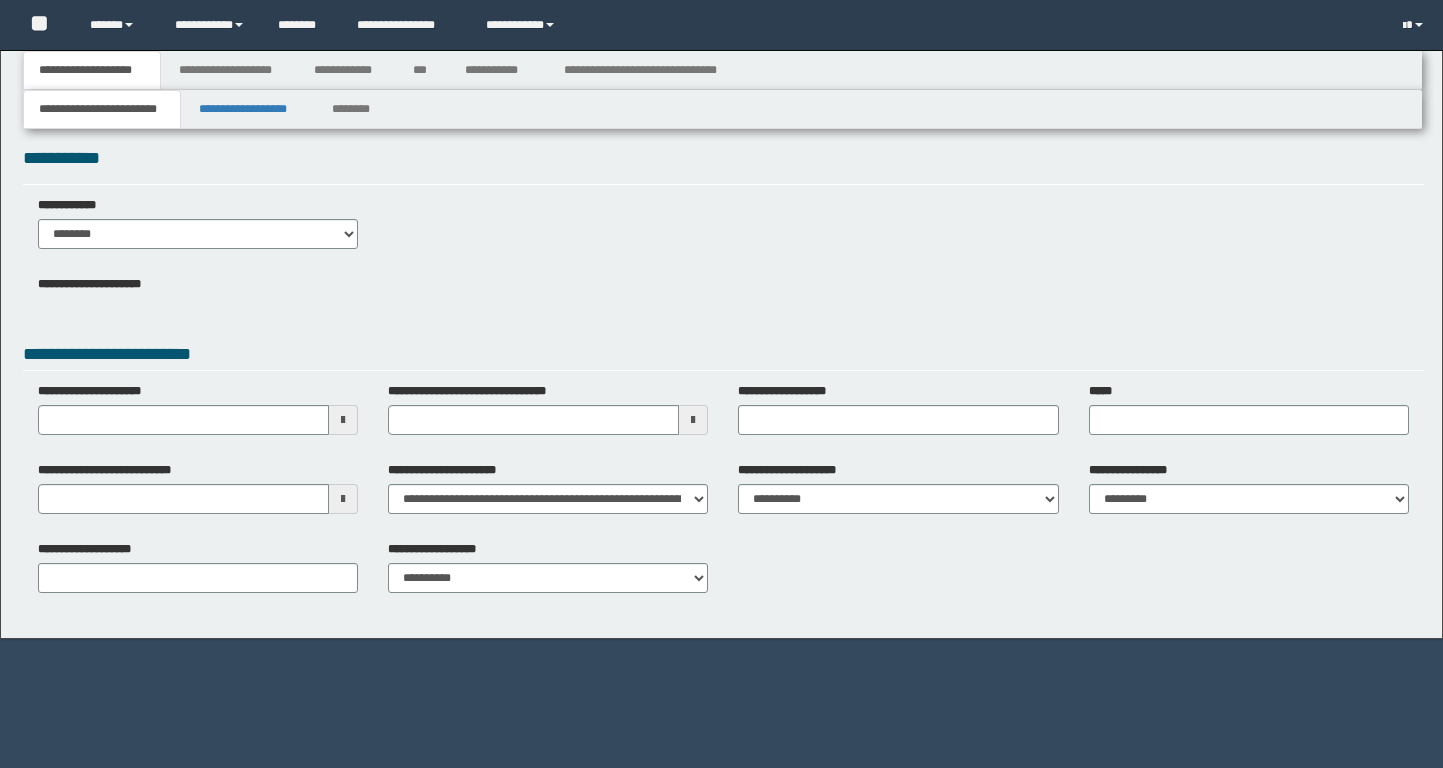 type 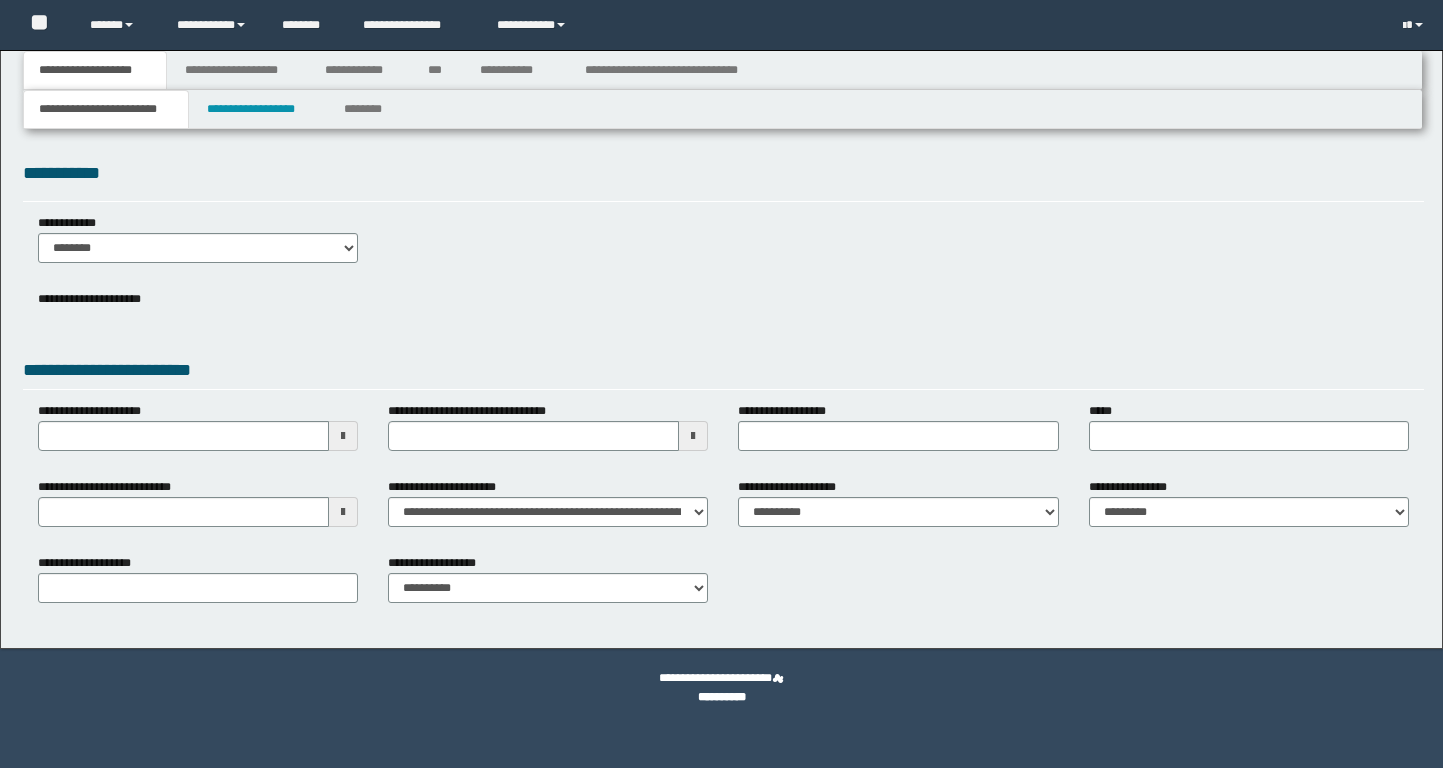 scroll, scrollTop: 0, scrollLeft: 0, axis: both 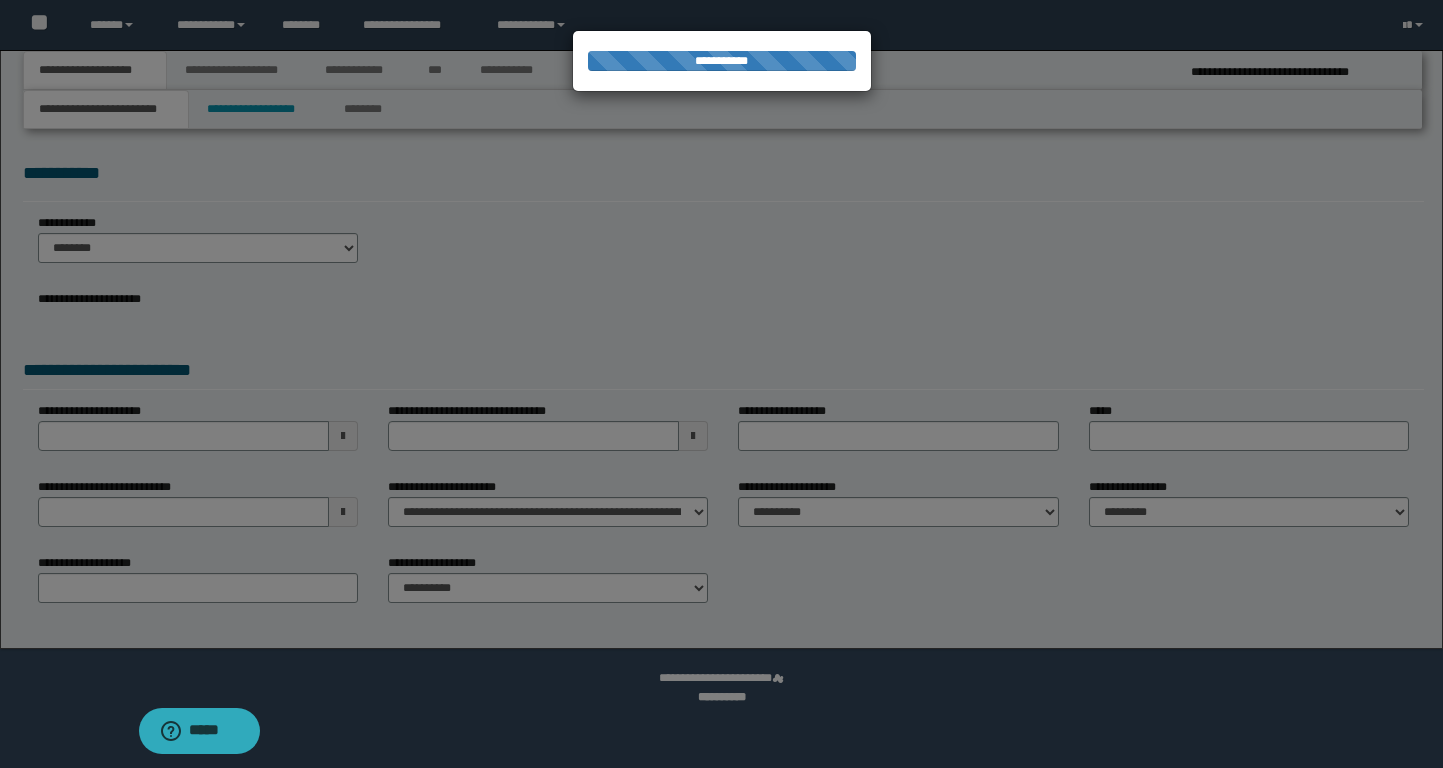 type on "**********" 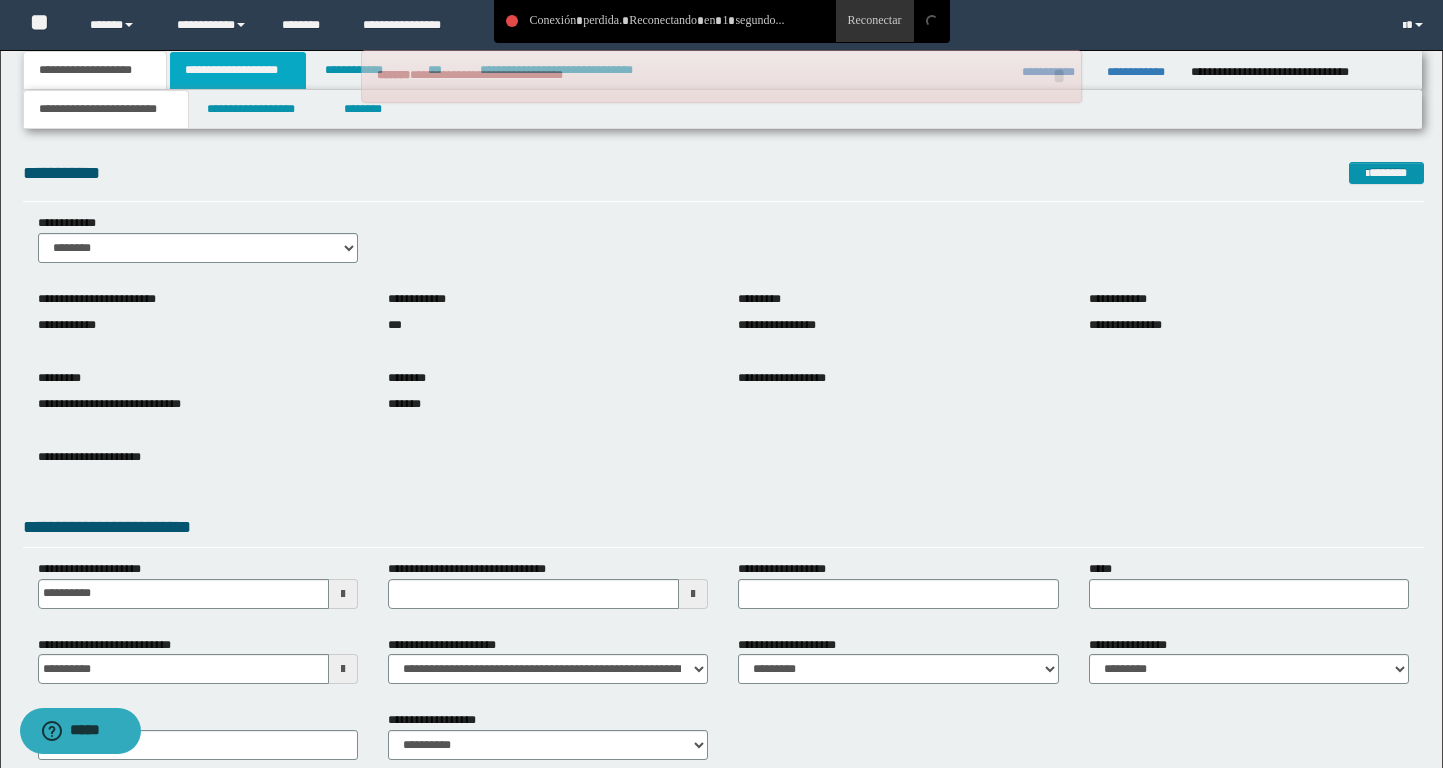 click on "**********" at bounding box center [238, 70] 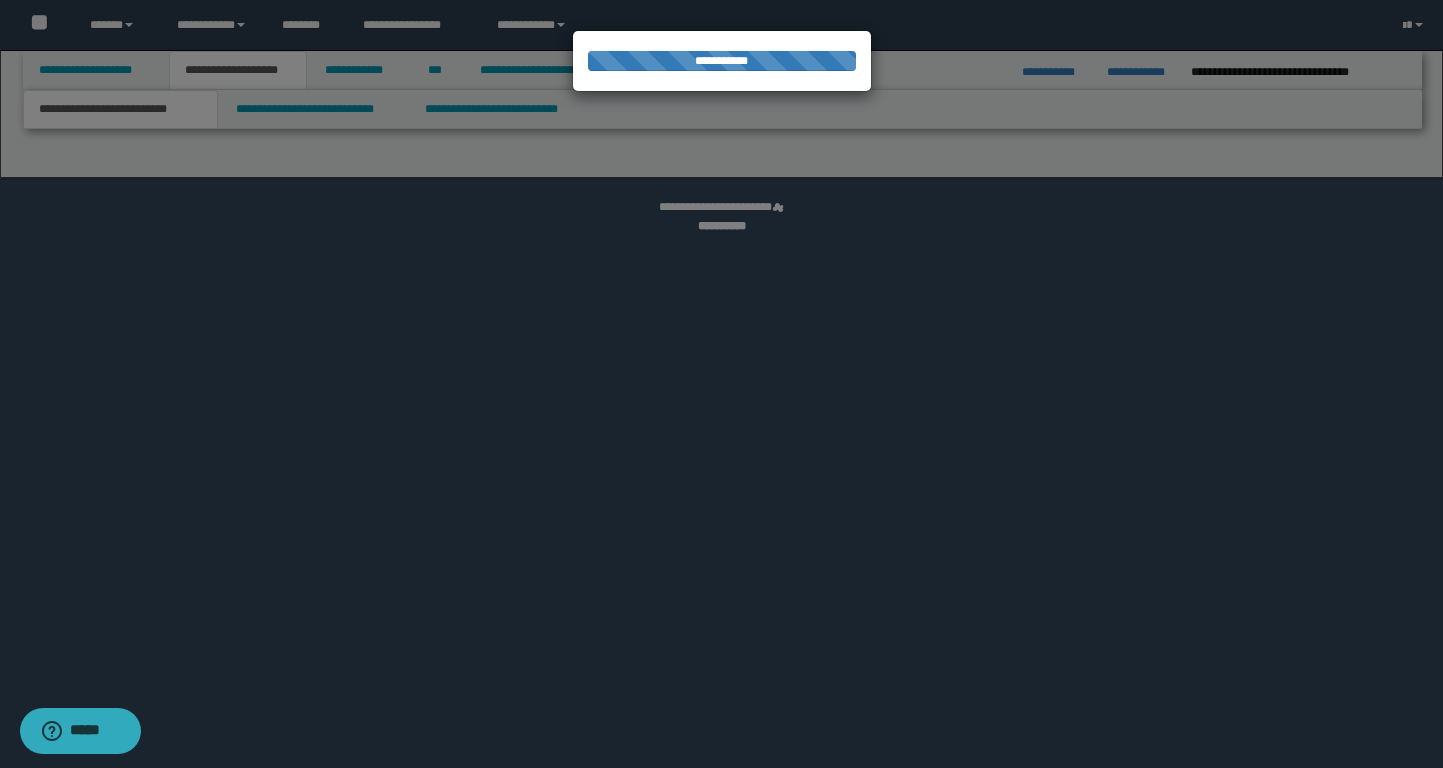 click at bounding box center (721, 384) 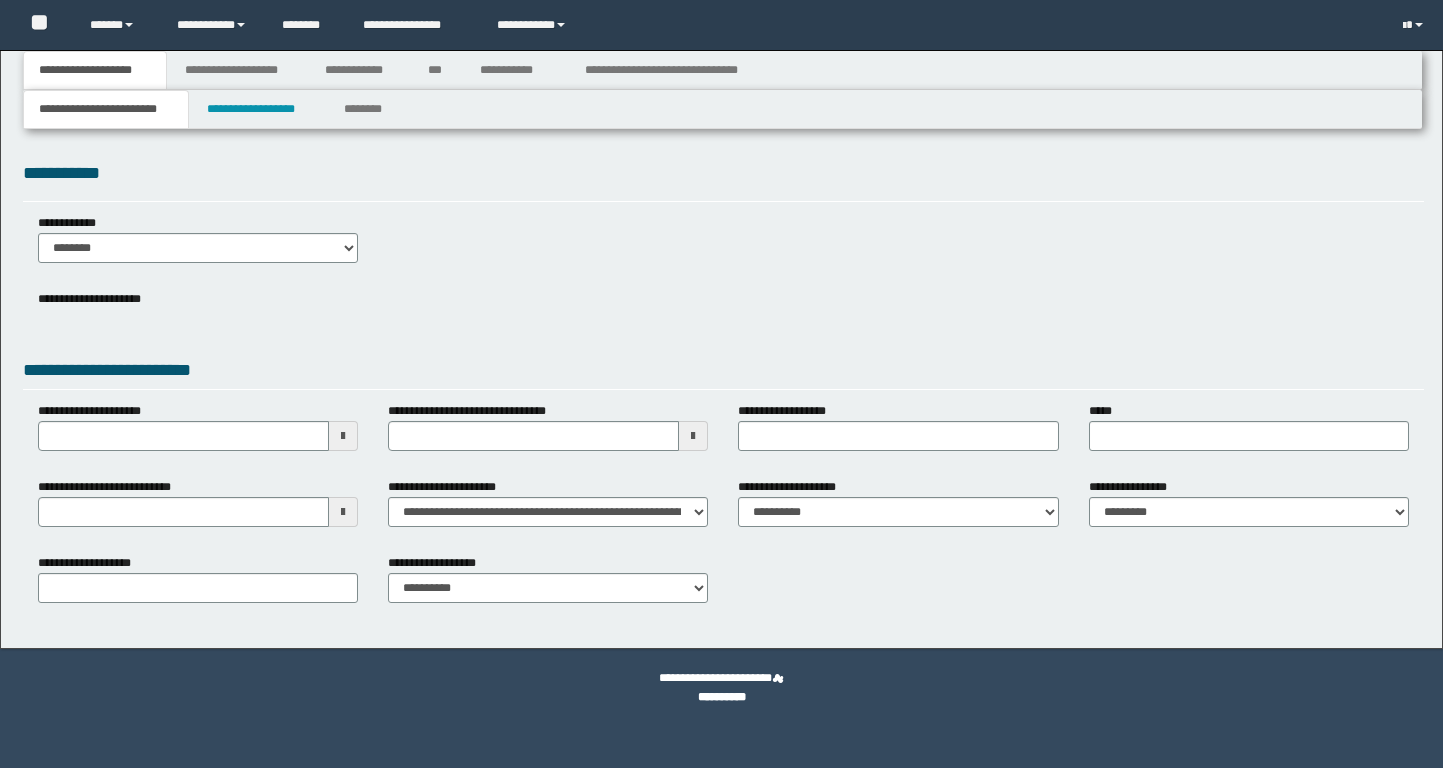 scroll, scrollTop: 0, scrollLeft: 0, axis: both 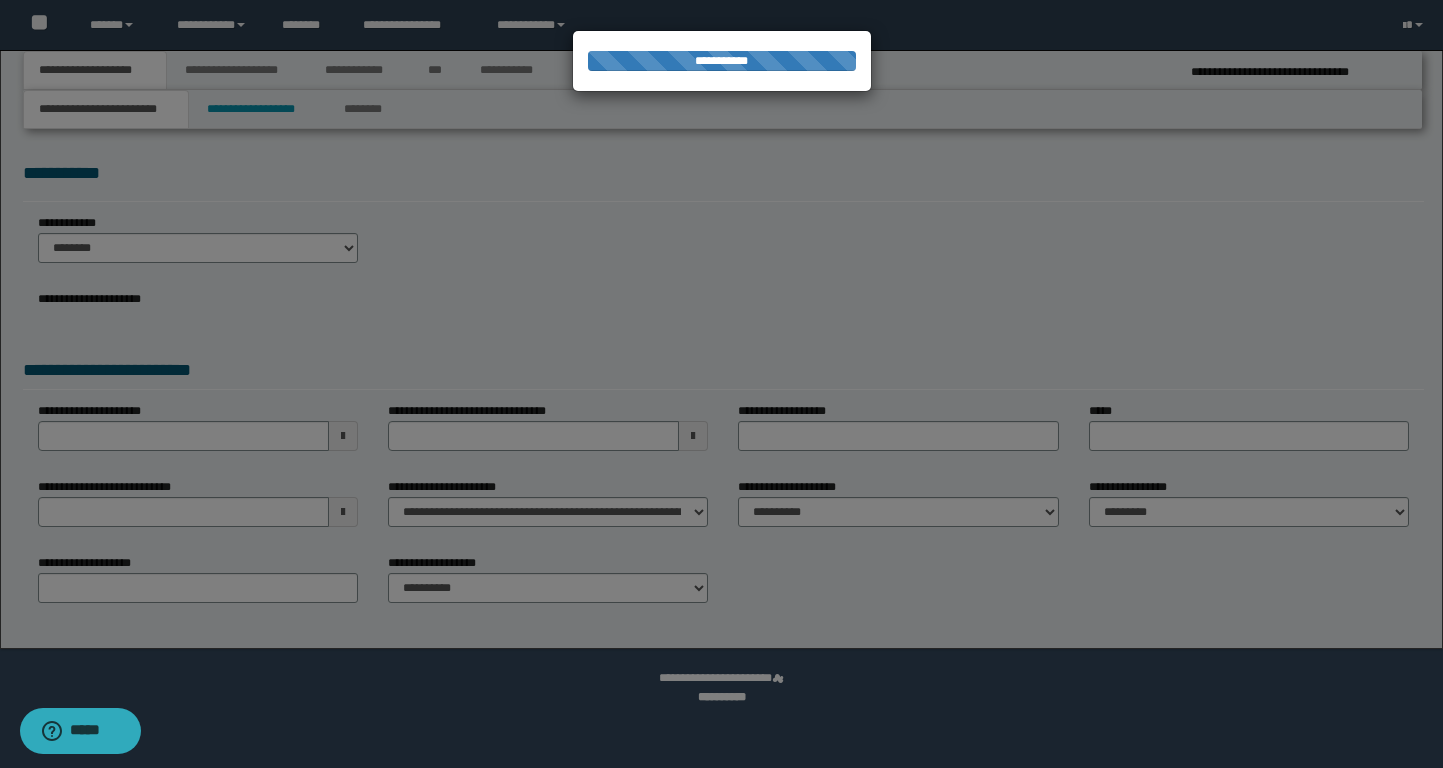 select on "*" 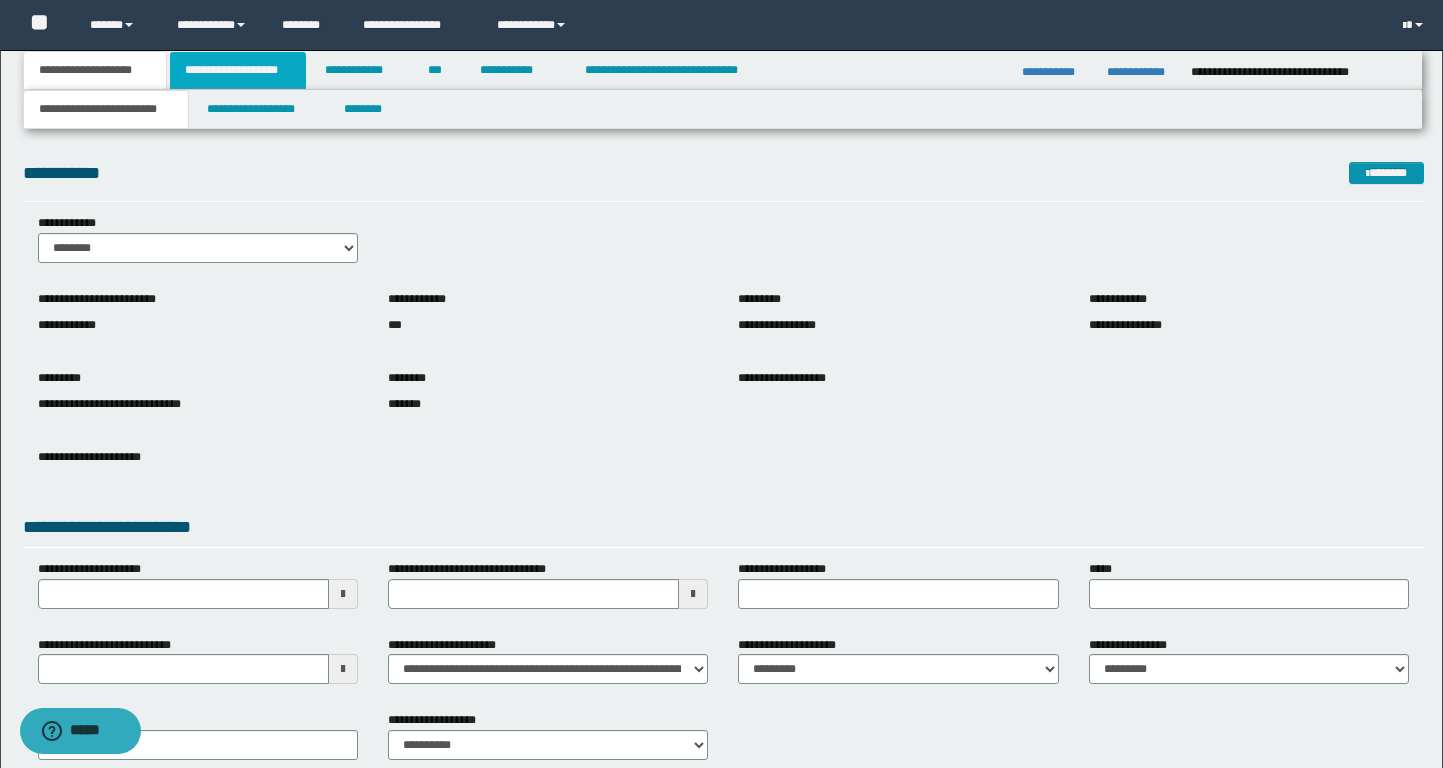 click on "**********" at bounding box center (238, 70) 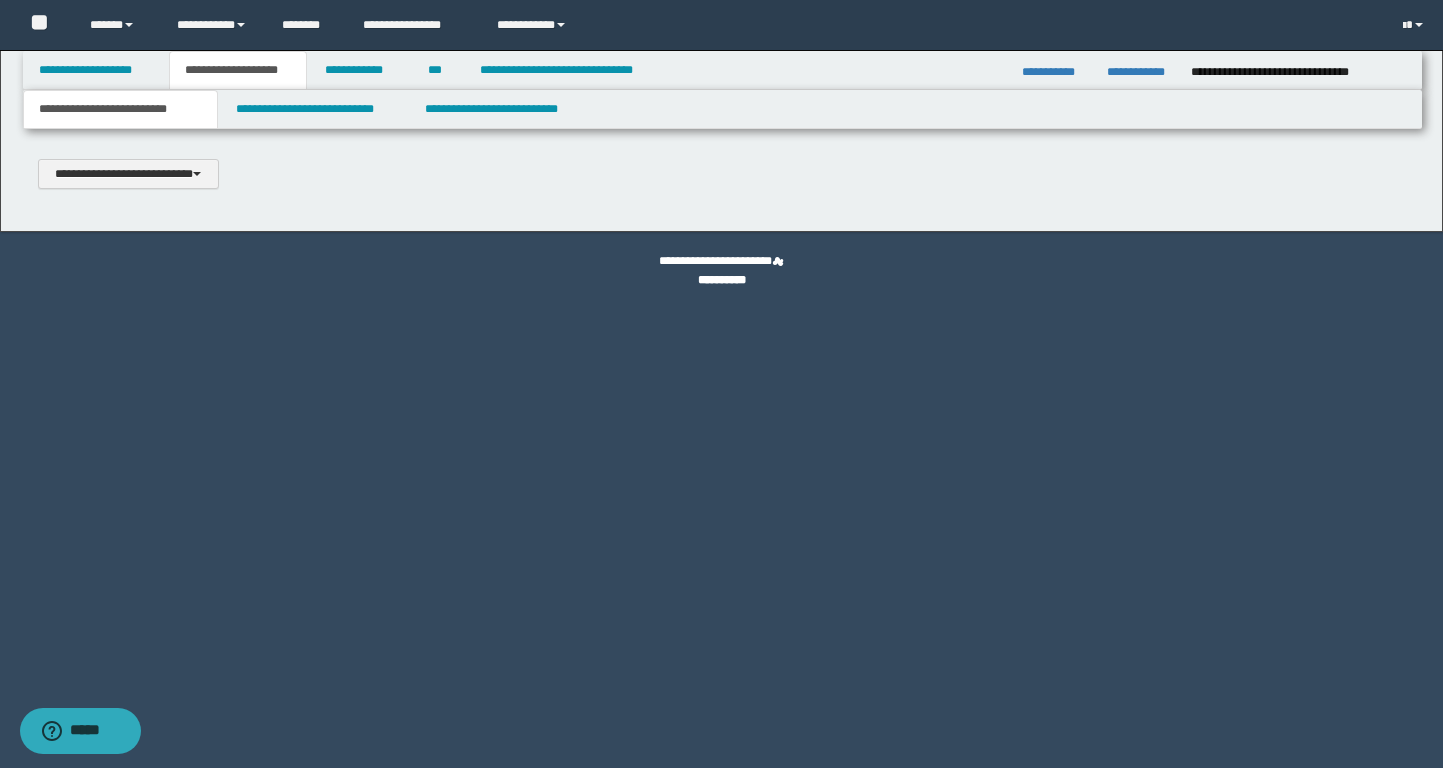 scroll, scrollTop: 0, scrollLeft: 0, axis: both 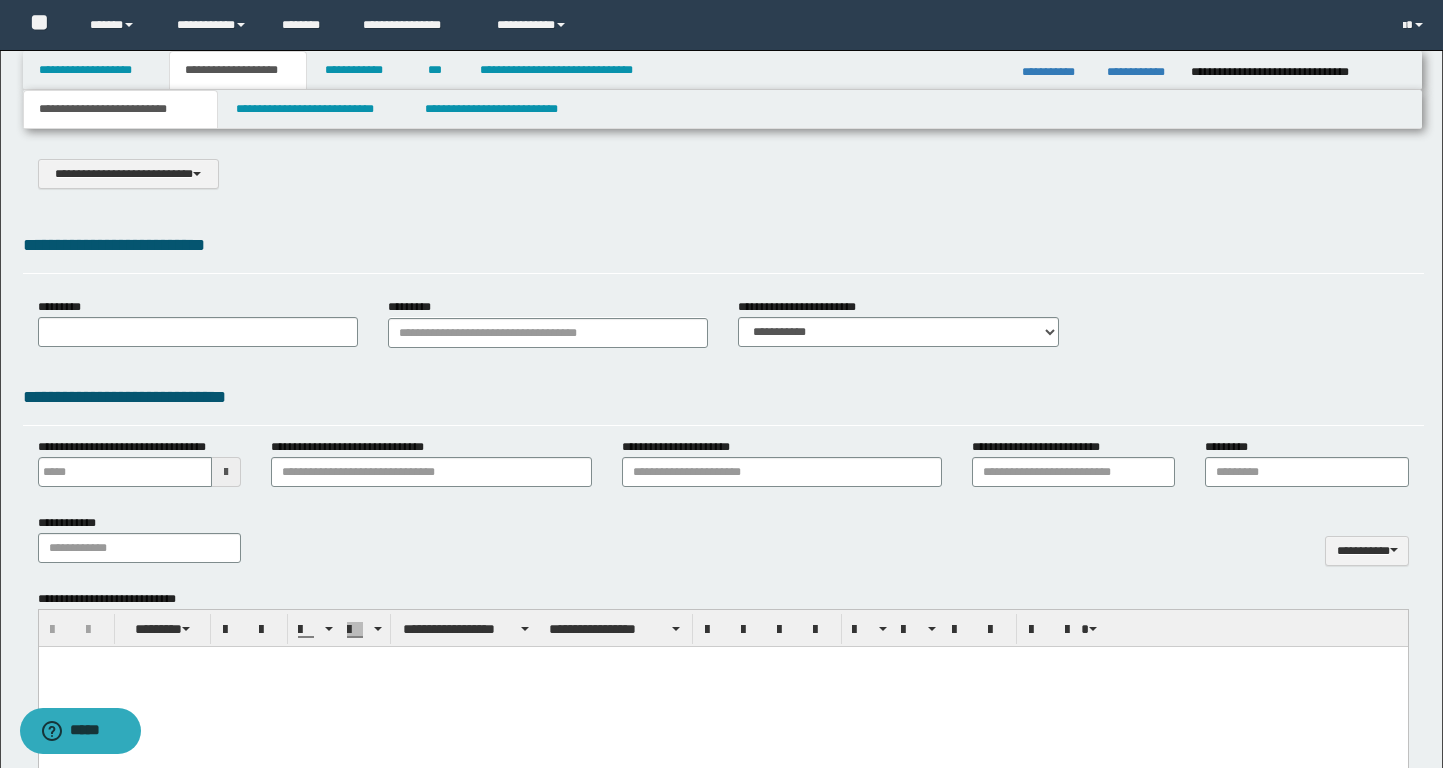 select on "*" 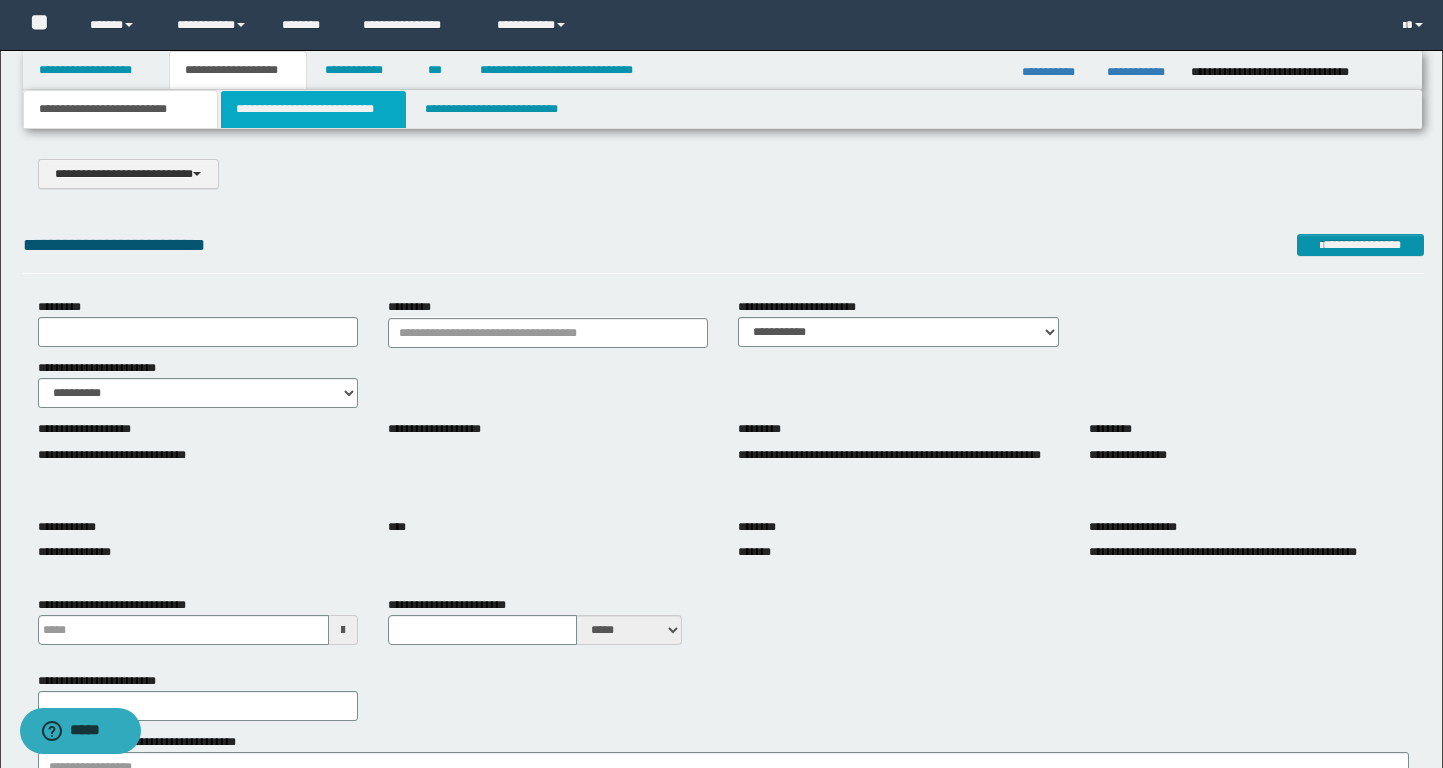 click on "**********" at bounding box center (314, 109) 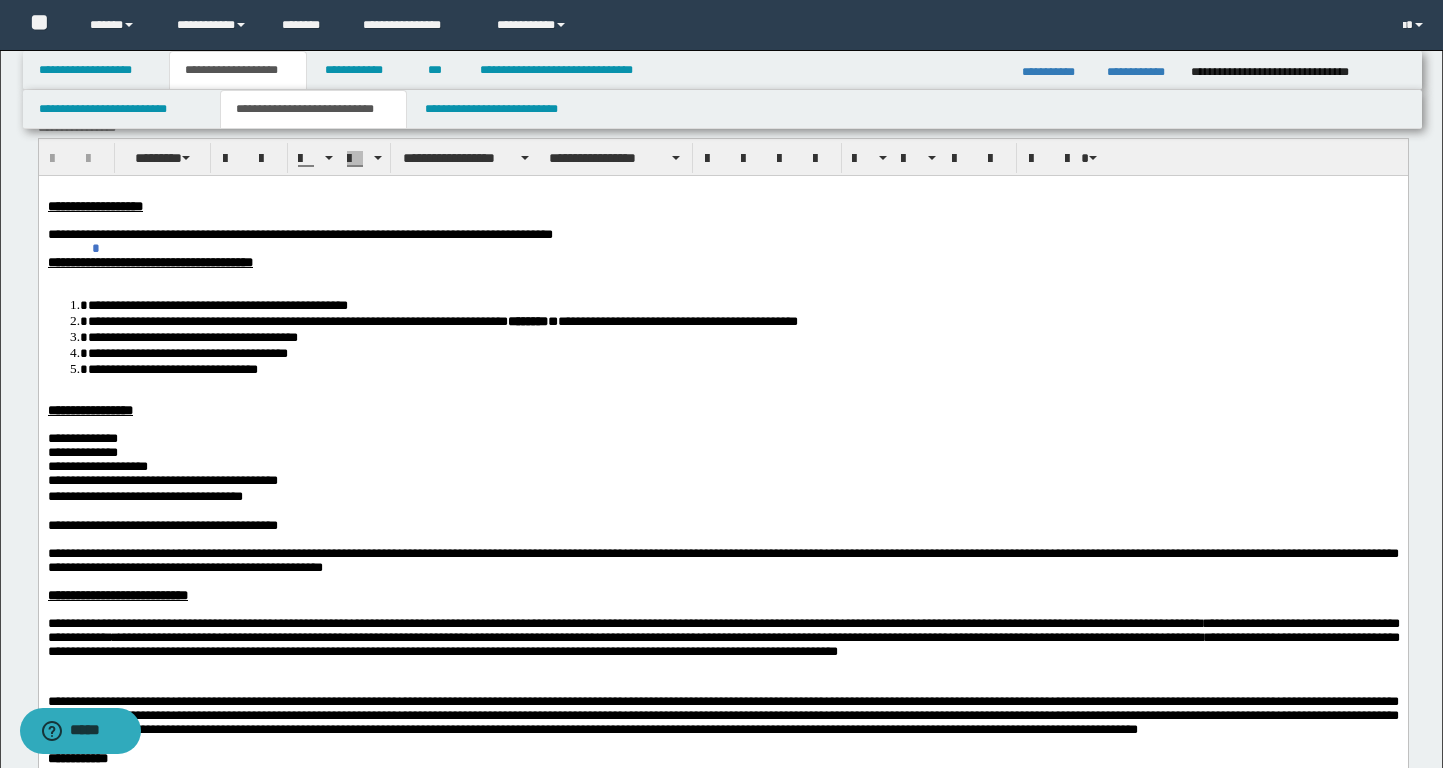 scroll, scrollTop: 43, scrollLeft: 0, axis: vertical 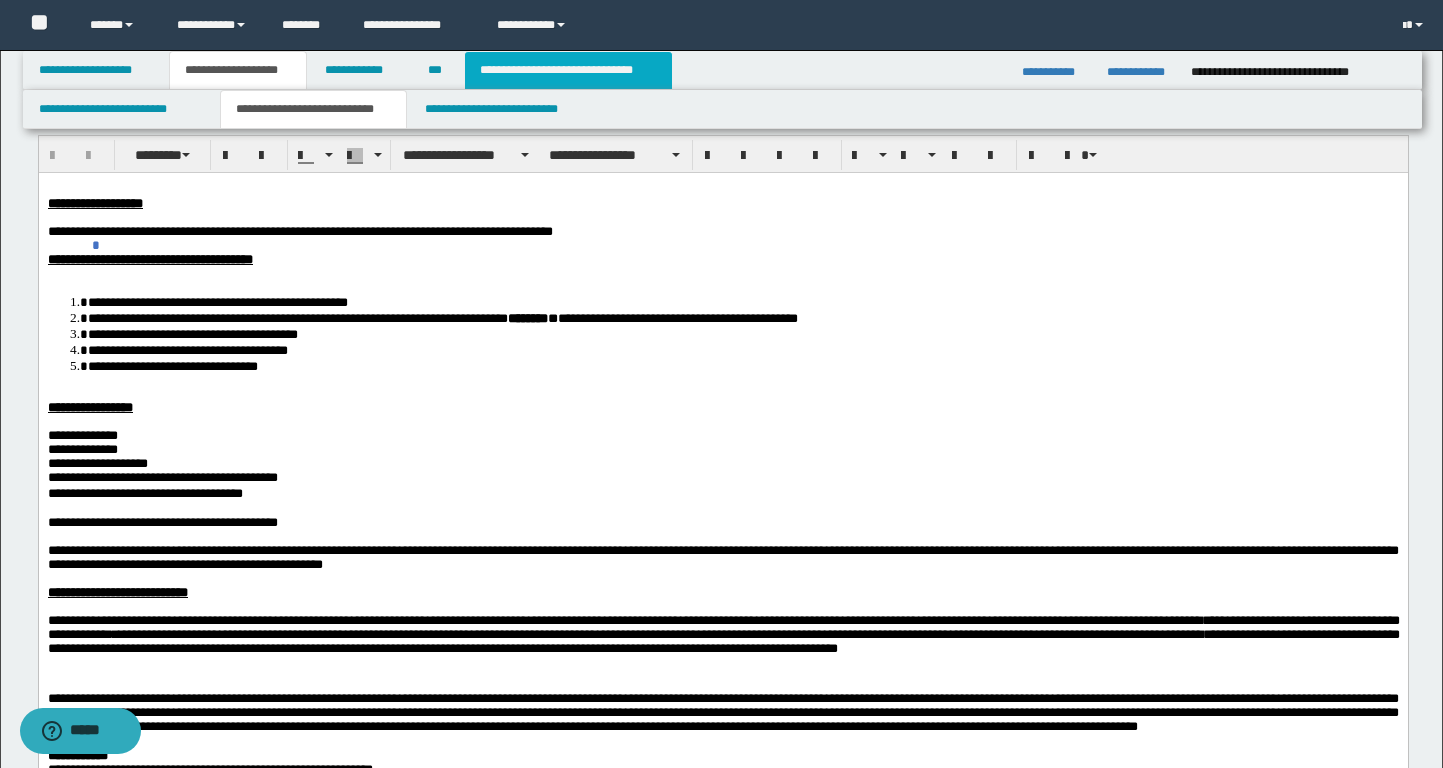 click on "**********" at bounding box center [568, 70] 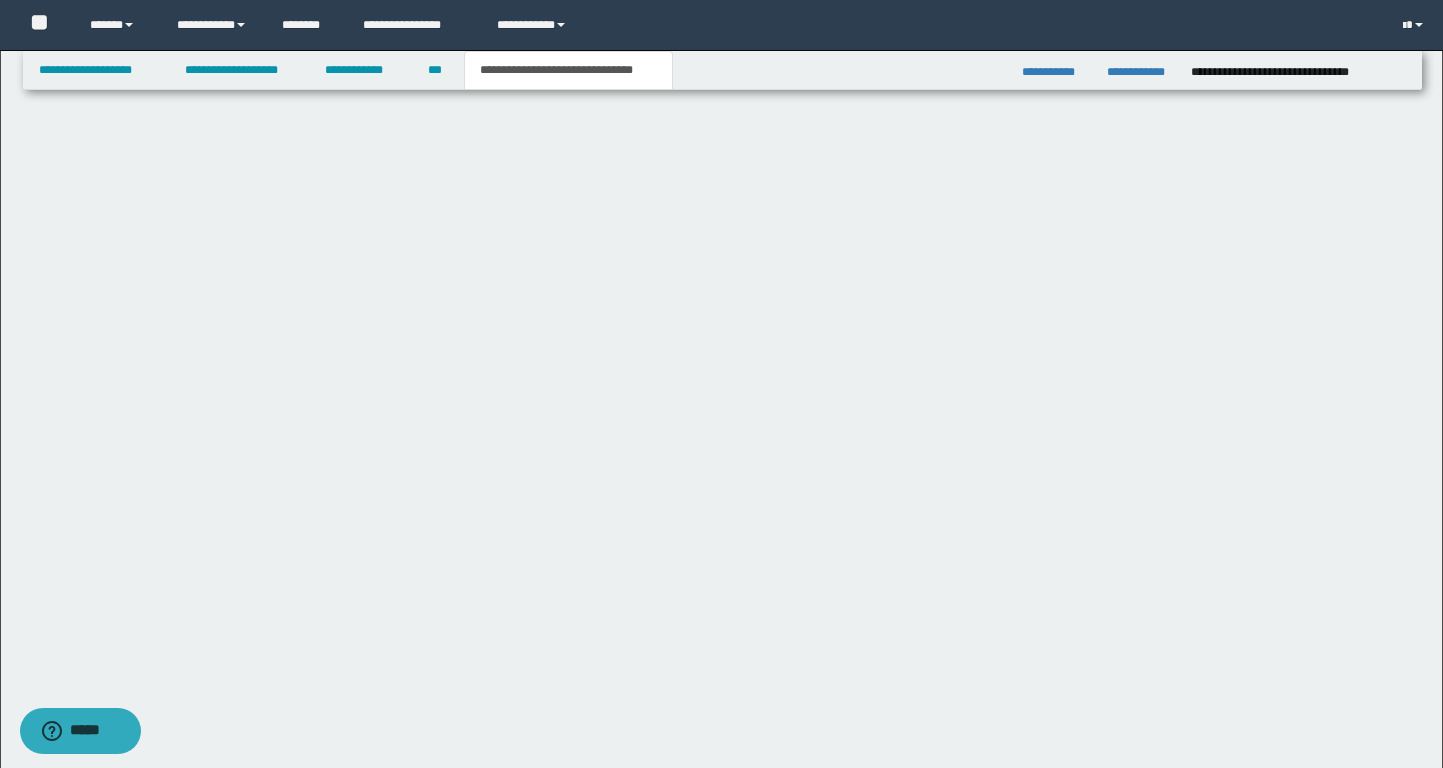 scroll, scrollTop: 0, scrollLeft: 0, axis: both 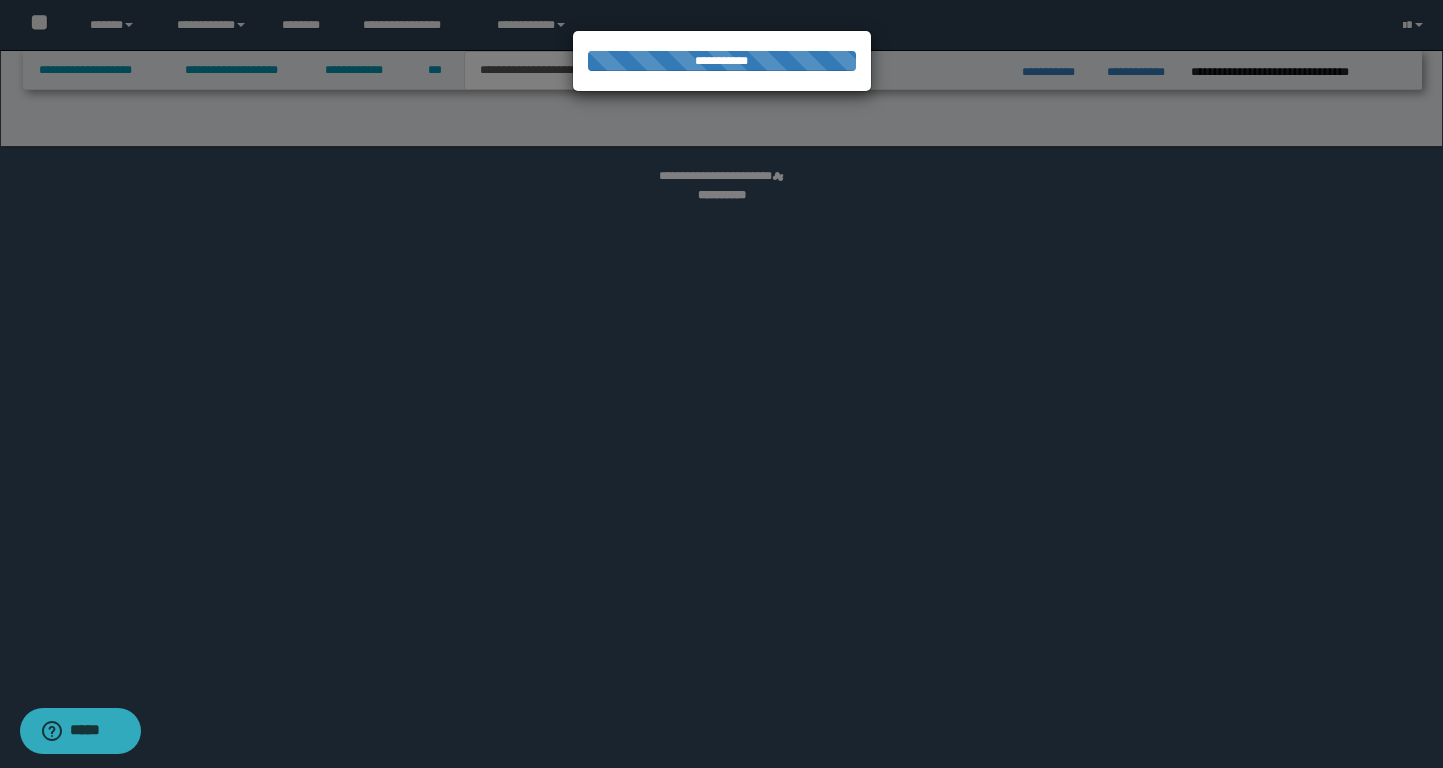 select on "*" 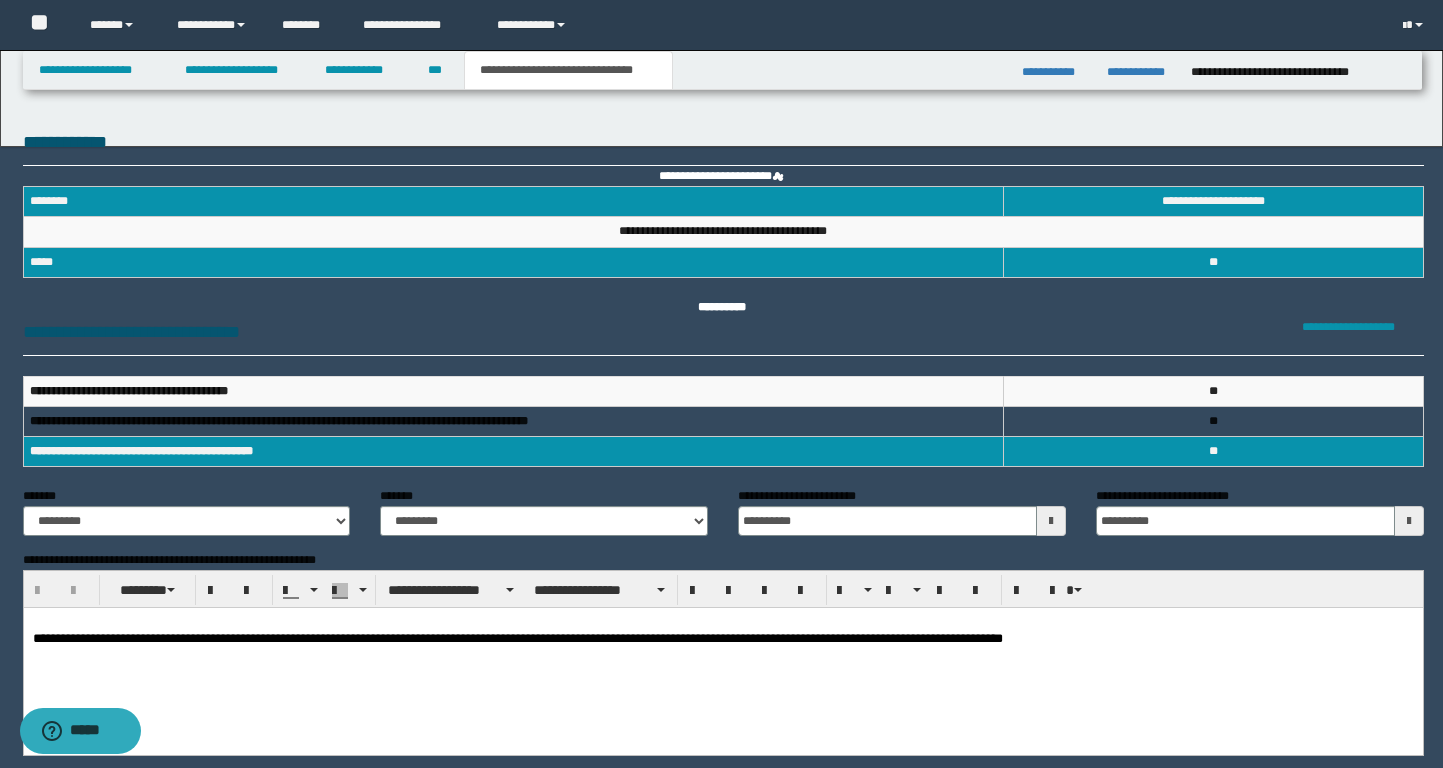 scroll, scrollTop: 0, scrollLeft: 0, axis: both 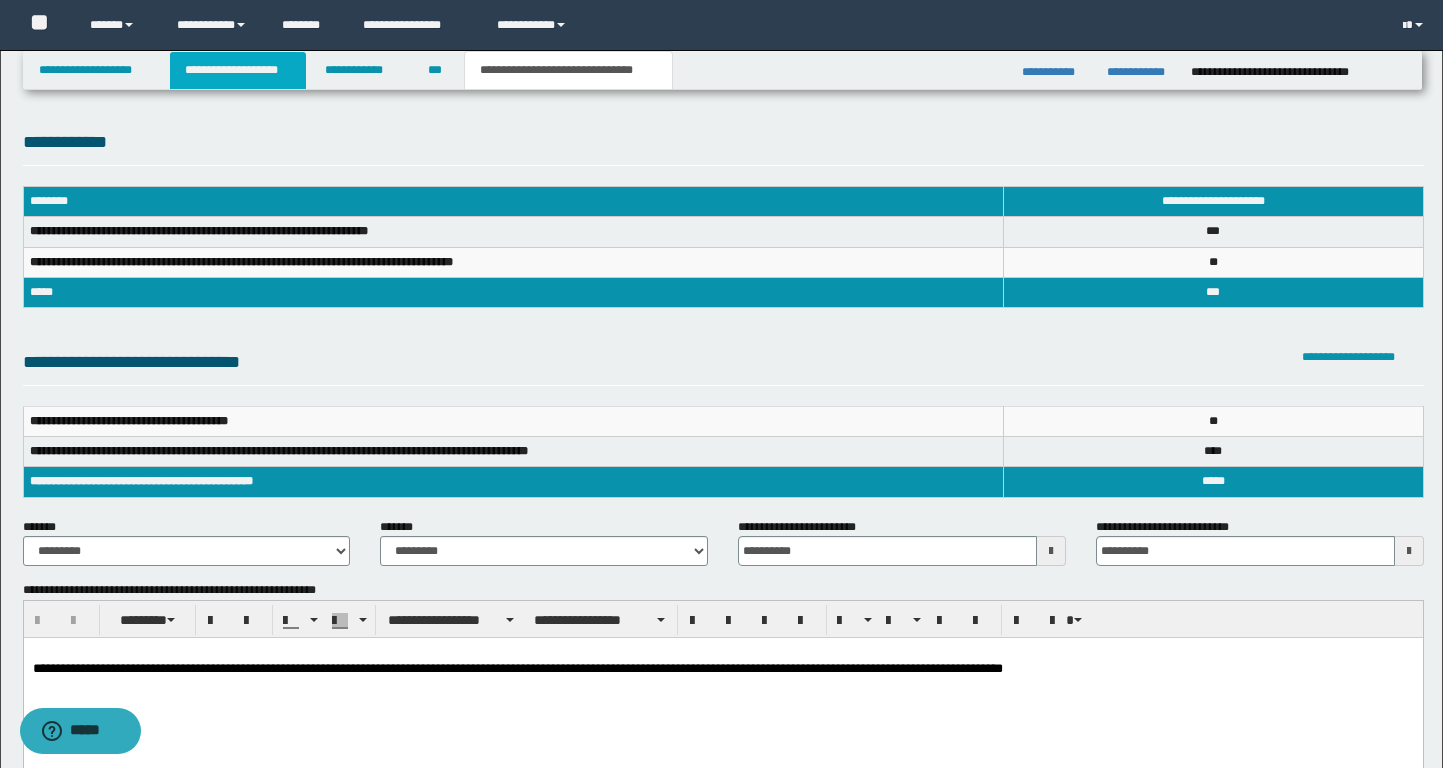 click on "**********" at bounding box center (238, 70) 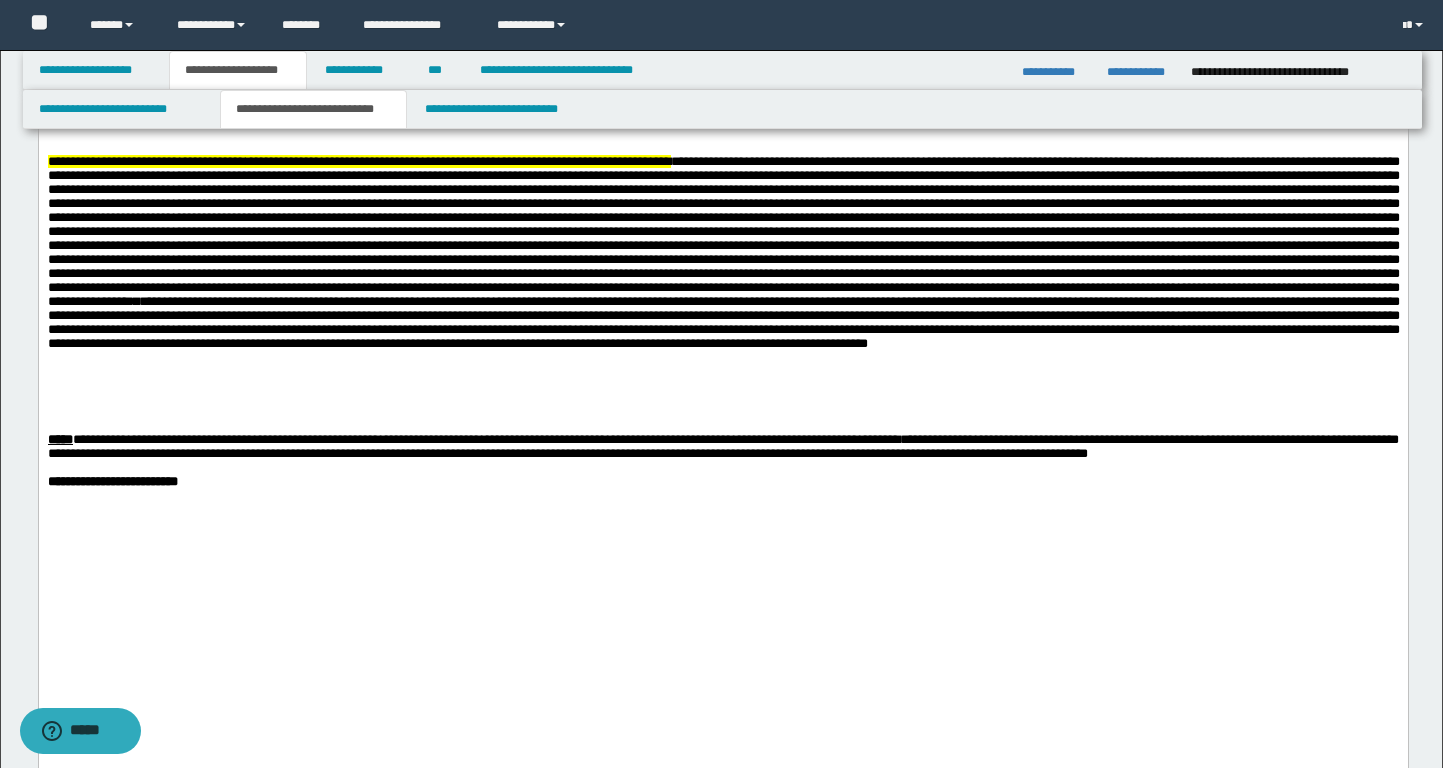 scroll, scrollTop: 2565, scrollLeft: 0, axis: vertical 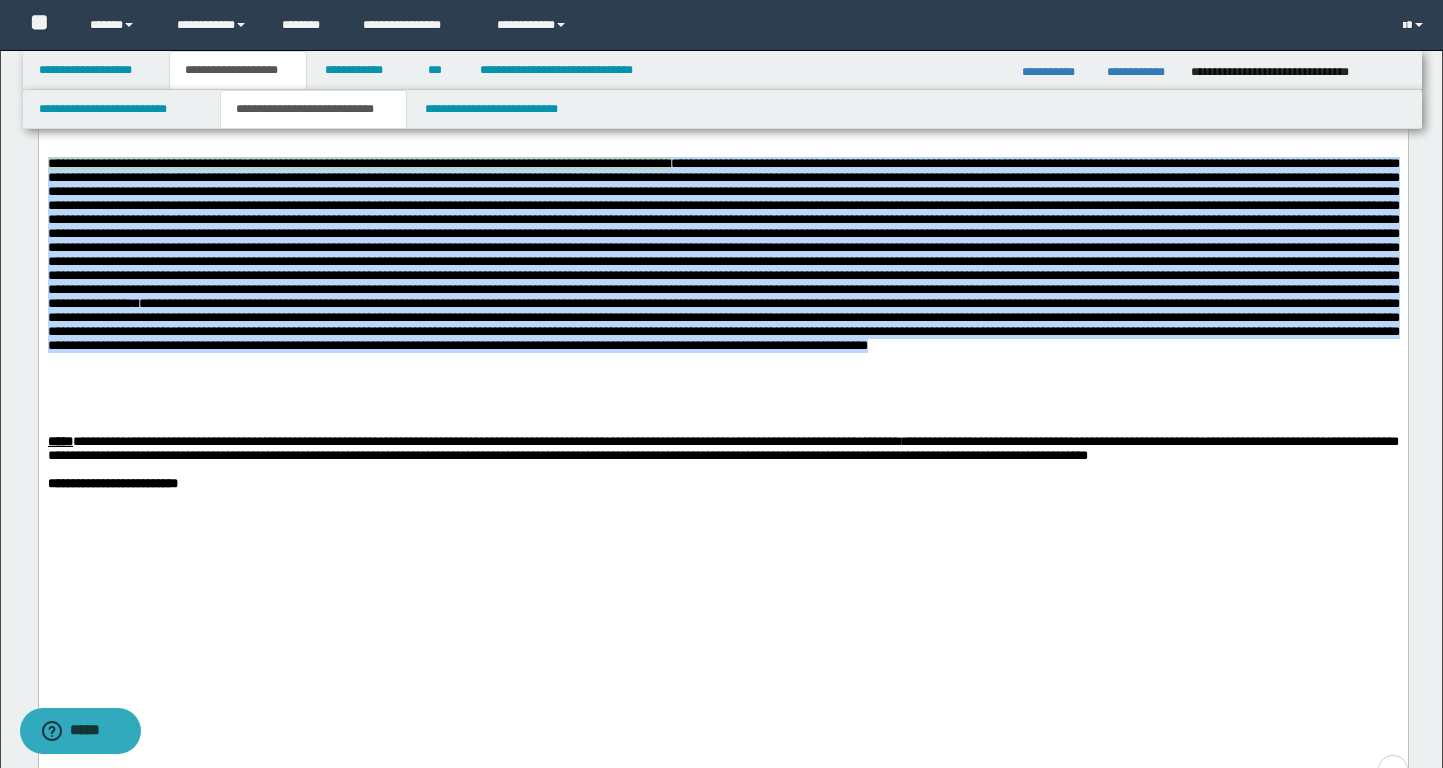 drag, startPoint x: 667, startPoint y: 569, endPoint x: 13, endPoint y: 327, distance: 697.33777 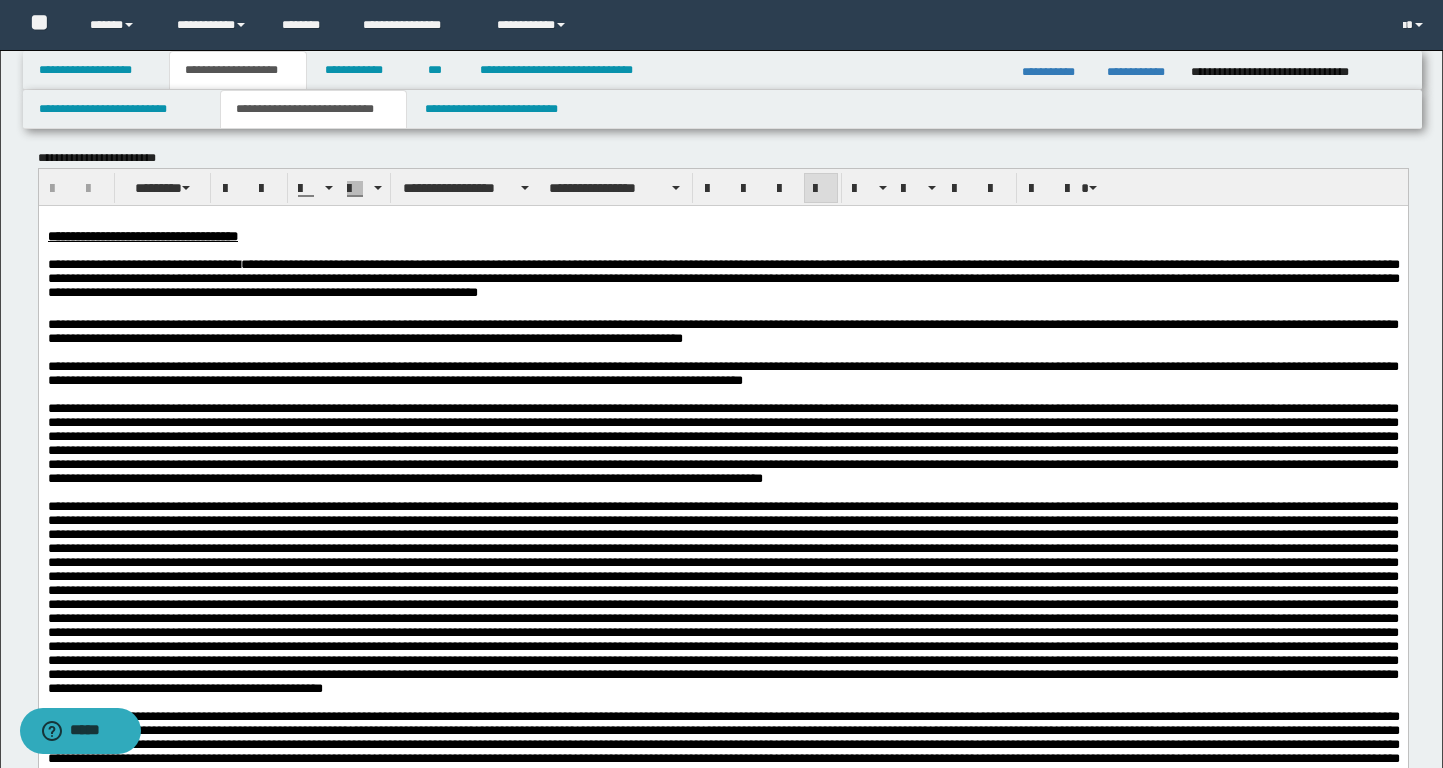 scroll, scrollTop: 612, scrollLeft: 0, axis: vertical 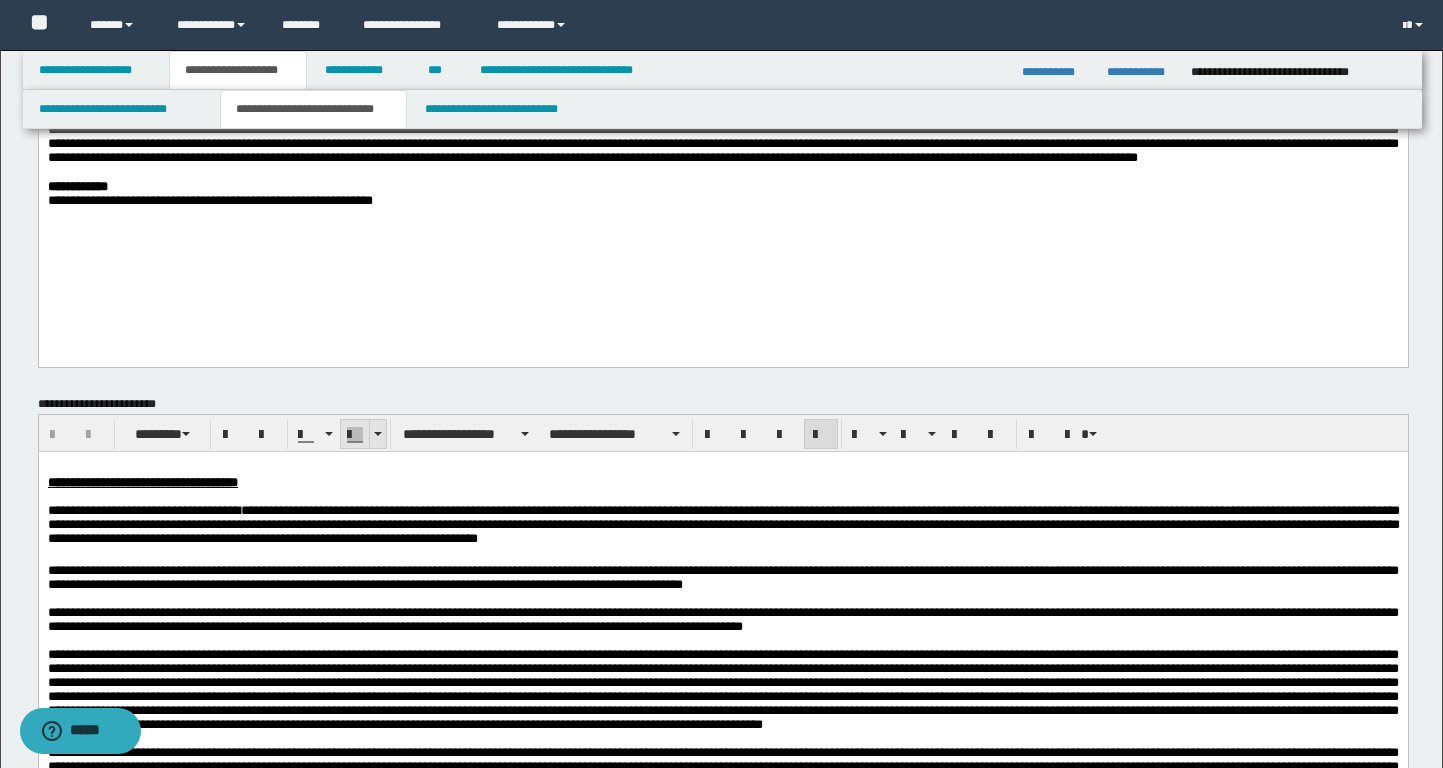 click at bounding box center [377, 434] 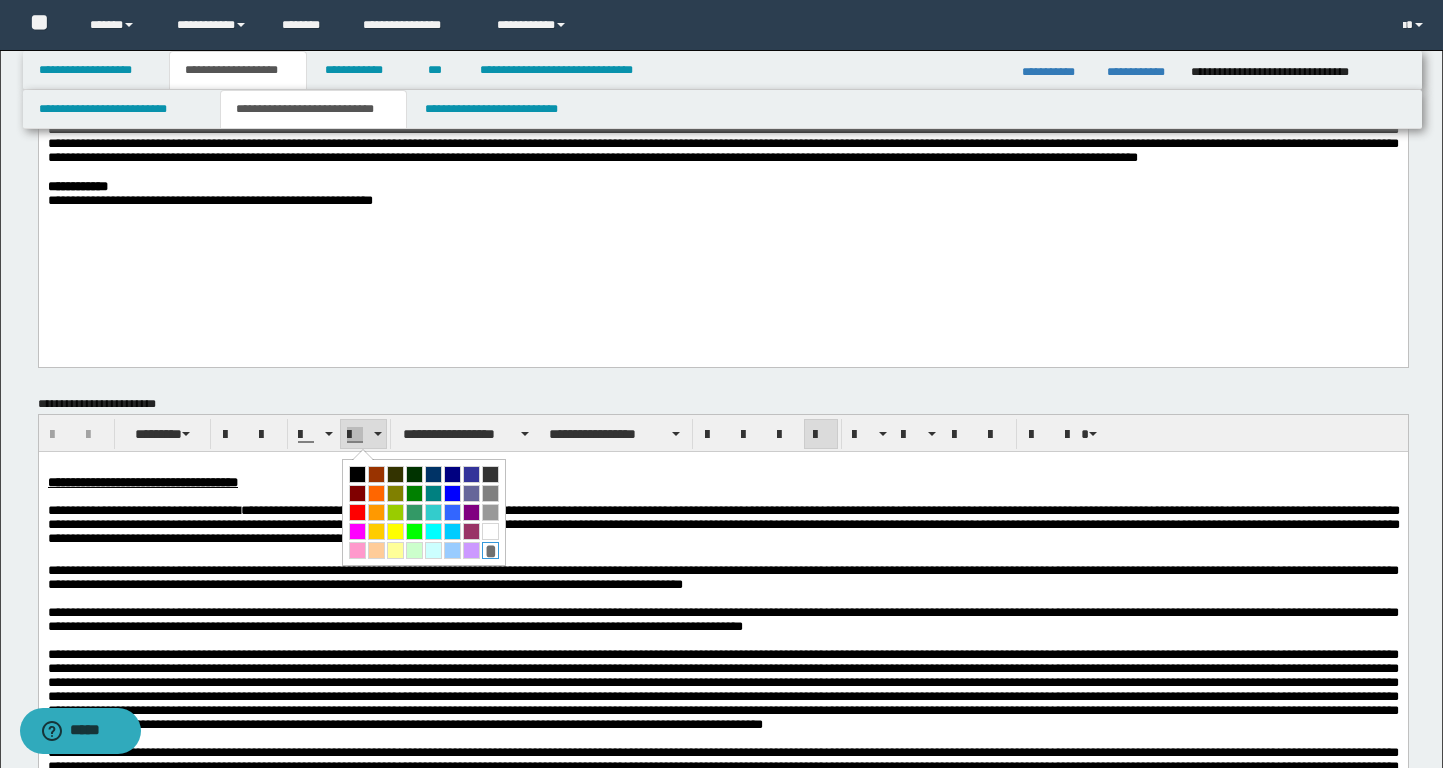 click on "*" at bounding box center (490, 550) 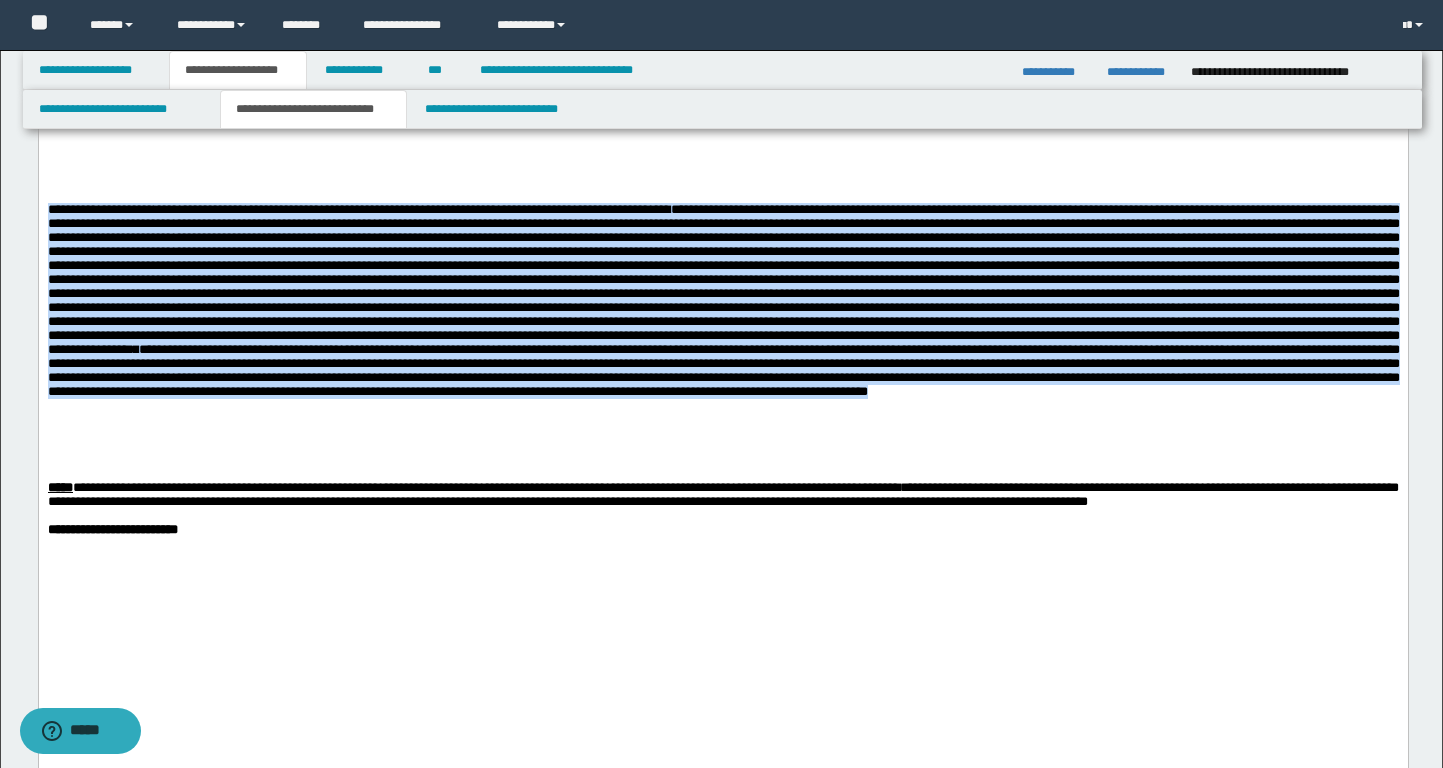 scroll, scrollTop: 2429, scrollLeft: 0, axis: vertical 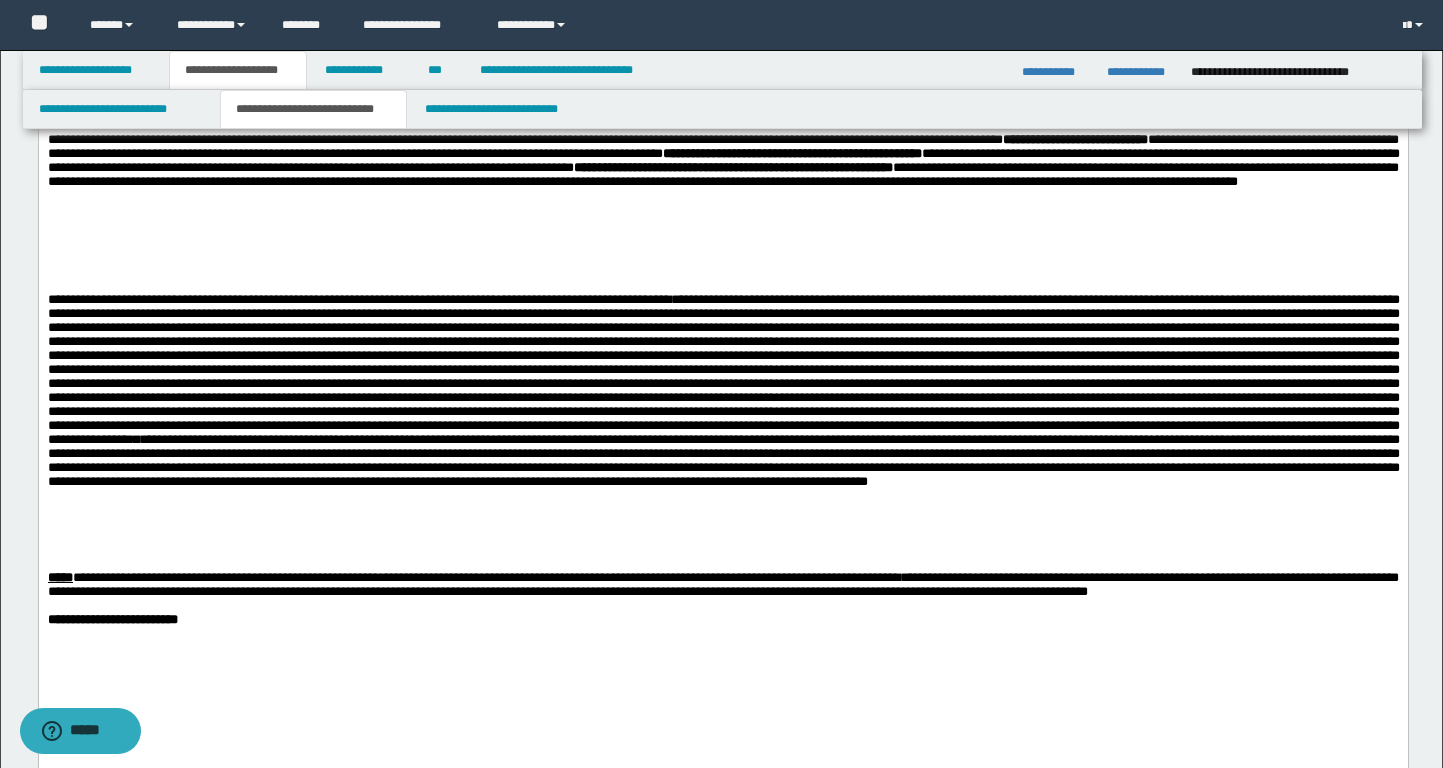 click on "**********" at bounding box center [723, 369] 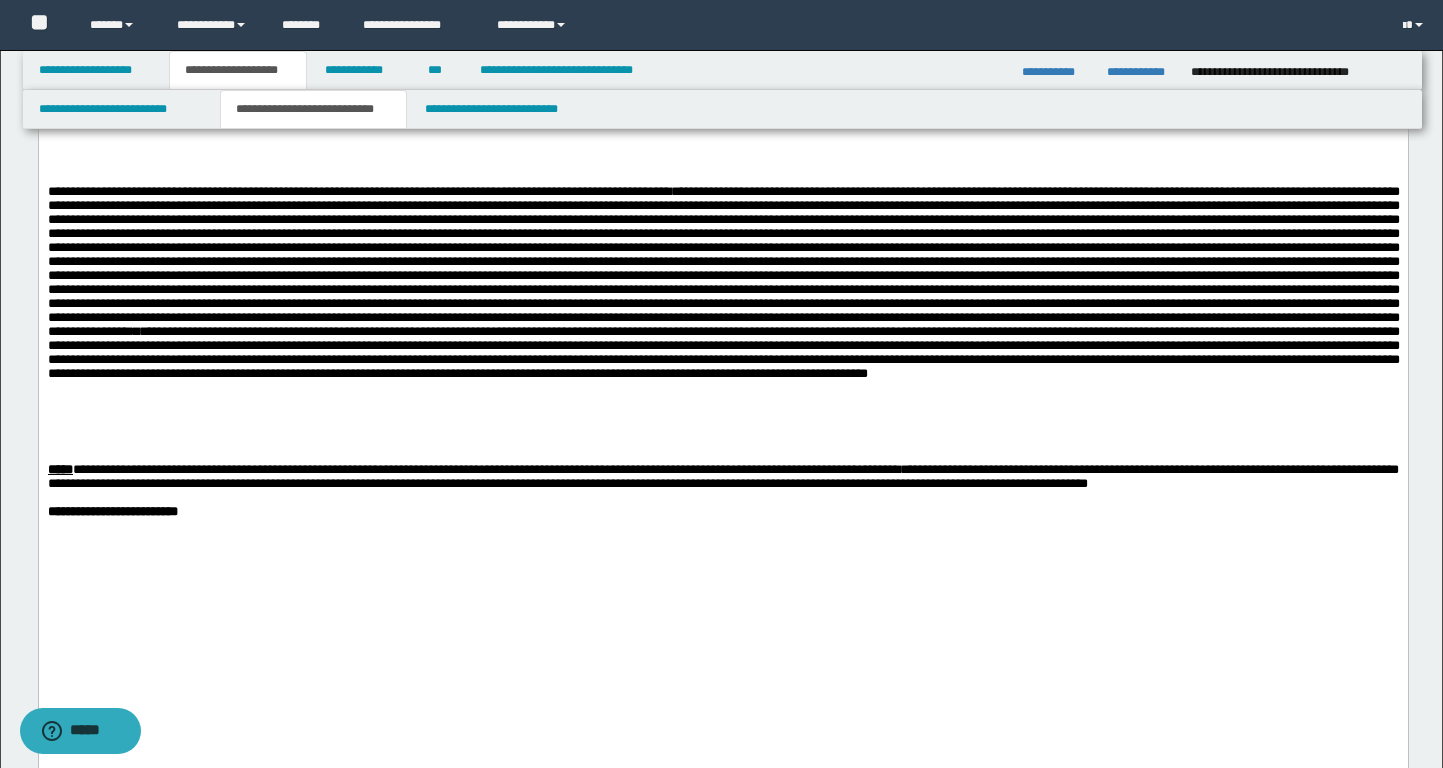 scroll, scrollTop: 2540, scrollLeft: 0, axis: vertical 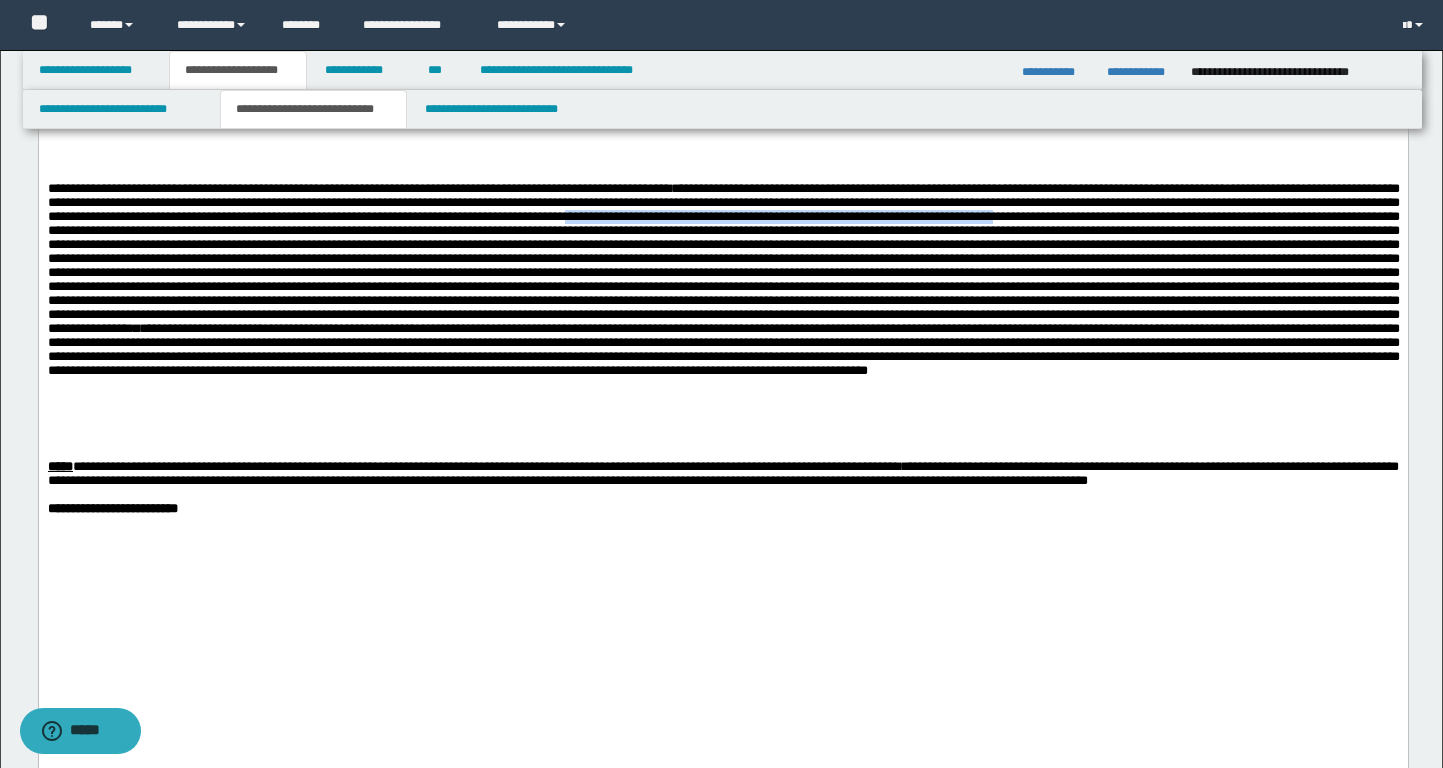 drag, startPoint x: 1233, startPoint y: 384, endPoint x: 414, endPoint y: 406, distance: 819.2954 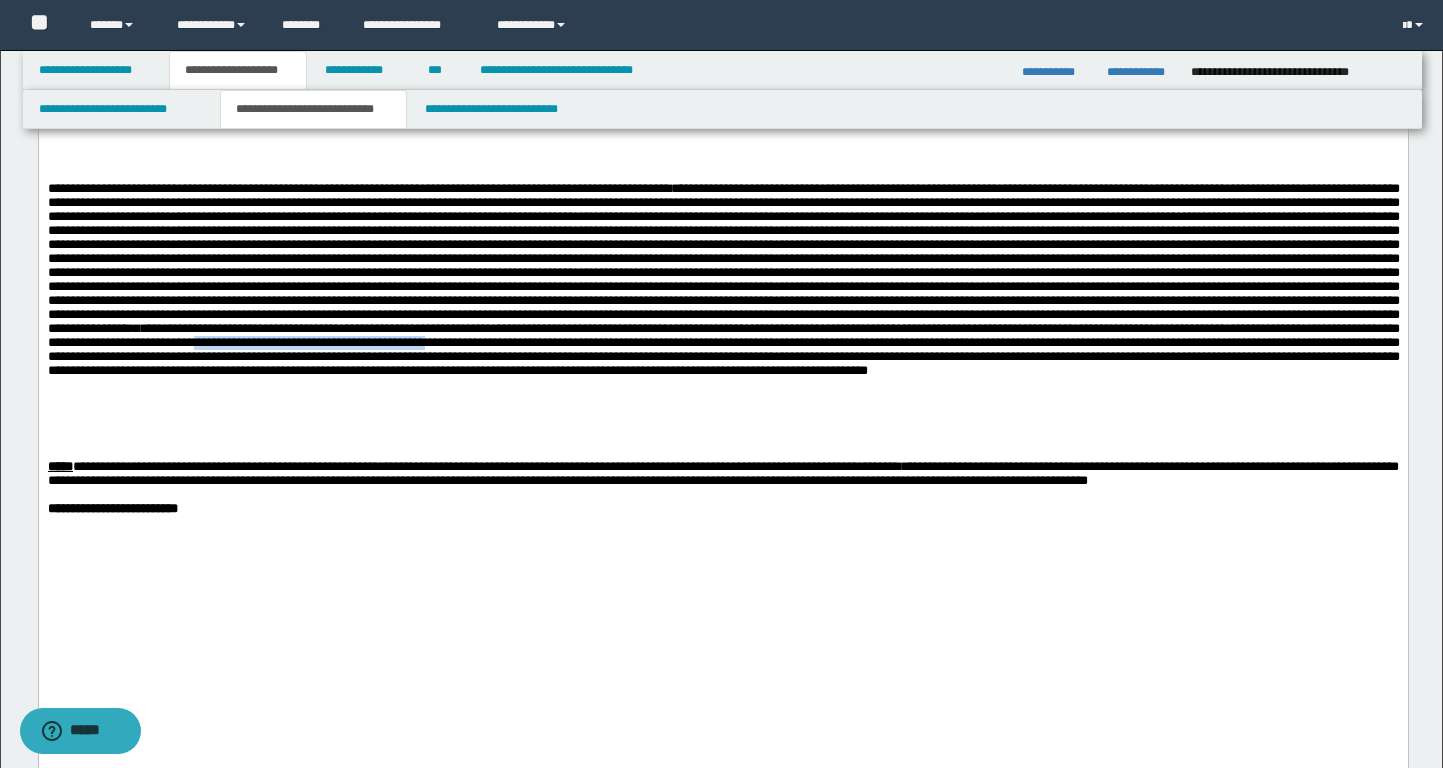 drag, startPoint x: 611, startPoint y: 553, endPoint x: 888, endPoint y: 555, distance: 277.00723 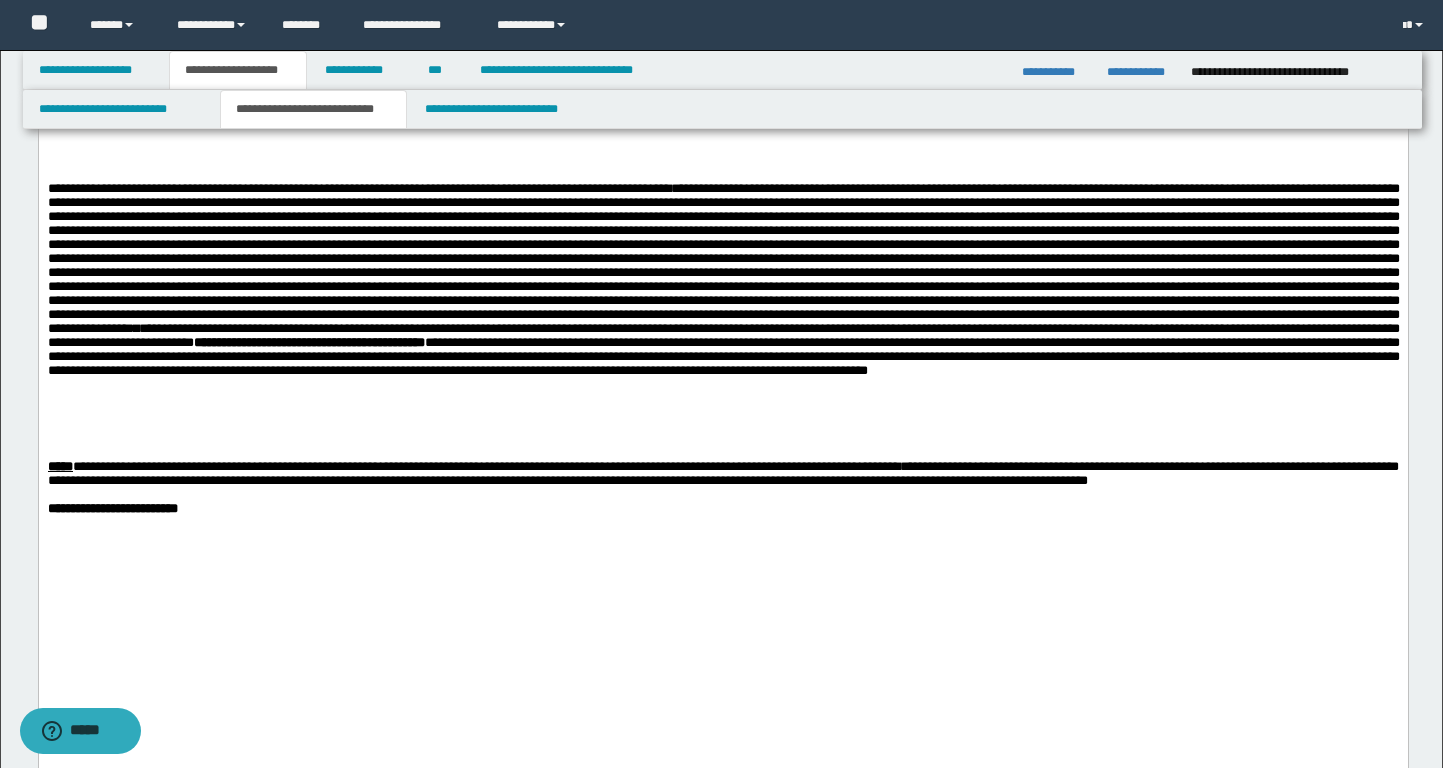 click on "[FIRST] [LAST]   [EMAIL]   [PHONE]" at bounding box center (723, 314) 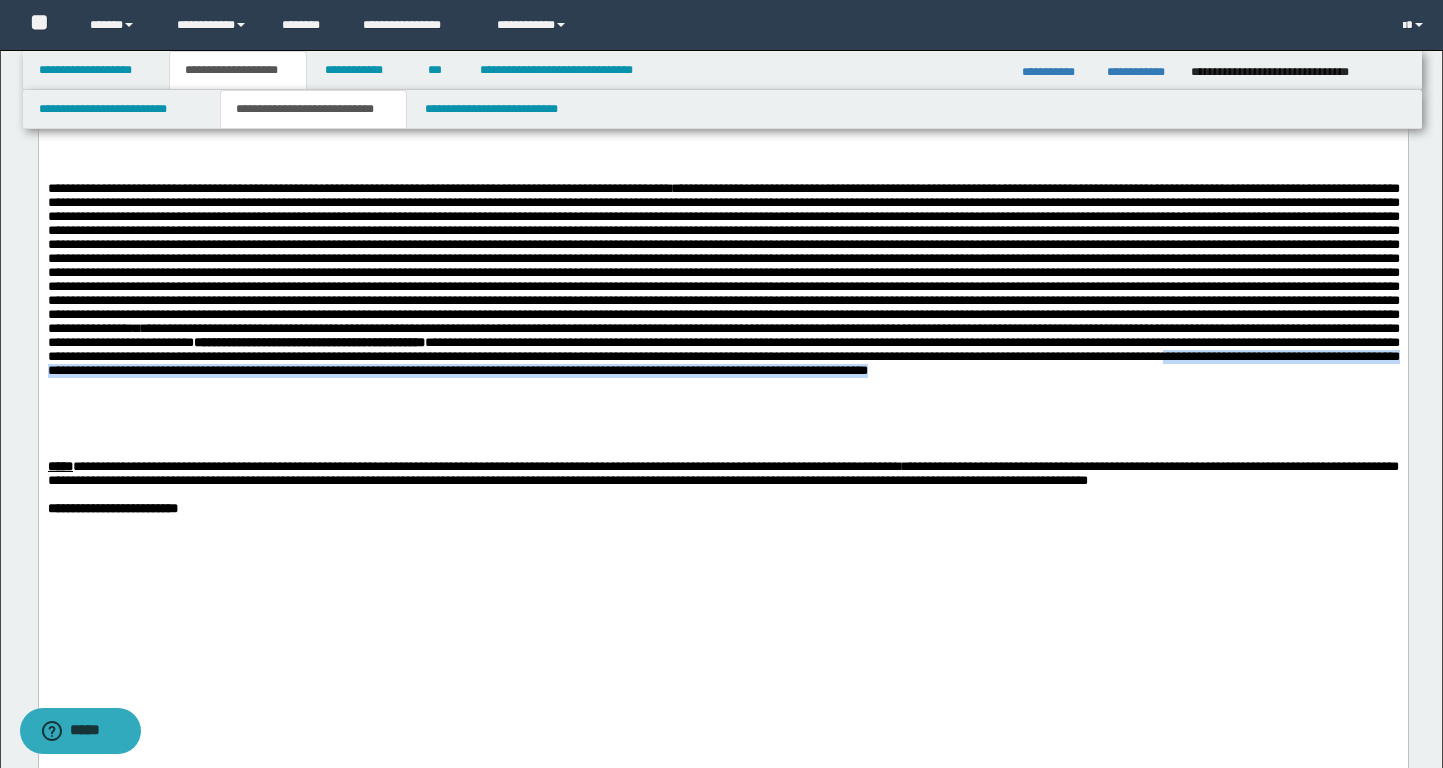 drag, startPoint x: 741, startPoint y: 583, endPoint x: 741, endPoint y: 600, distance: 17 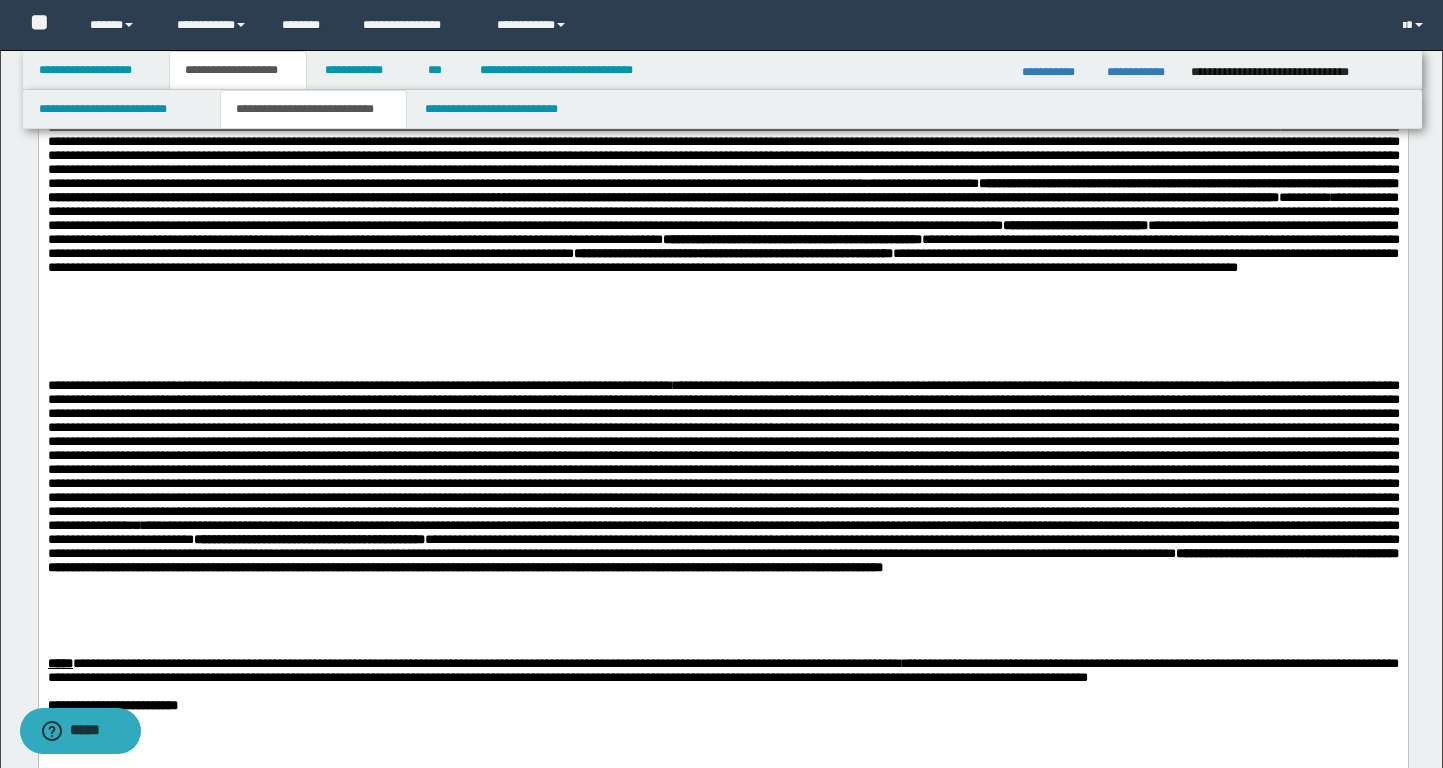scroll, scrollTop: 2347, scrollLeft: 0, axis: vertical 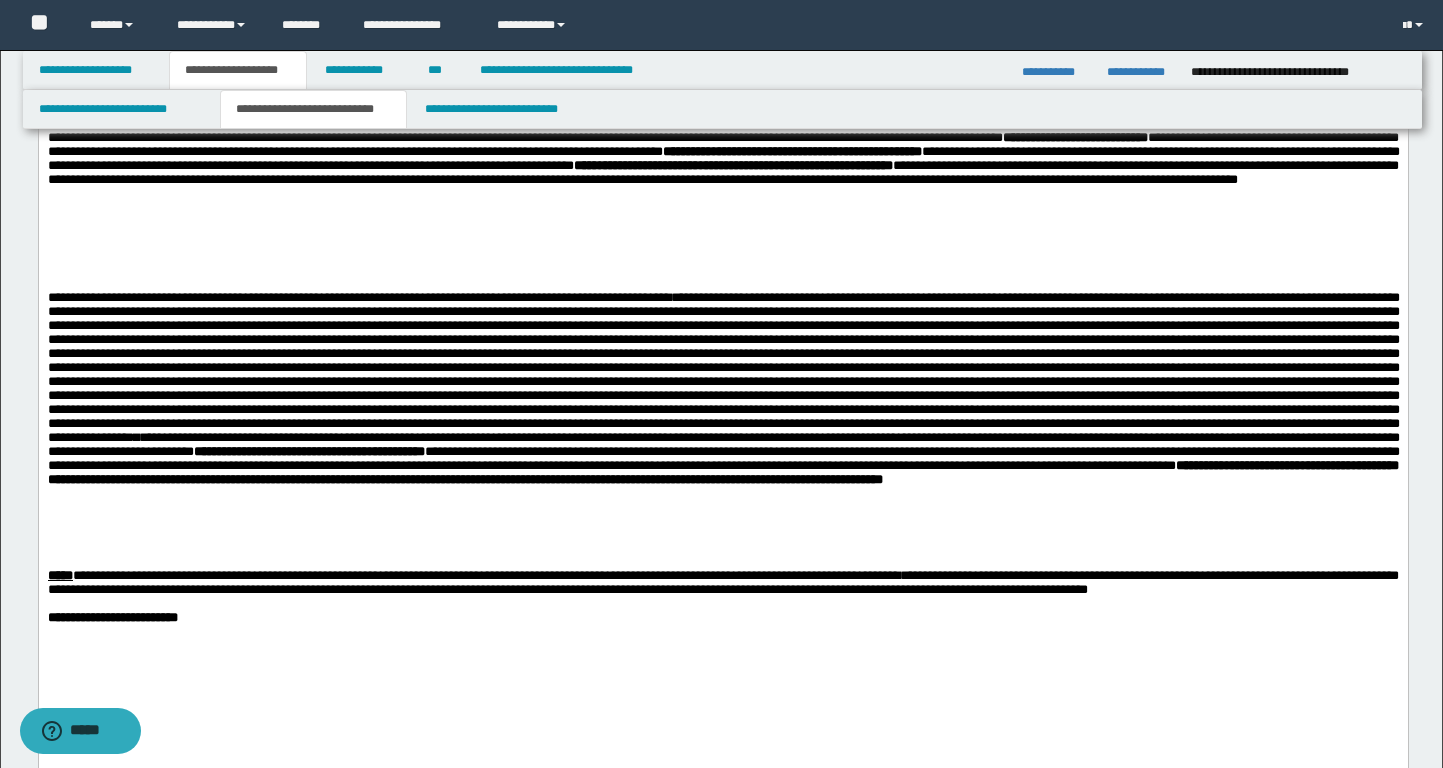 click on "**********" at bounding box center (723, 367) 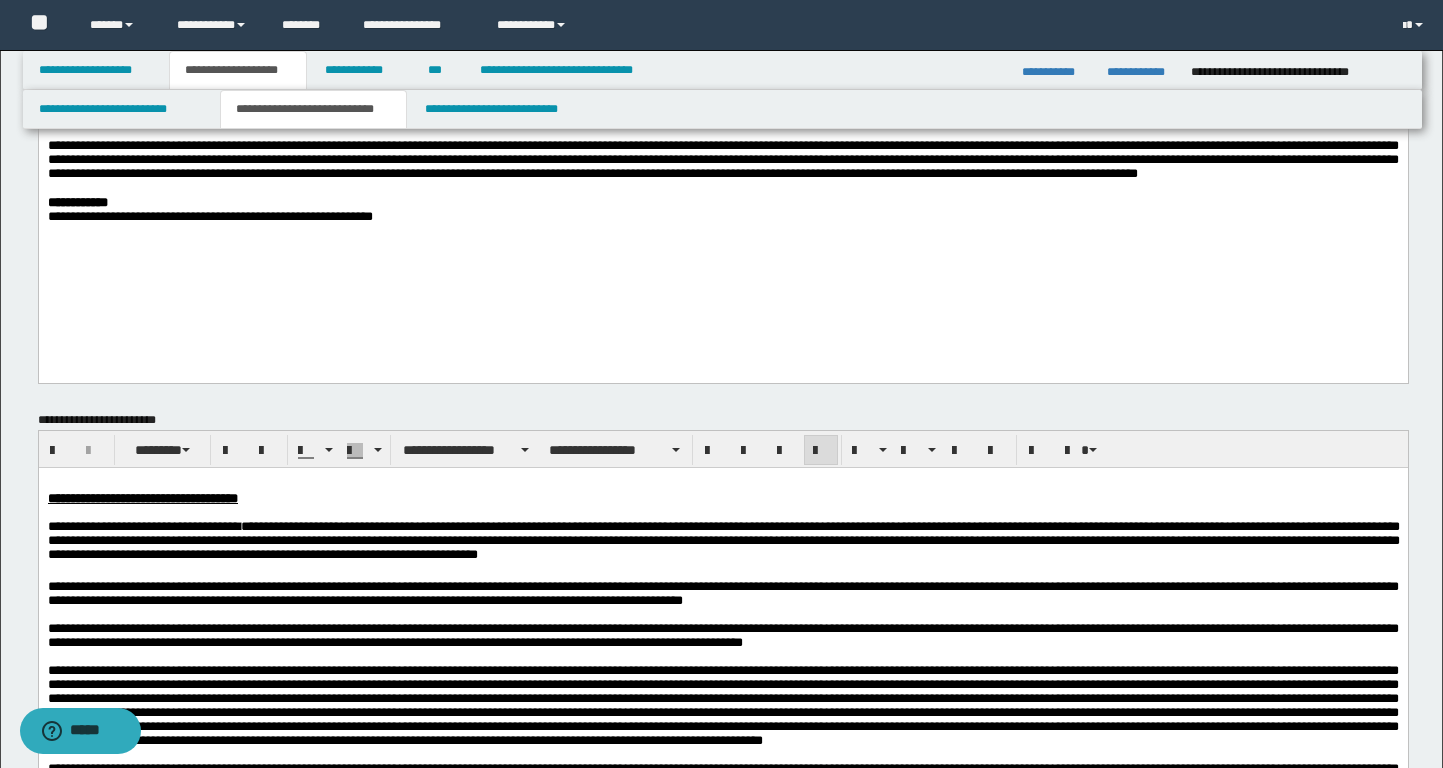 scroll, scrollTop: 0, scrollLeft: 0, axis: both 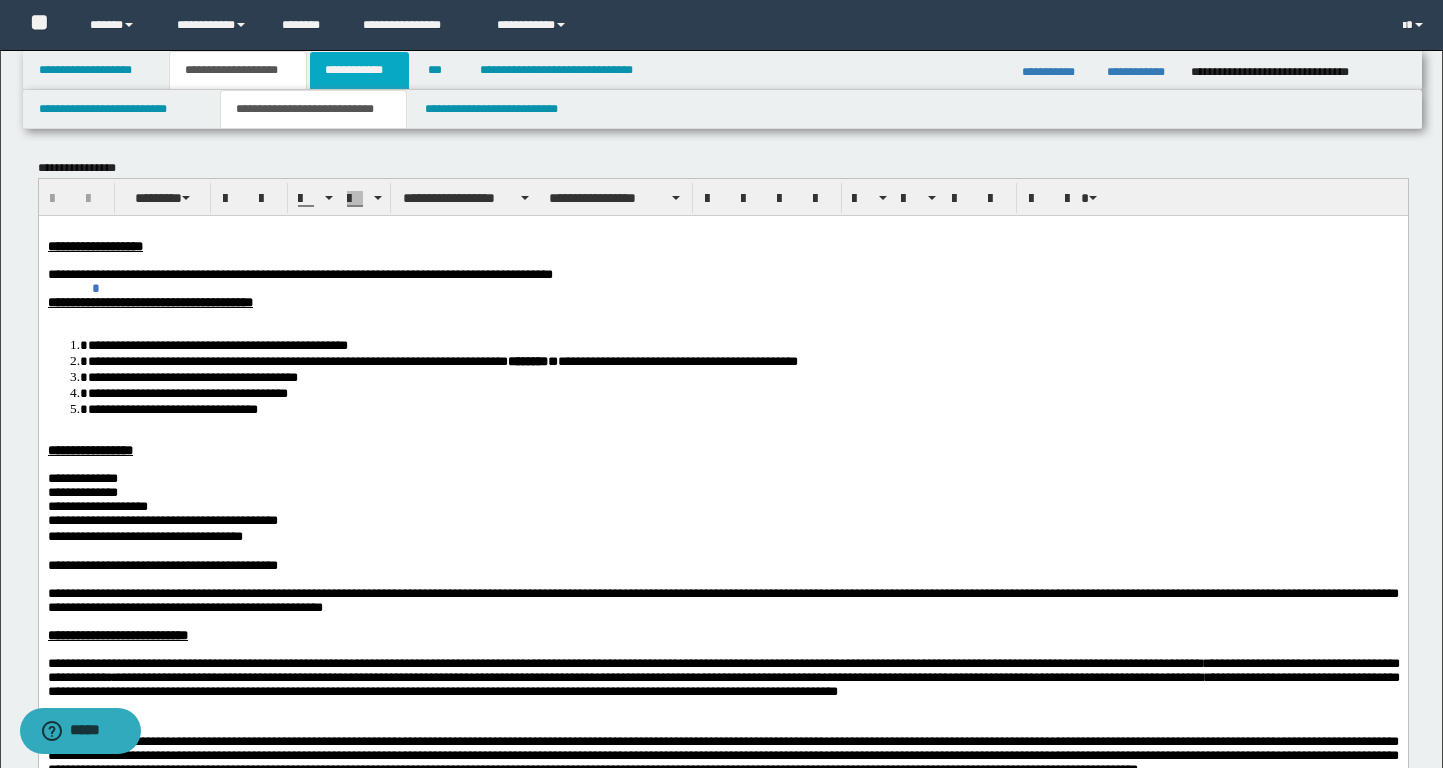 click on "**********" at bounding box center [359, 70] 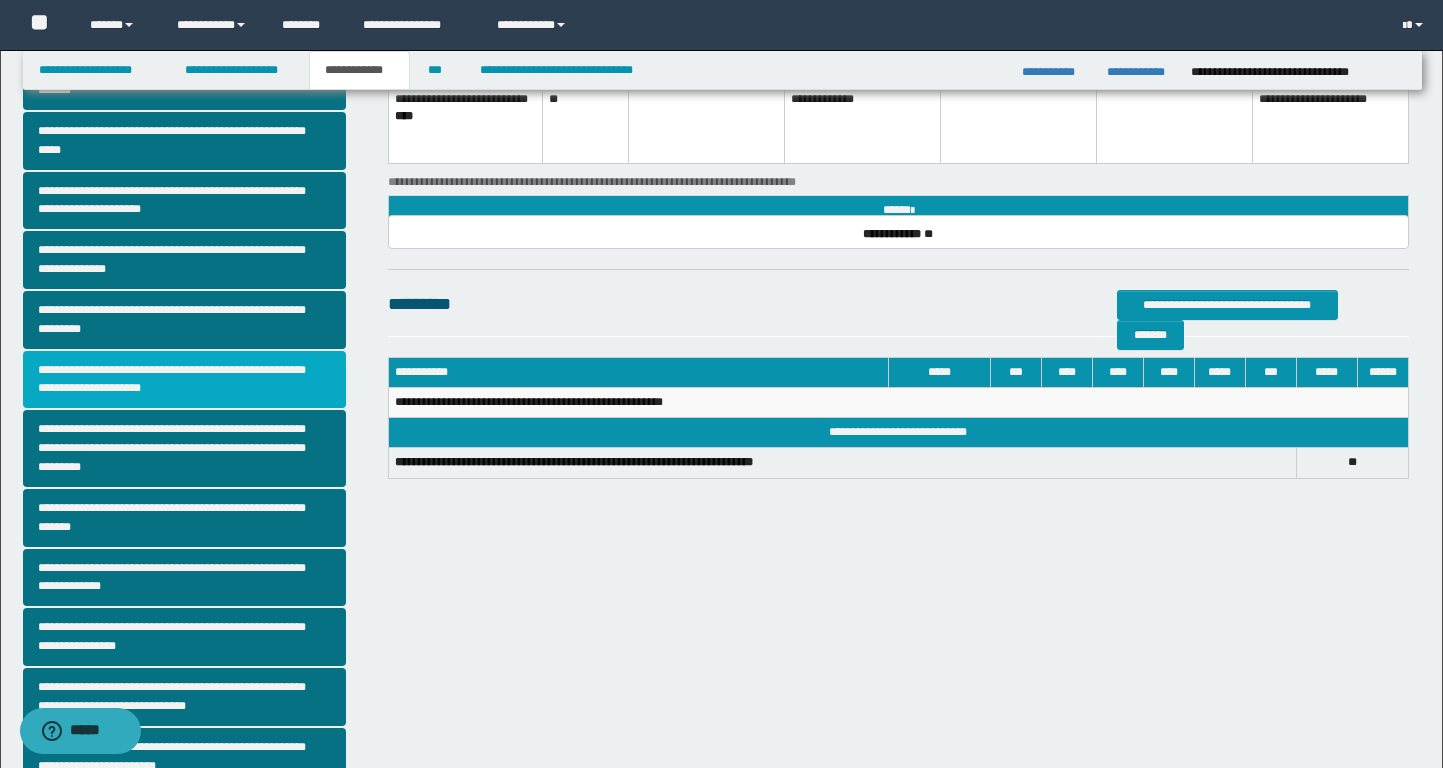 scroll, scrollTop: 254, scrollLeft: 0, axis: vertical 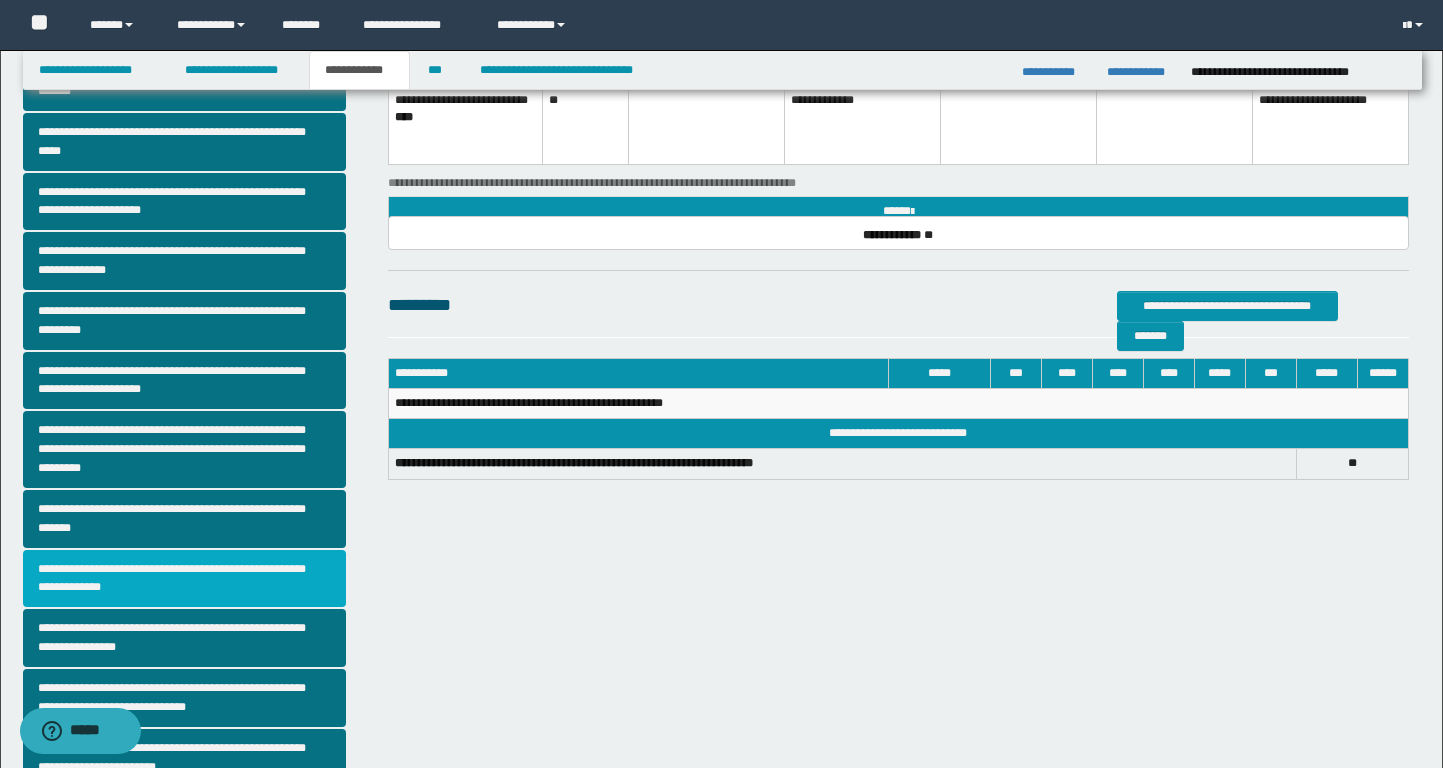 click on "**********" at bounding box center [184, 579] 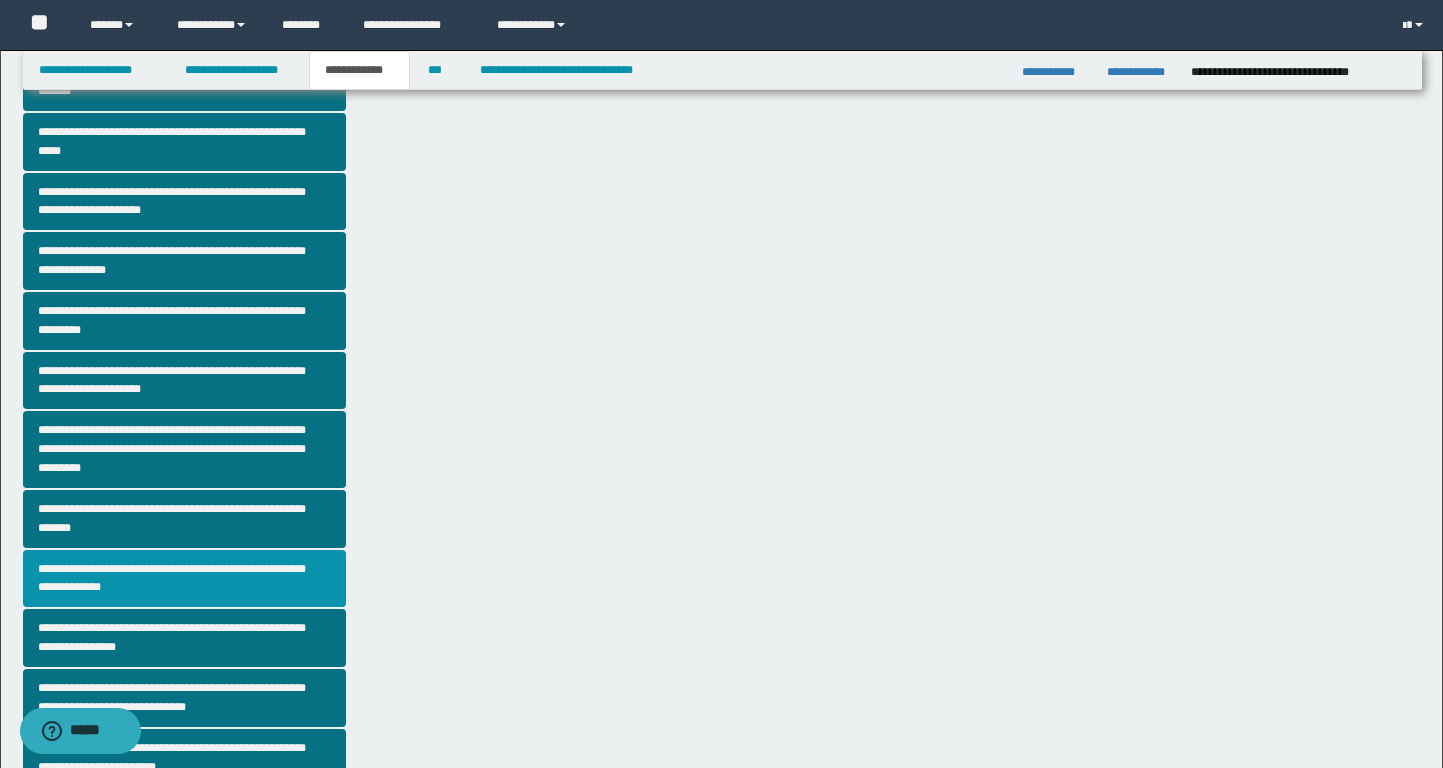 scroll, scrollTop: 0, scrollLeft: 0, axis: both 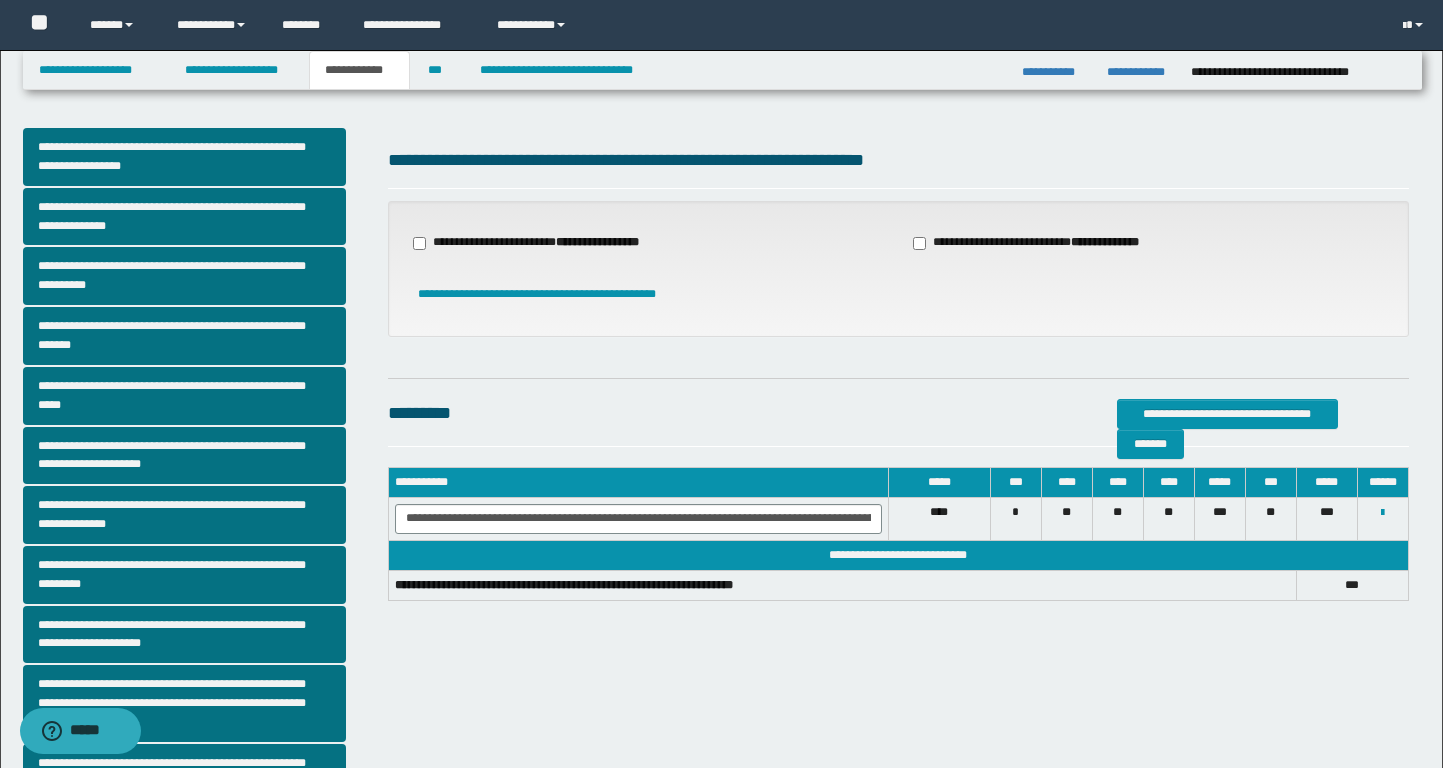 click on "**********" at bounding box center (548, 243) 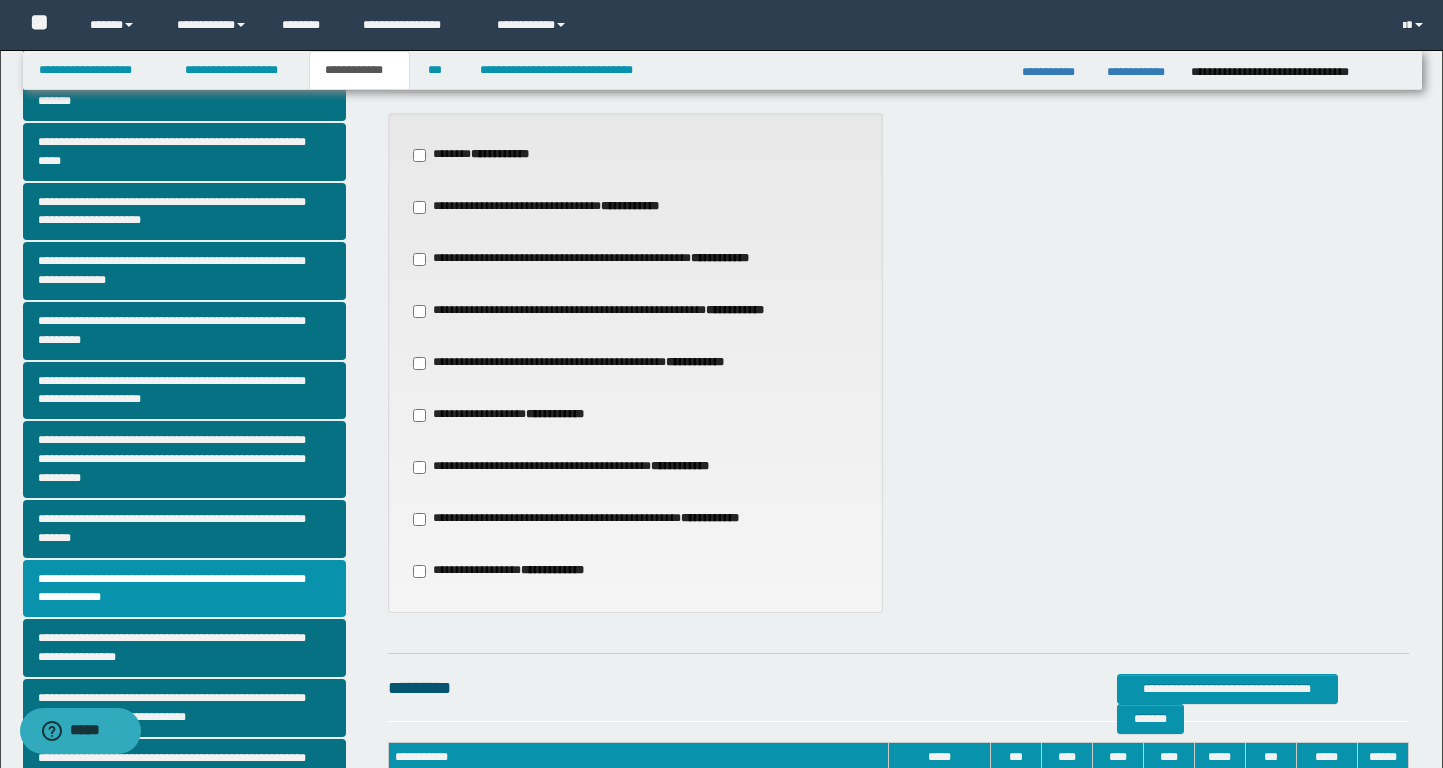 scroll, scrollTop: 480, scrollLeft: 0, axis: vertical 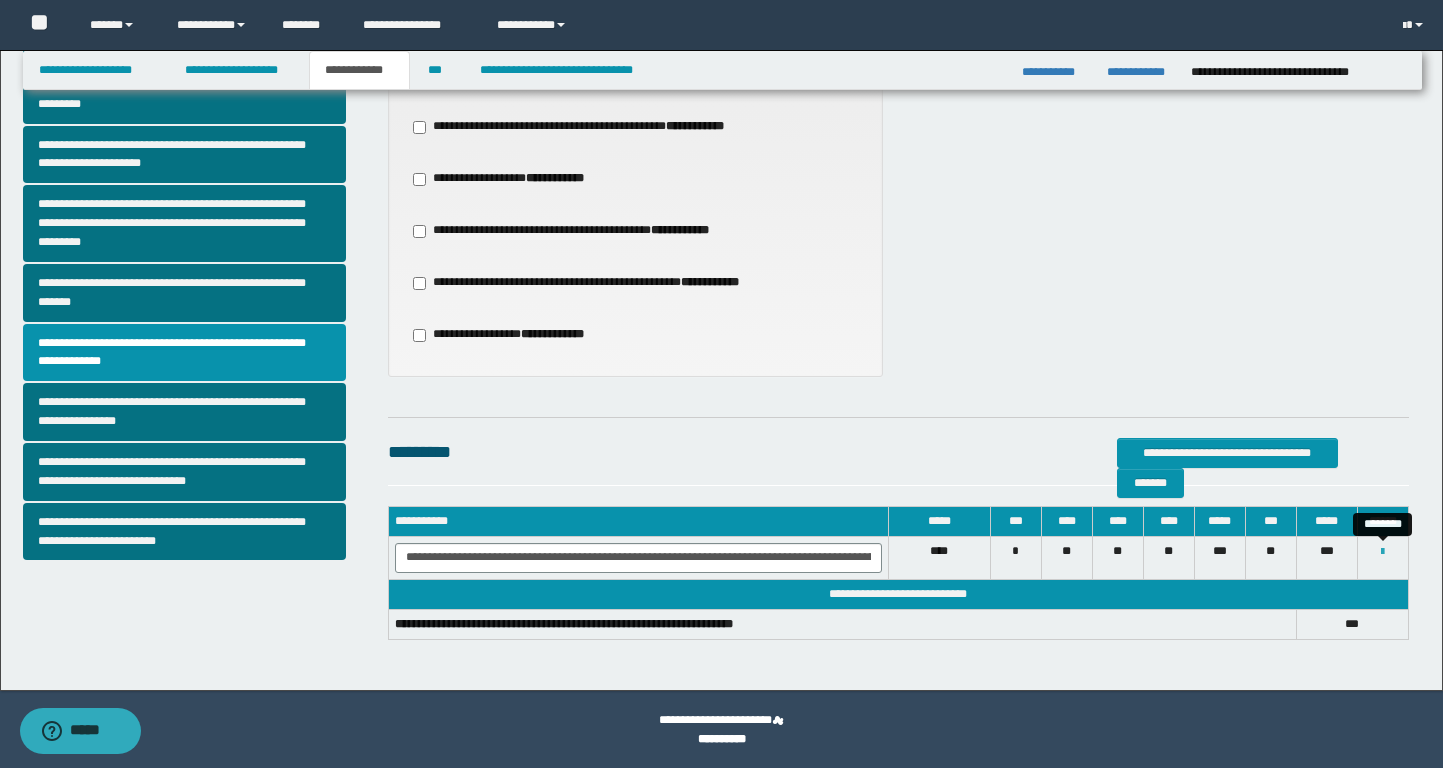 click at bounding box center [1382, 552] 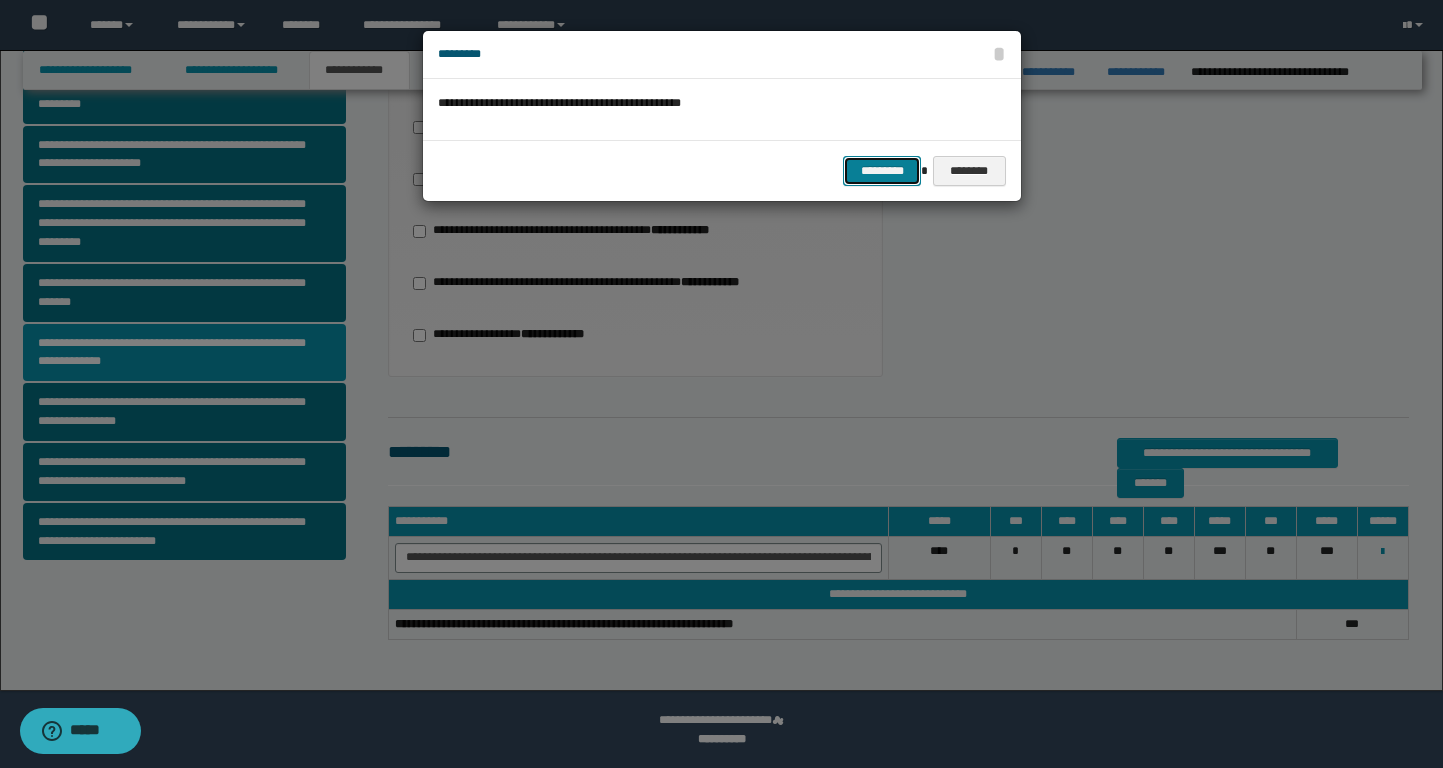 click on "*********" at bounding box center [882, 171] 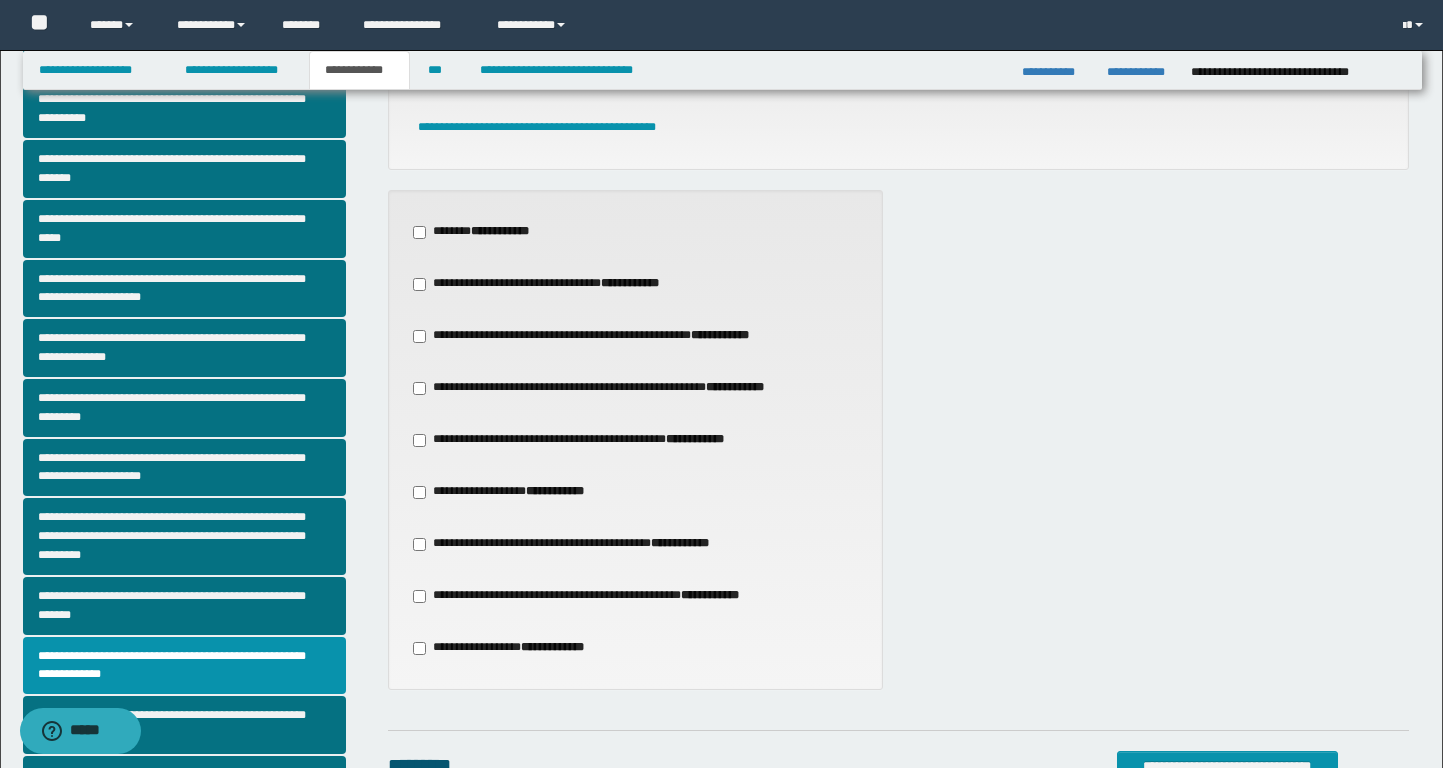 scroll, scrollTop: 55, scrollLeft: 0, axis: vertical 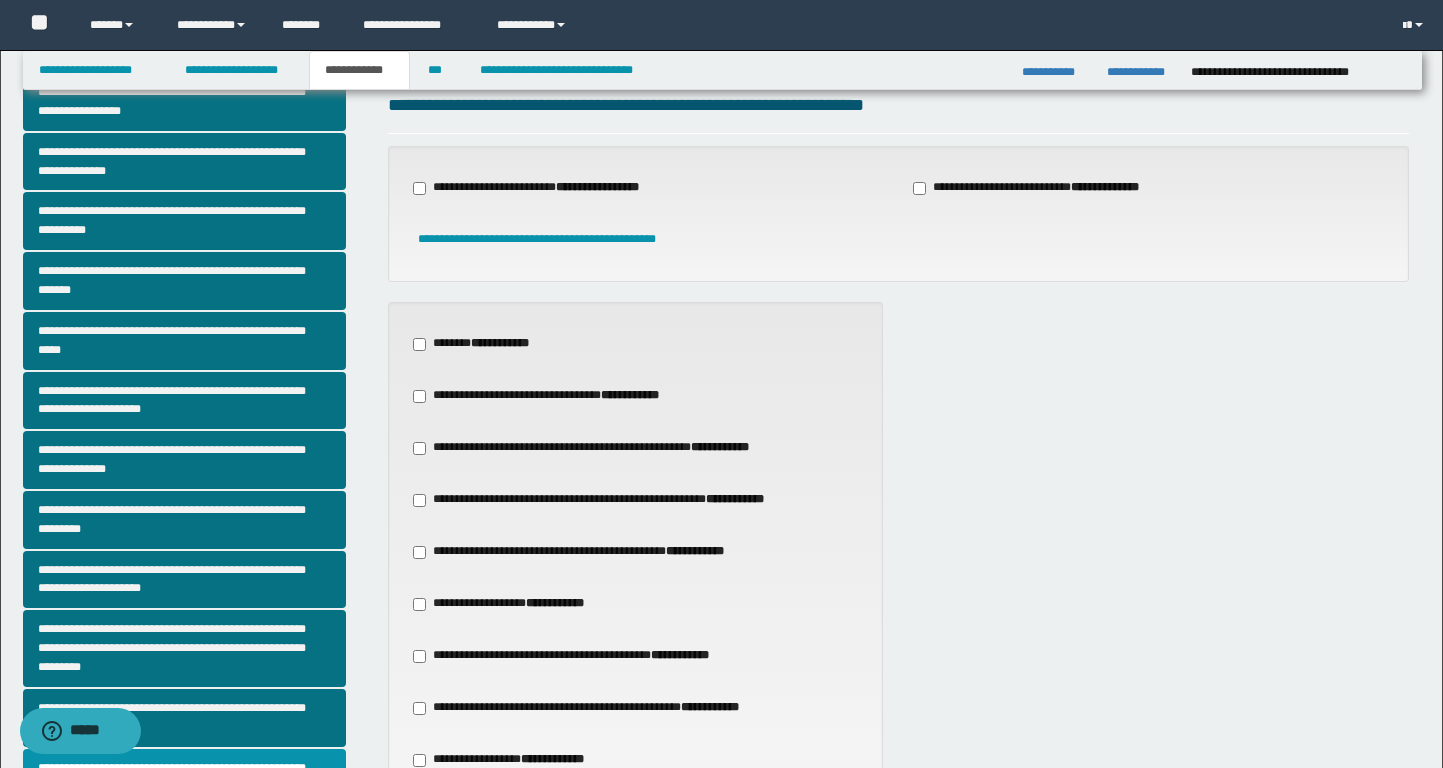 click on "**********" at bounding box center [484, 344] 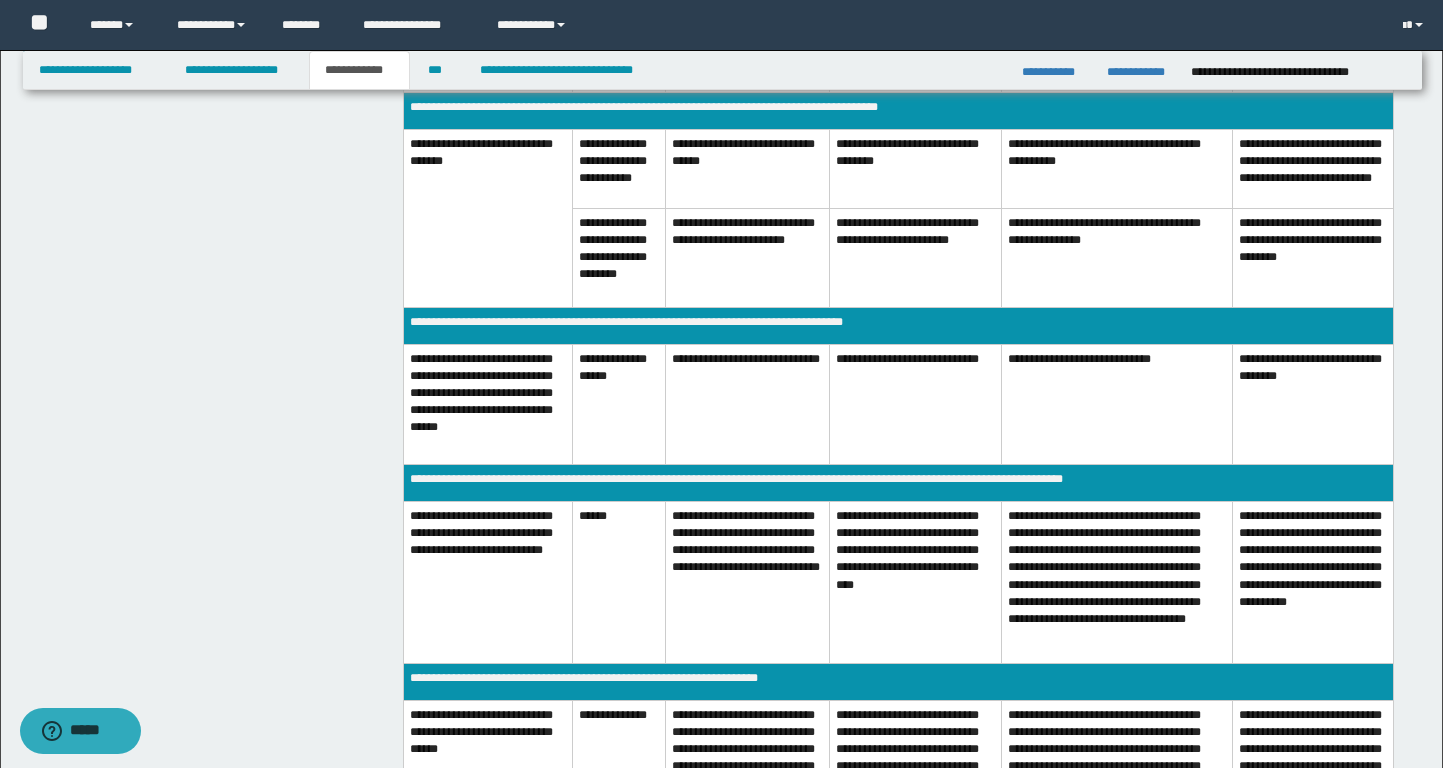 scroll, scrollTop: 998, scrollLeft: 0, axis: vertical 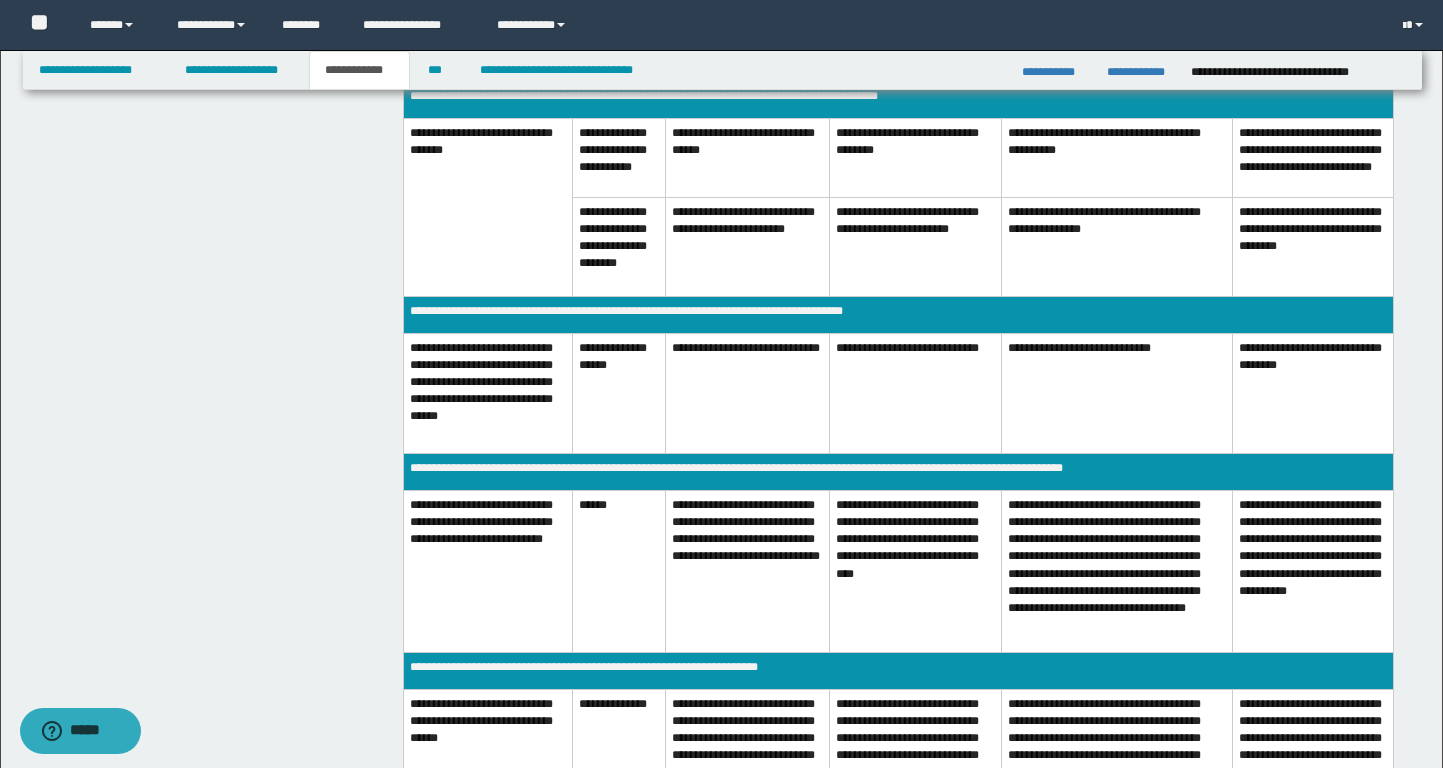 click on "**********" at bounding box center (748, 572) 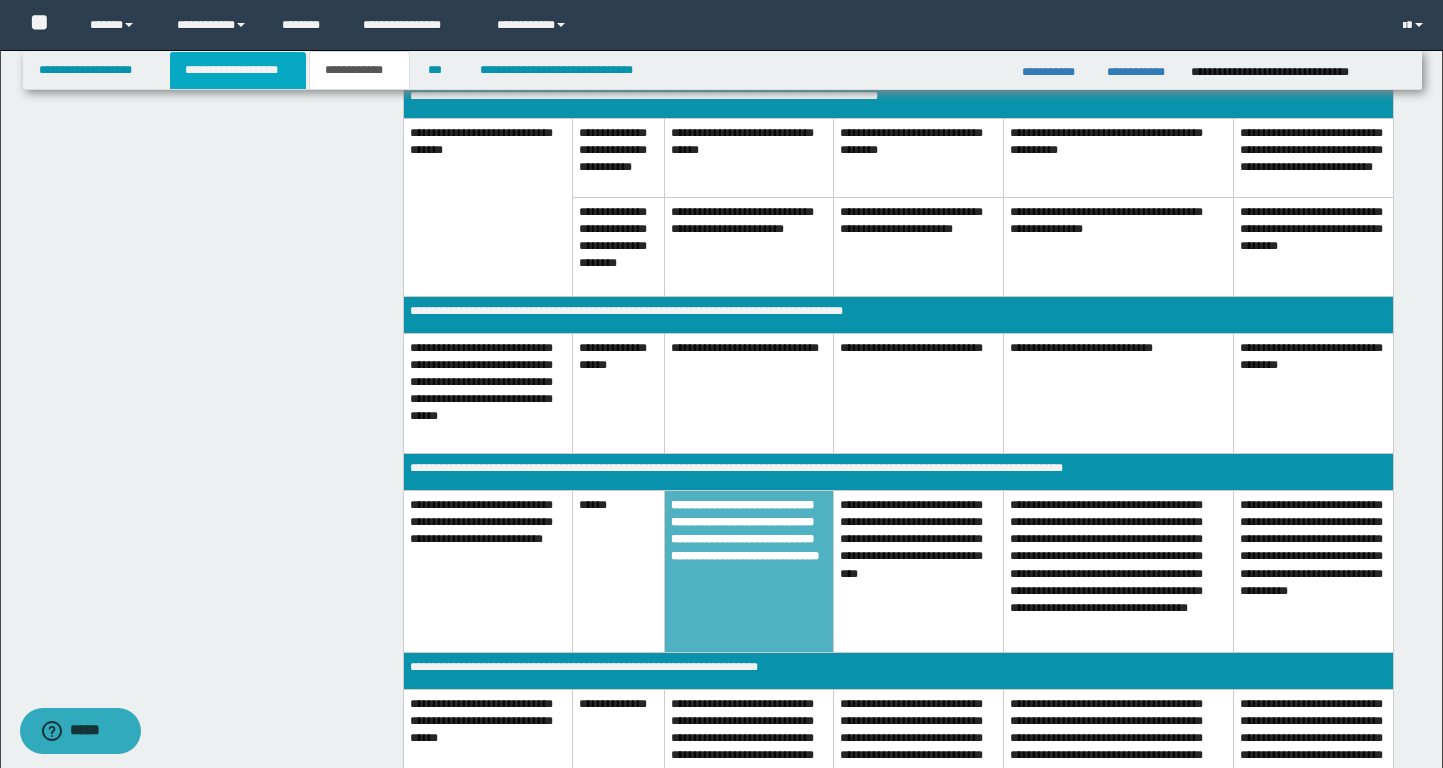 click on "**********" at bounding box center (238, 70) 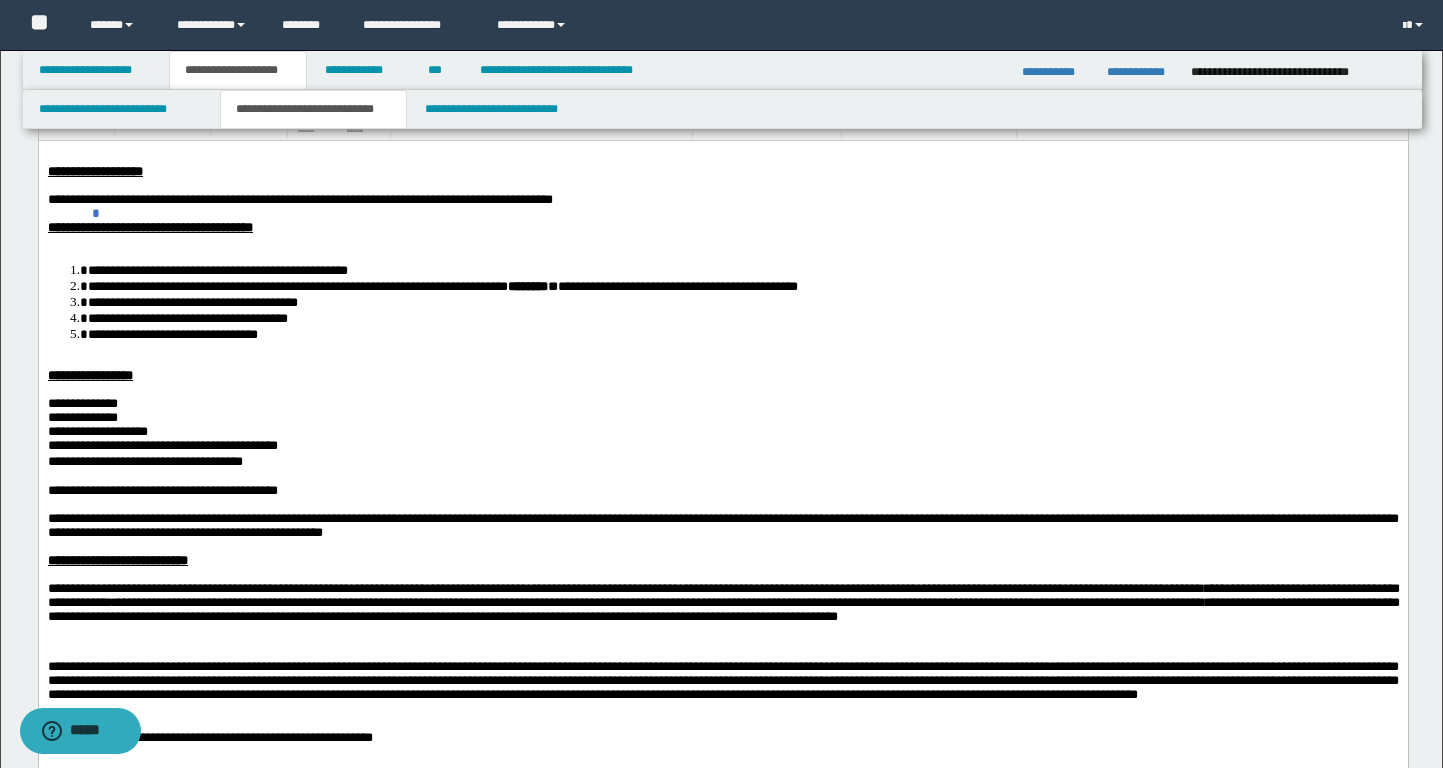 scroll, scrollTop: 0, scrollLeft: 0, axis: both 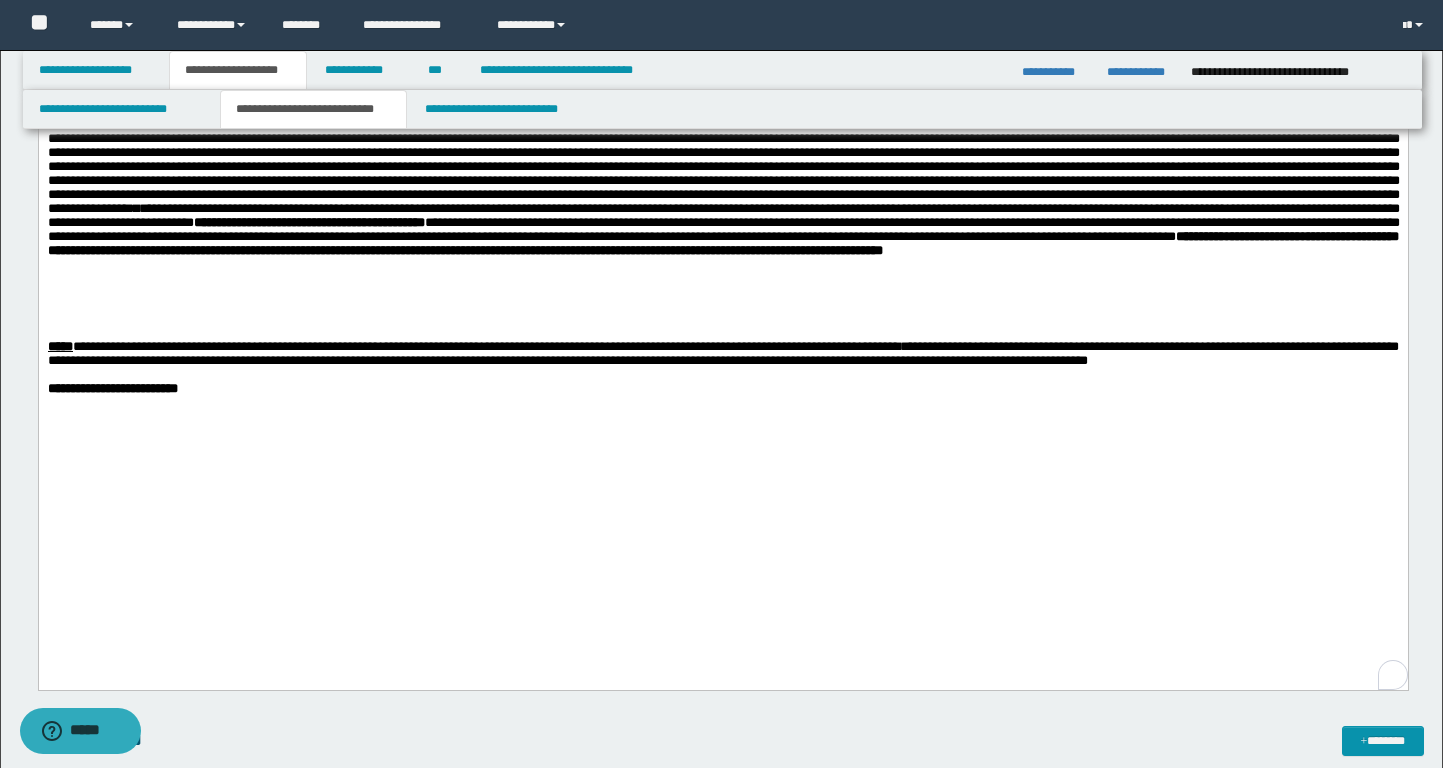 drag, startPoint x: 50, startPoint y: 232, endPoint x: 363, endPoint y: 234, distance: 313.00638 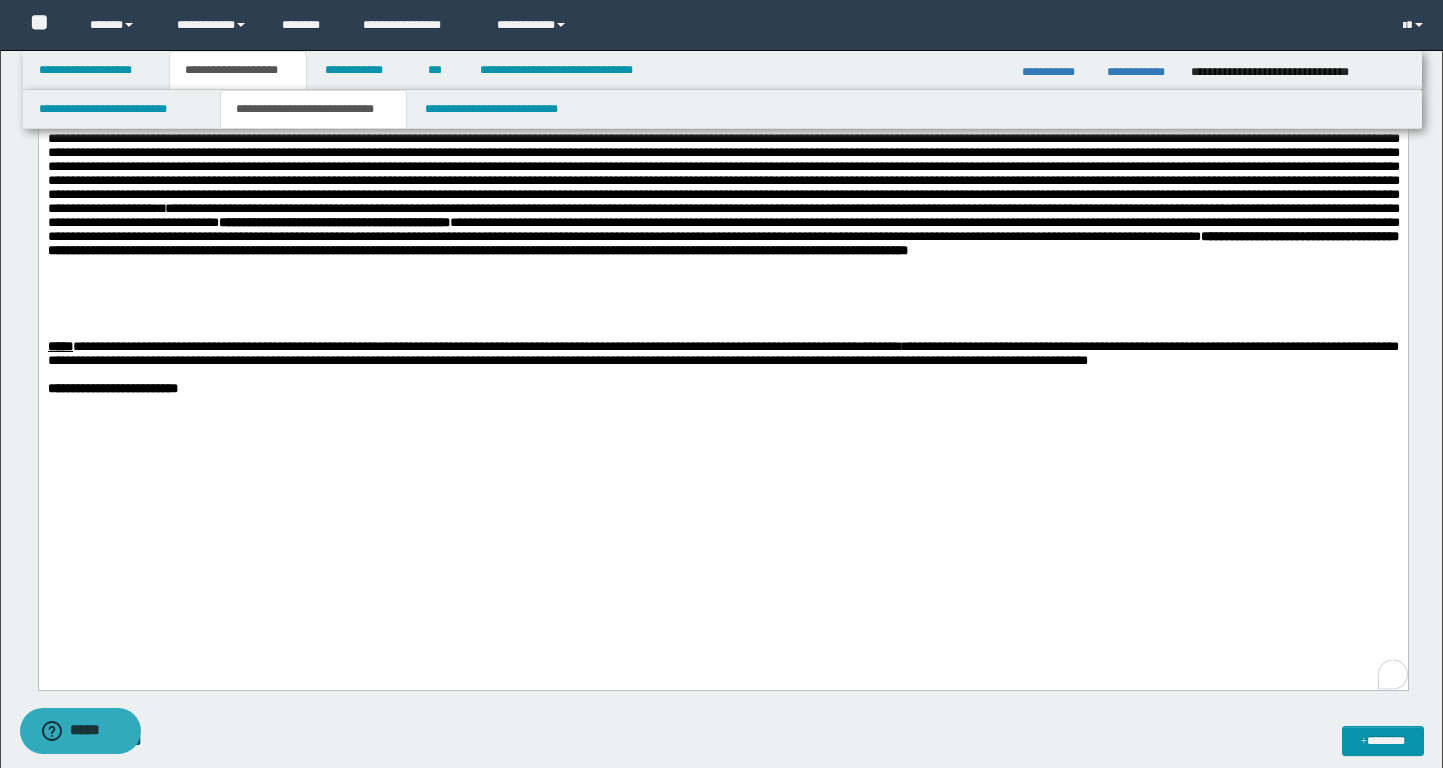 drag, startPoint x: 47, startPoint y: 231, endPoint x: 411, endPoint y: 233, distance: 364.0055 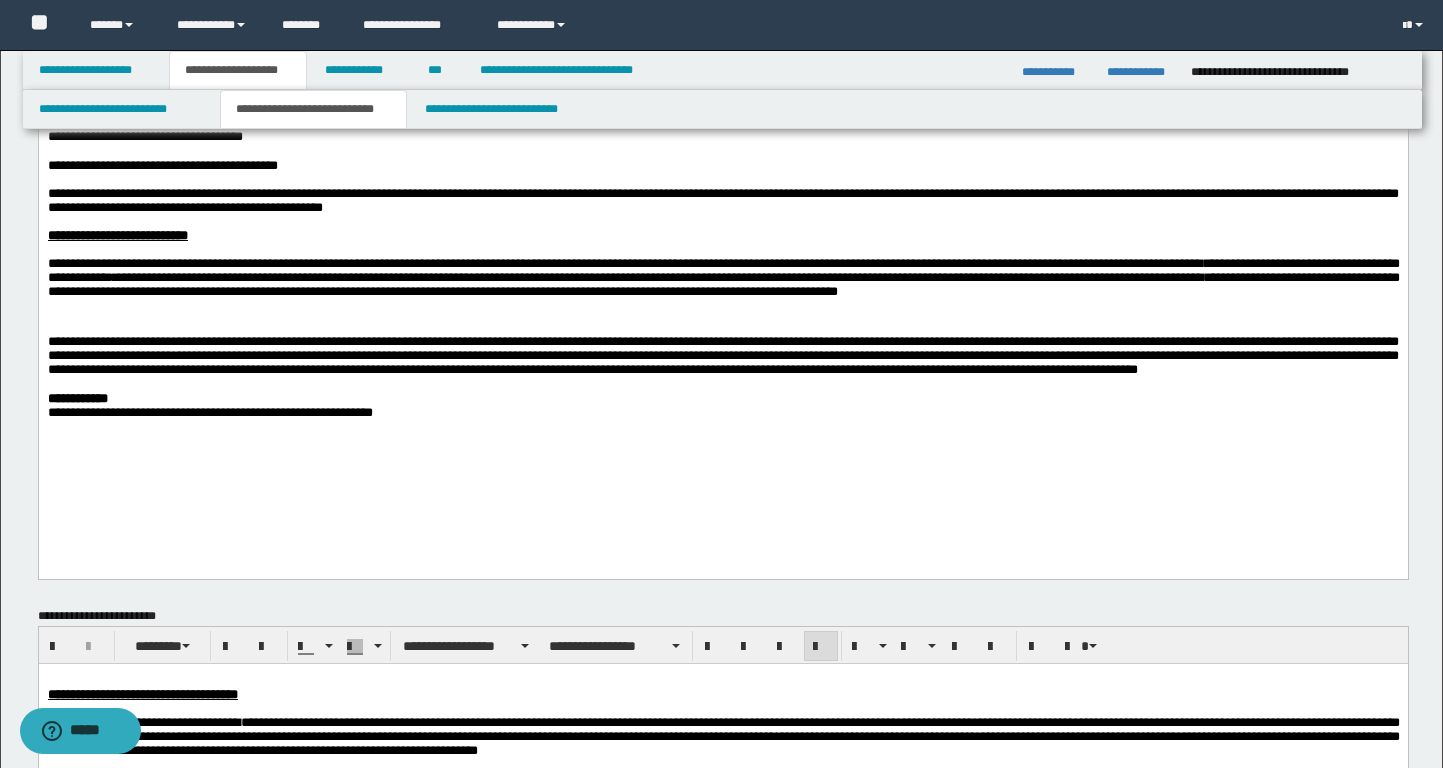 scroll, scrollTop: 0, scrollLeft: 0, axis: both 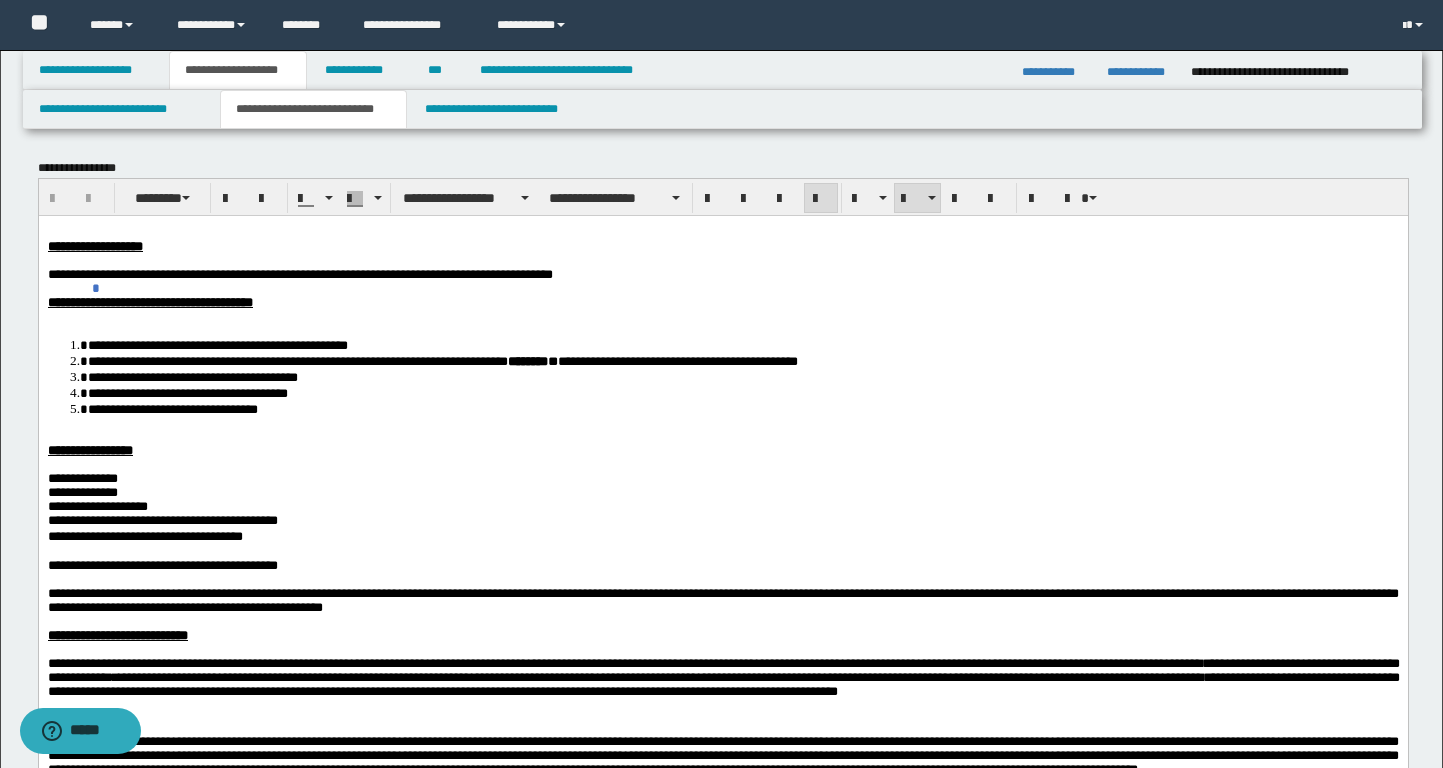 click on "**********" at bounding box center (742, 392) 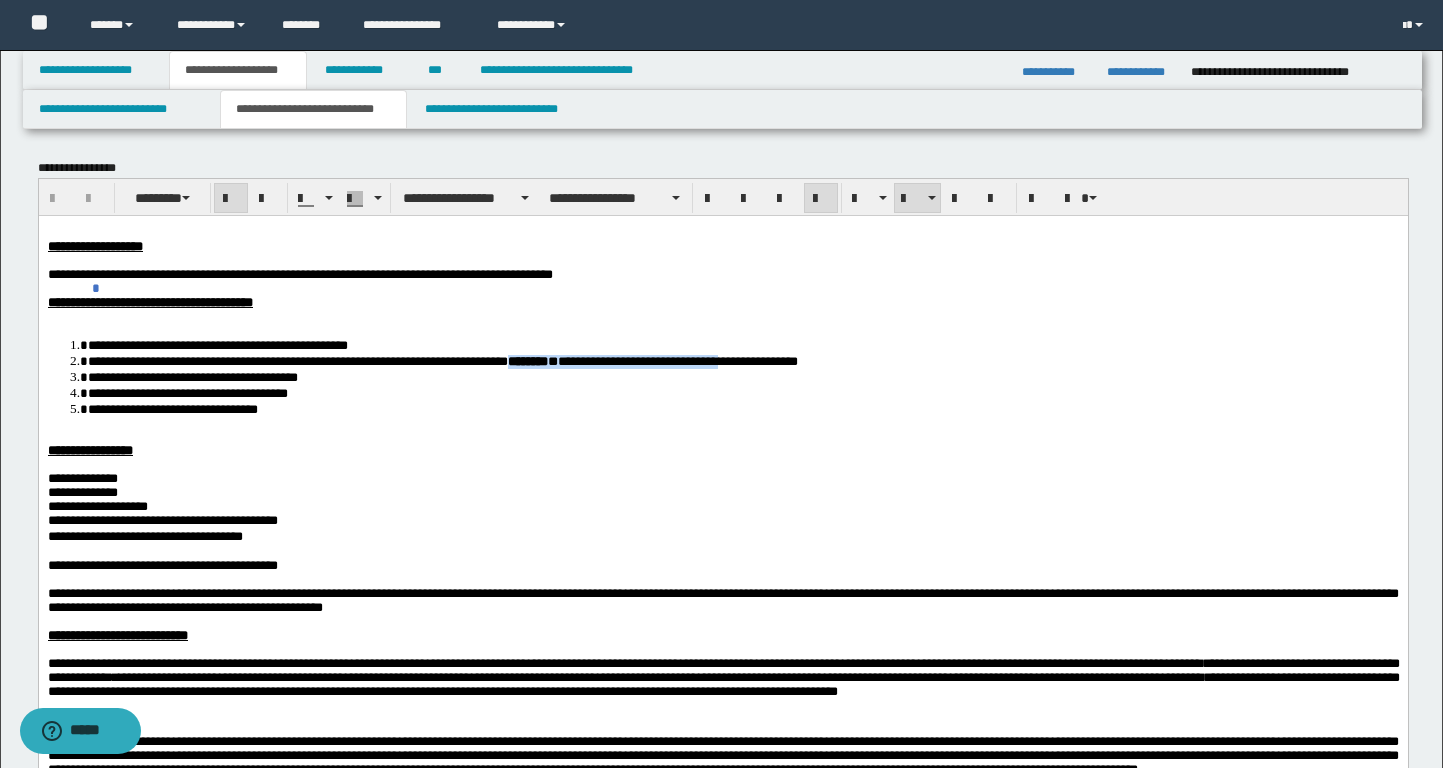 drag, startPoint x: 580, startPoint y: 370, endPoint x: 842, endPoint y: 373, distance: 262.01718 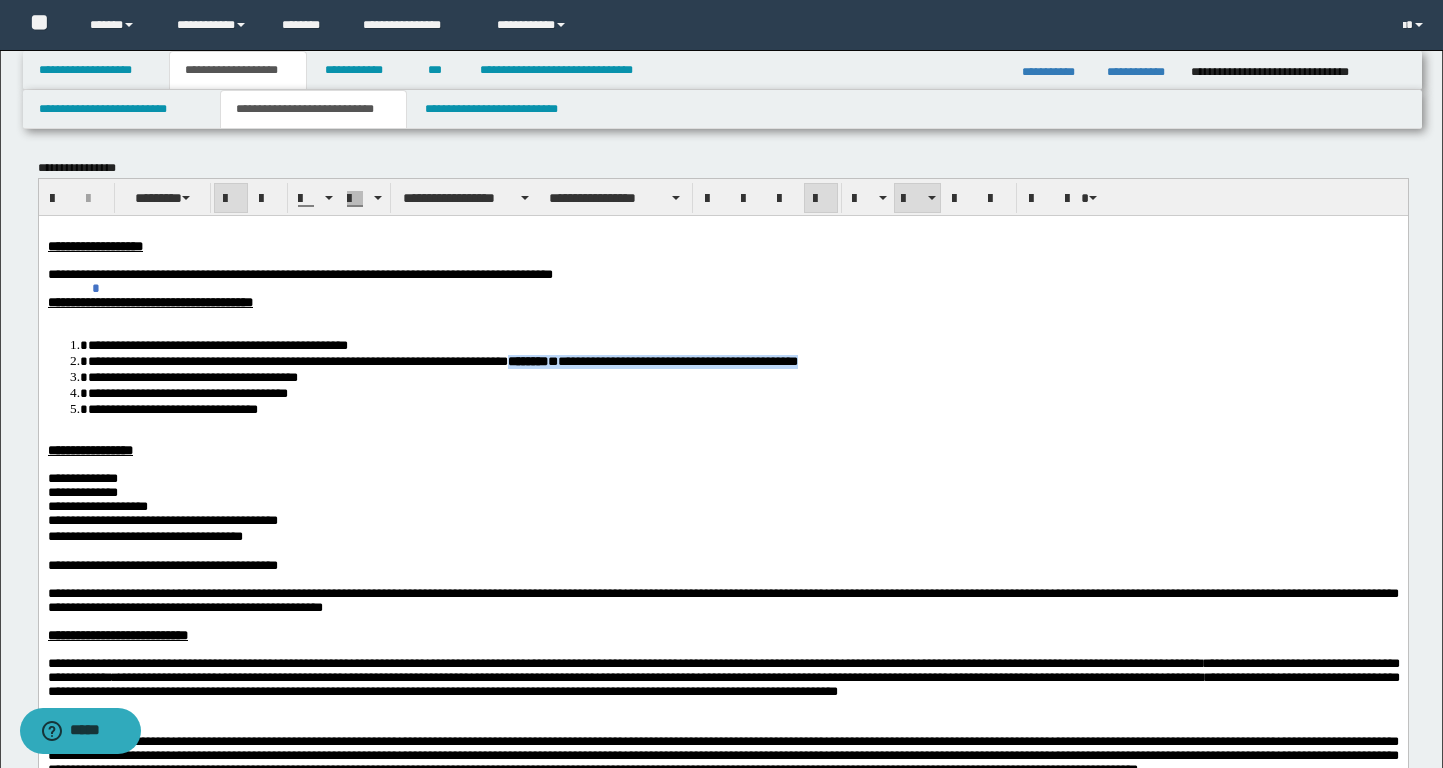 type 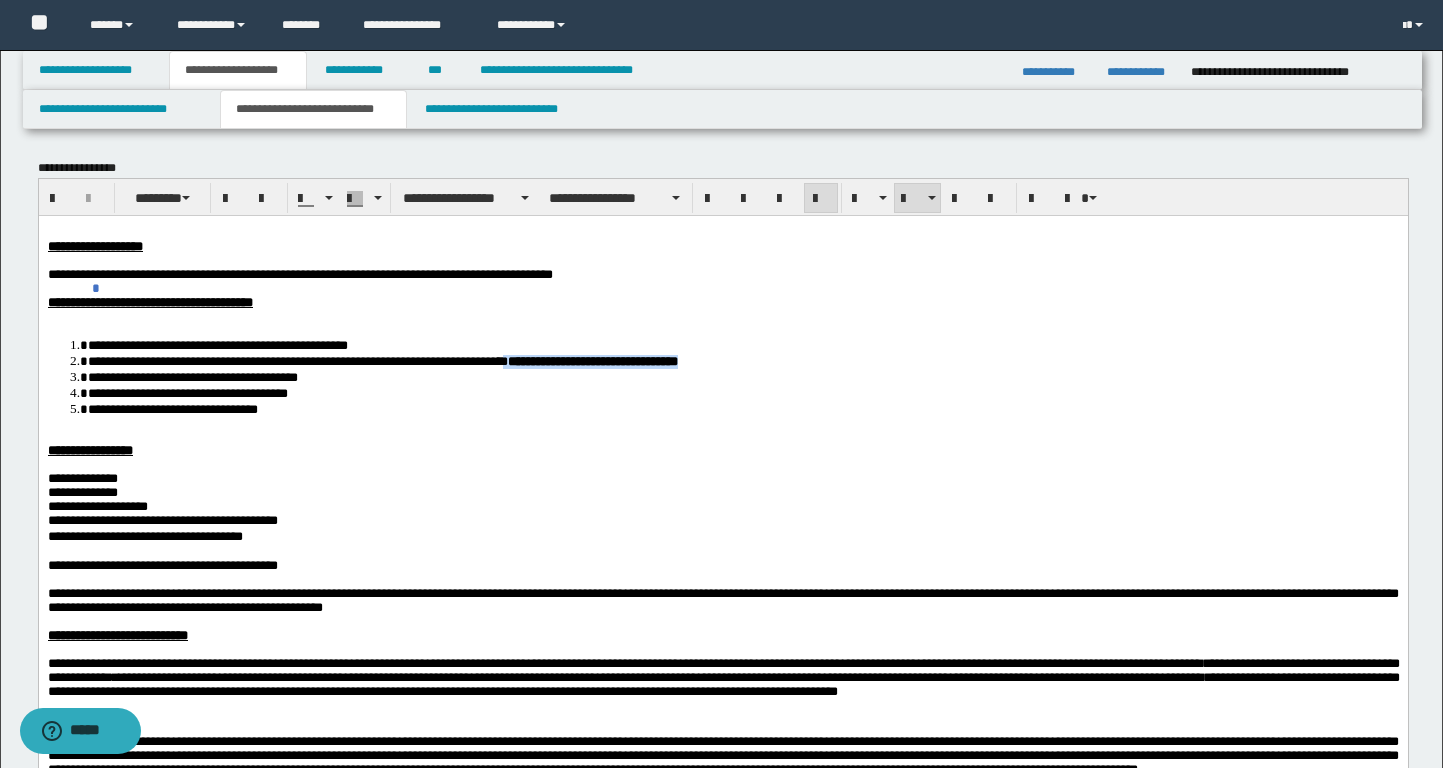 copy on "**********" 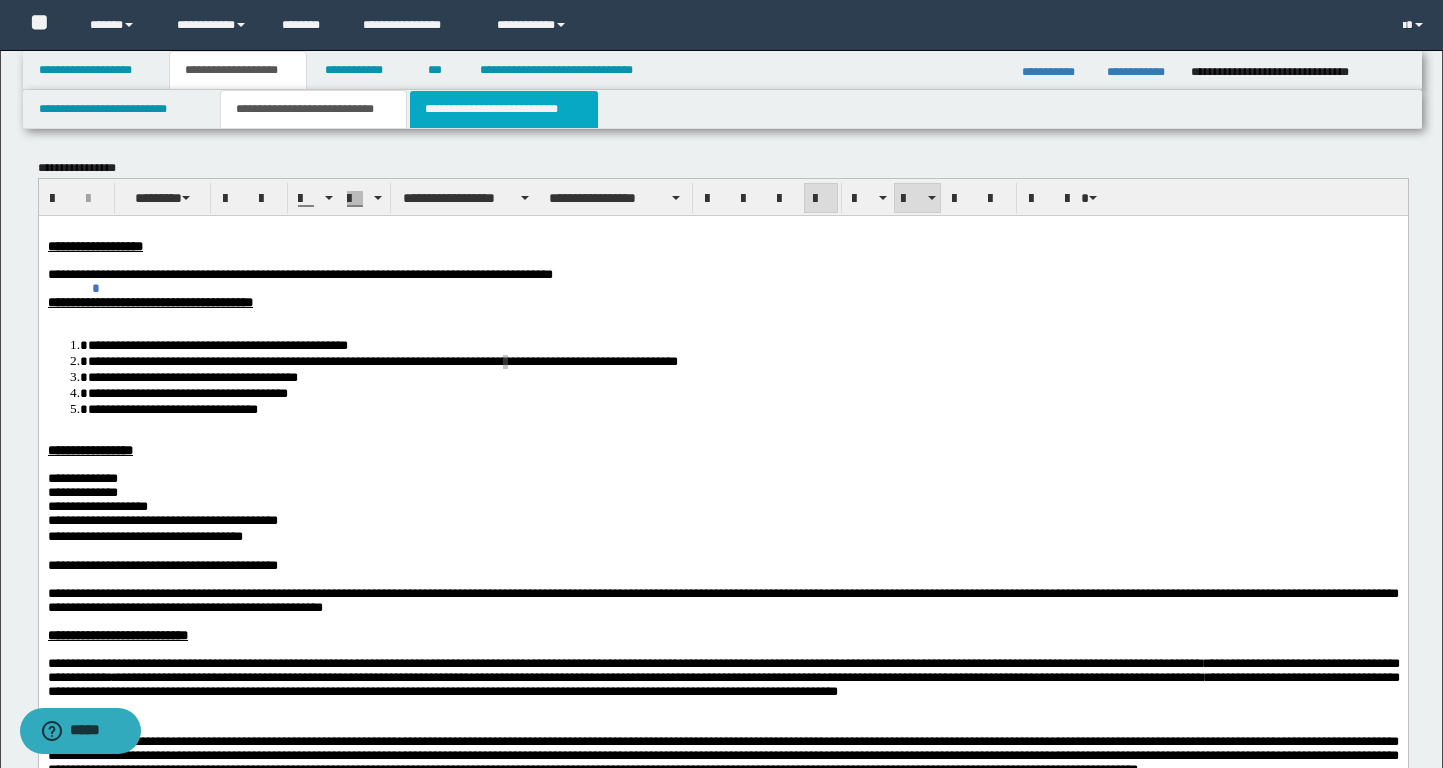 click on "**********" at bounding box center [504, 109] 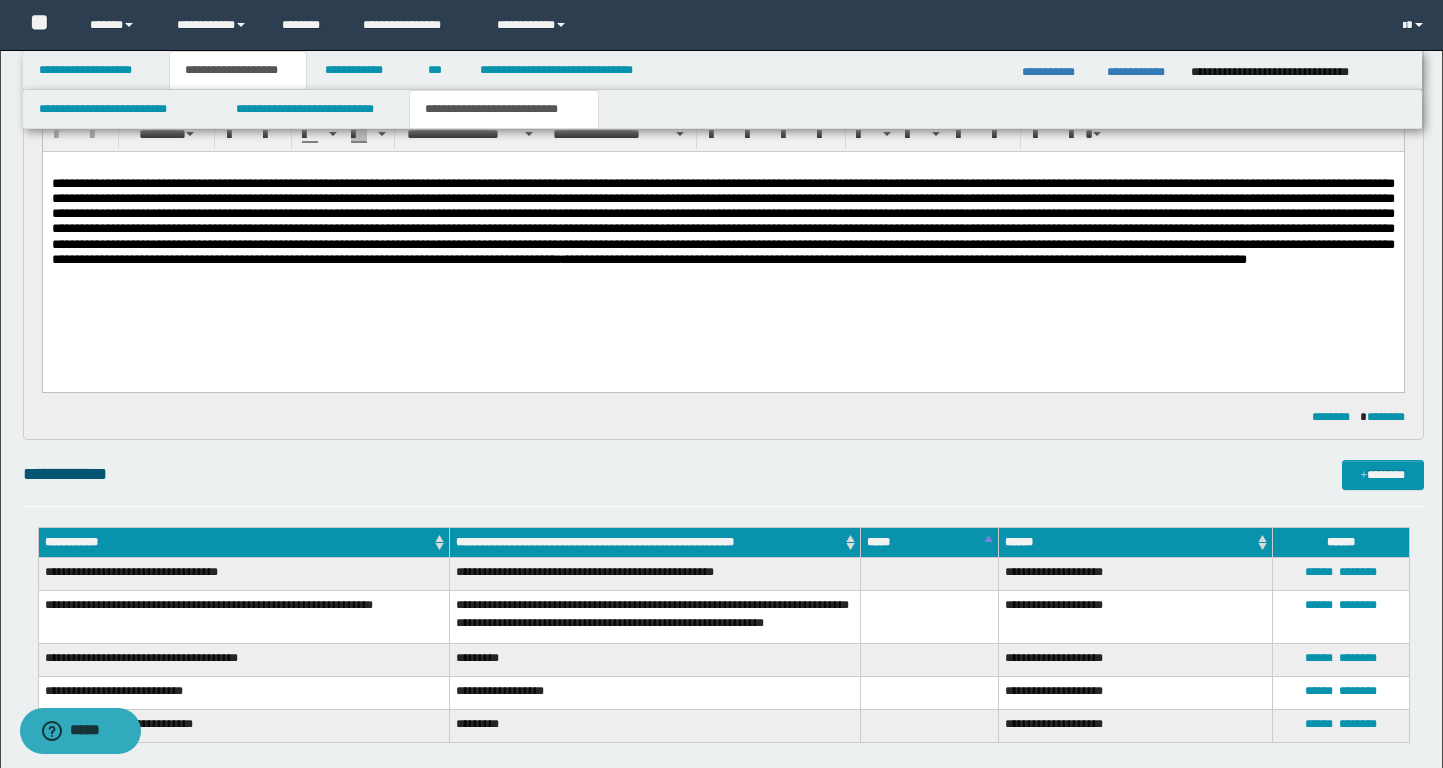 scroll, scrollTop: 943, scrollLeft: 0, axis: vertical 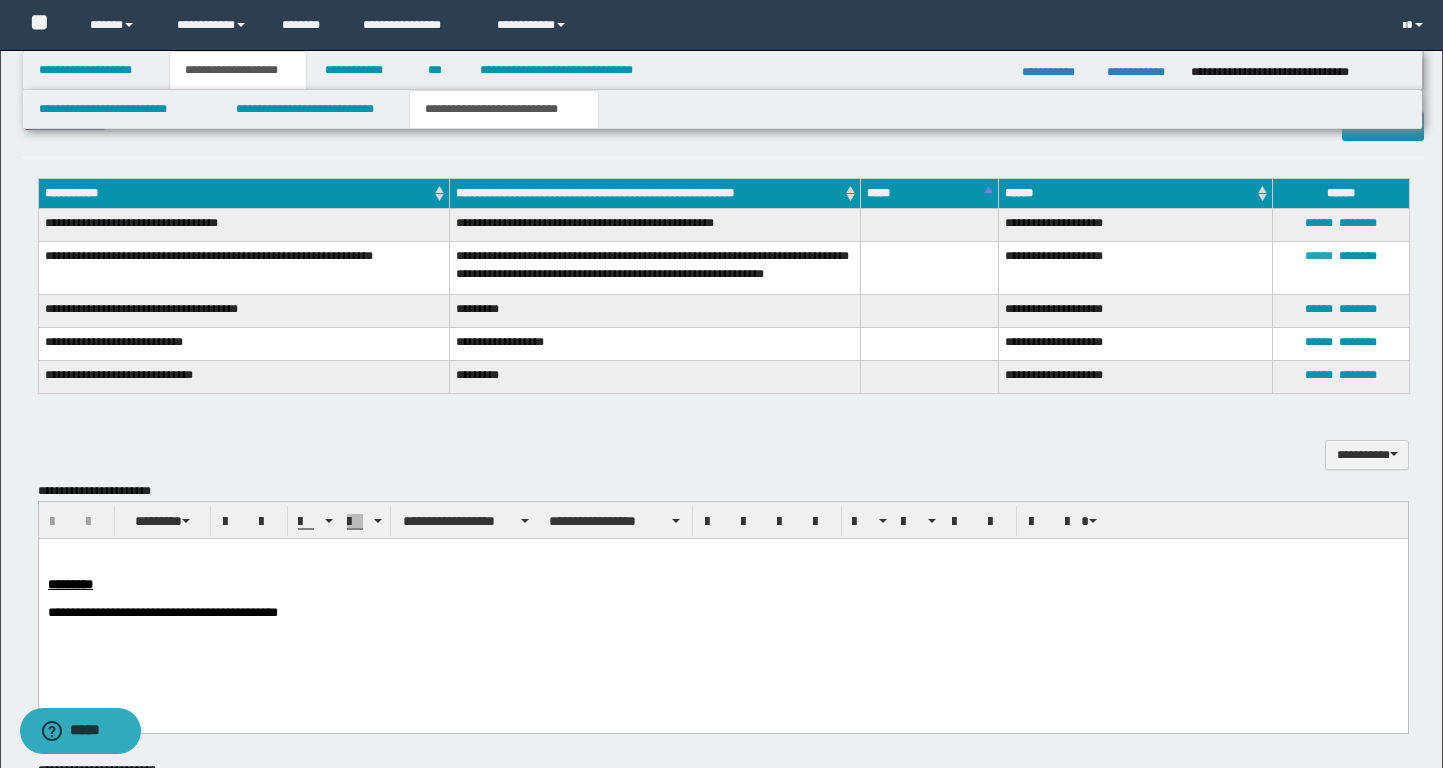 click on "******" at bounding box center [1319, 256] 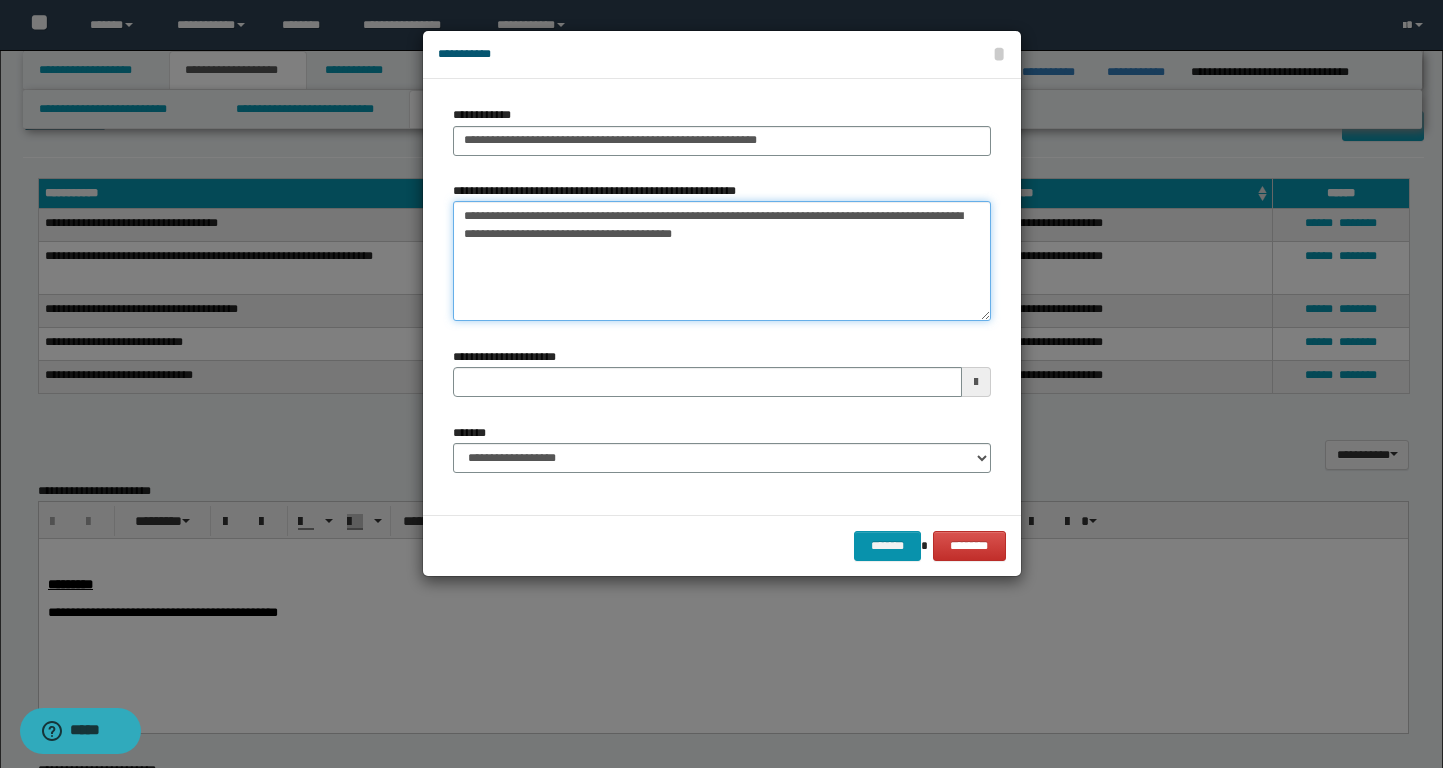 click on "**********" at bounding box center [722, 261] 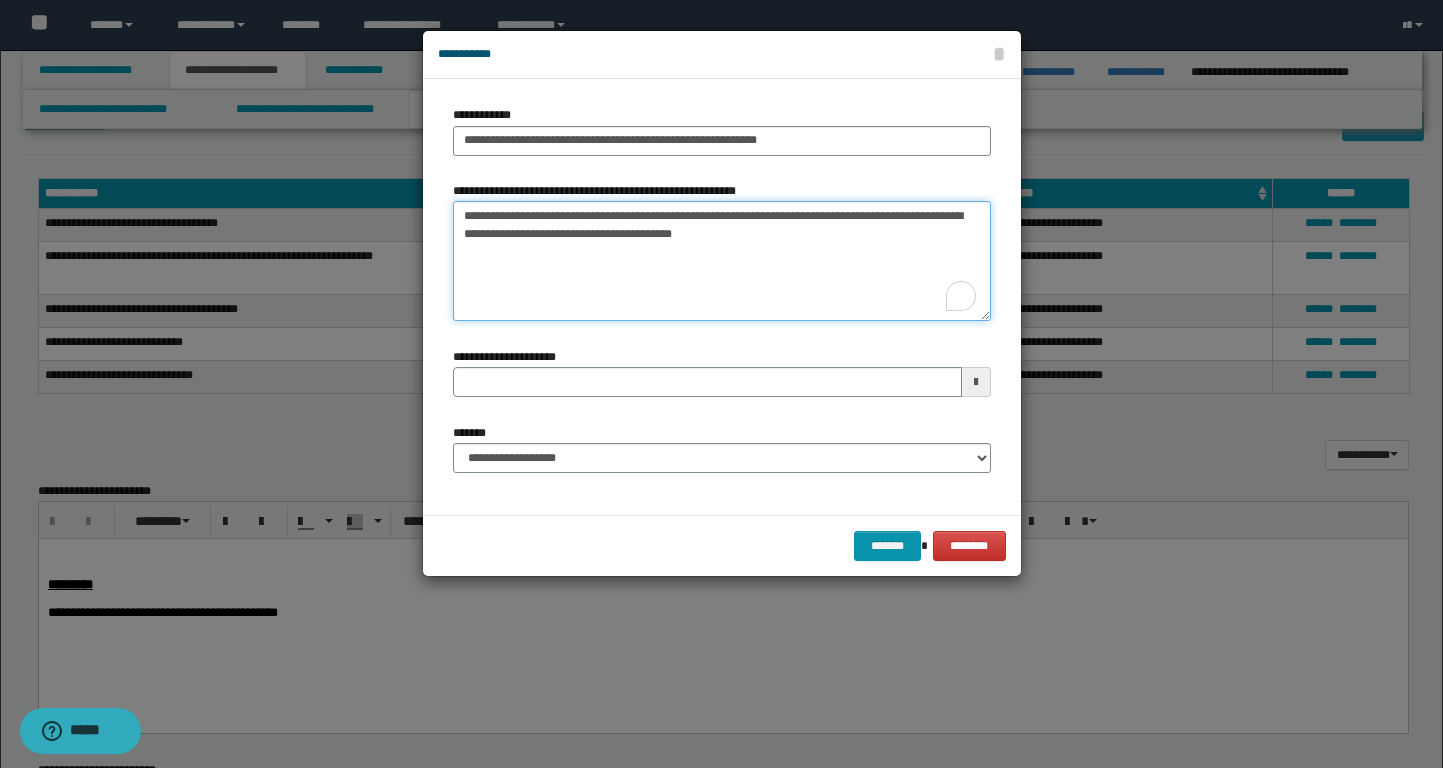 drag, startPoint x: 464, startPoint y: 235, endPoint x: 833, endPoint y: 234, distance: 369.00134 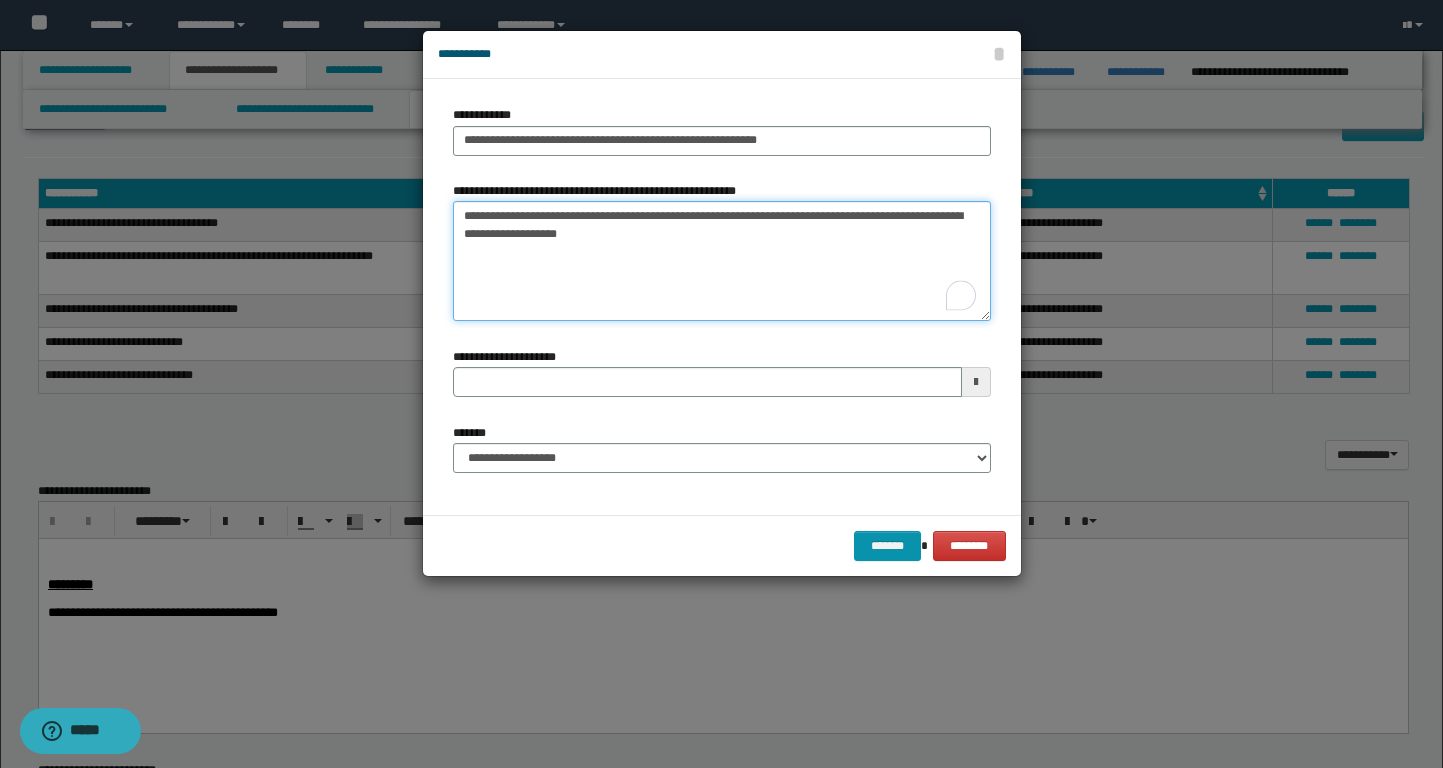 type 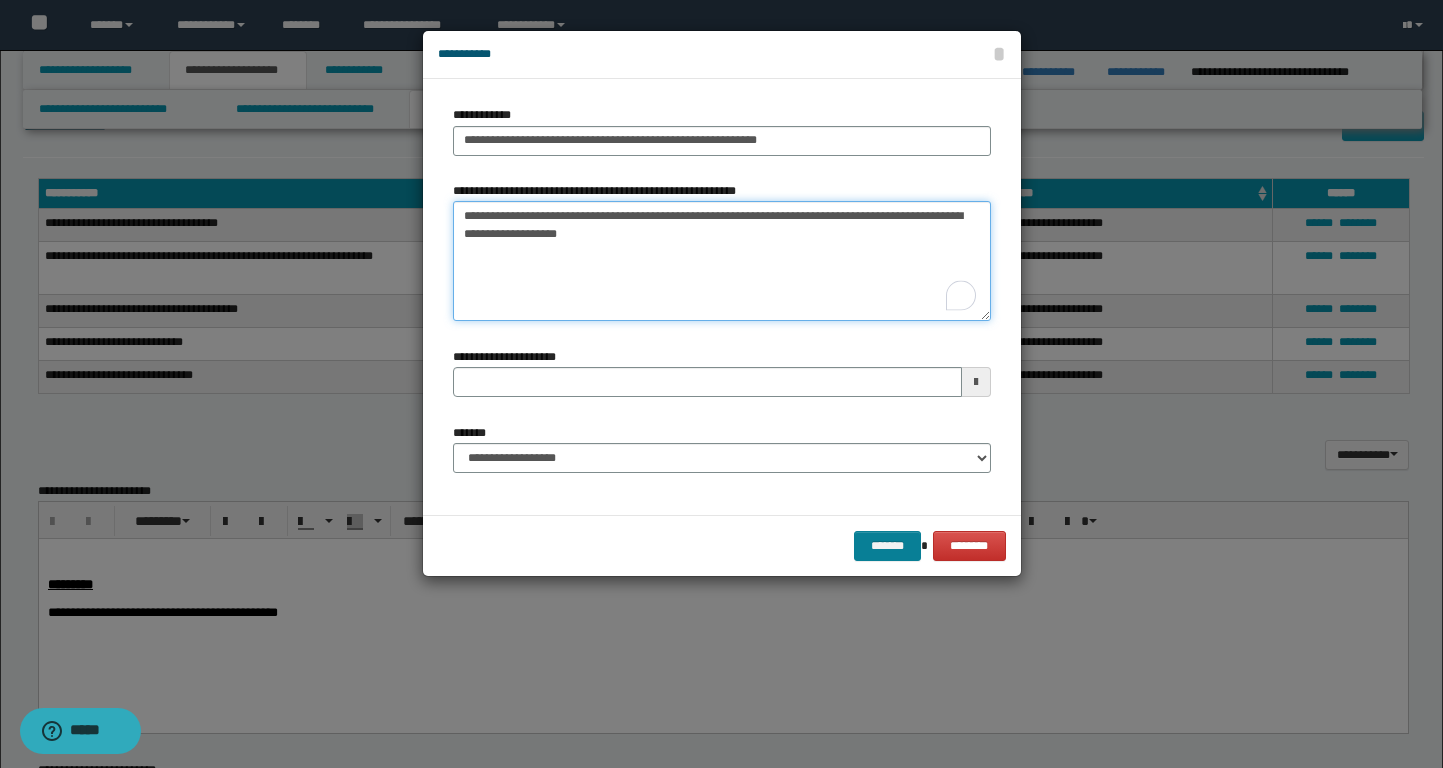 type on "**********" 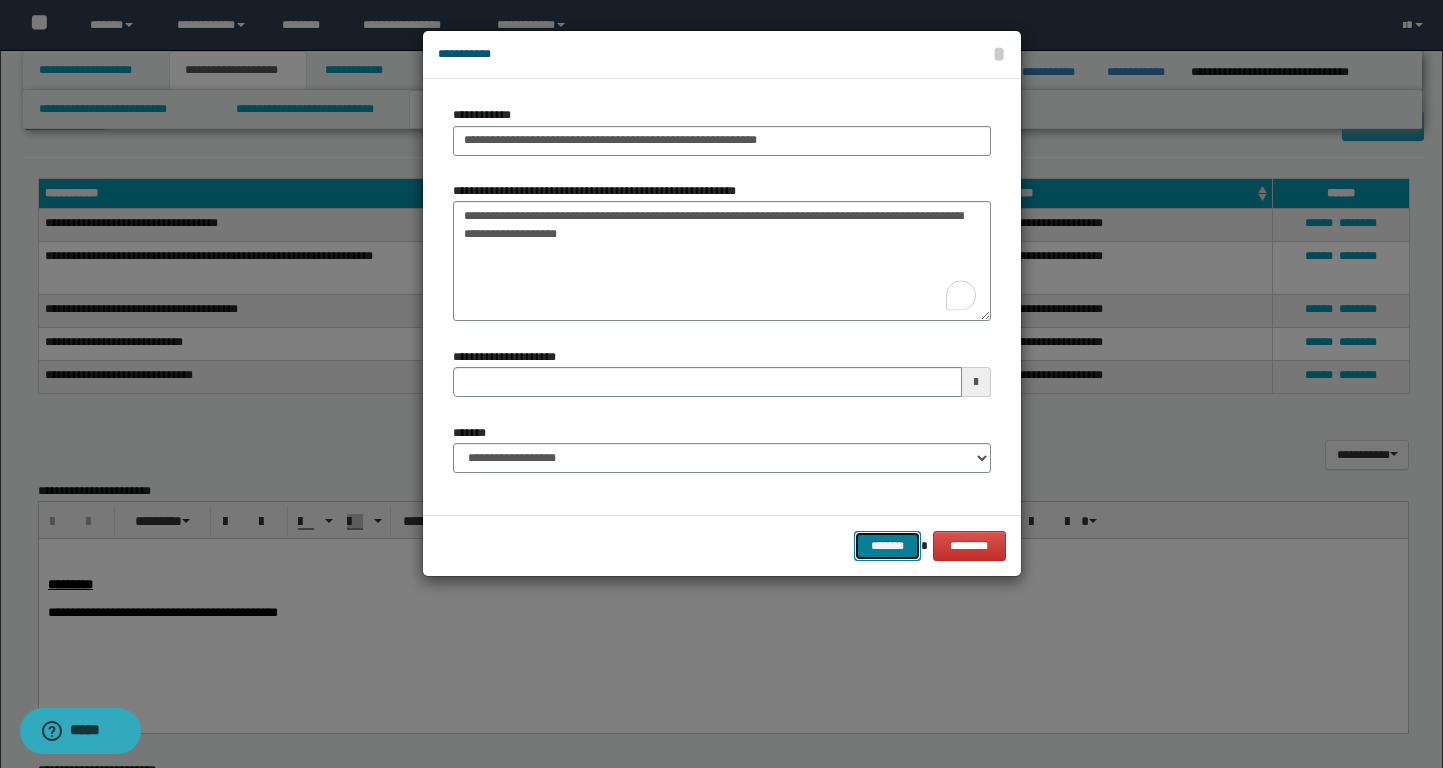 click on "*******" at bounding box center [888, 546] 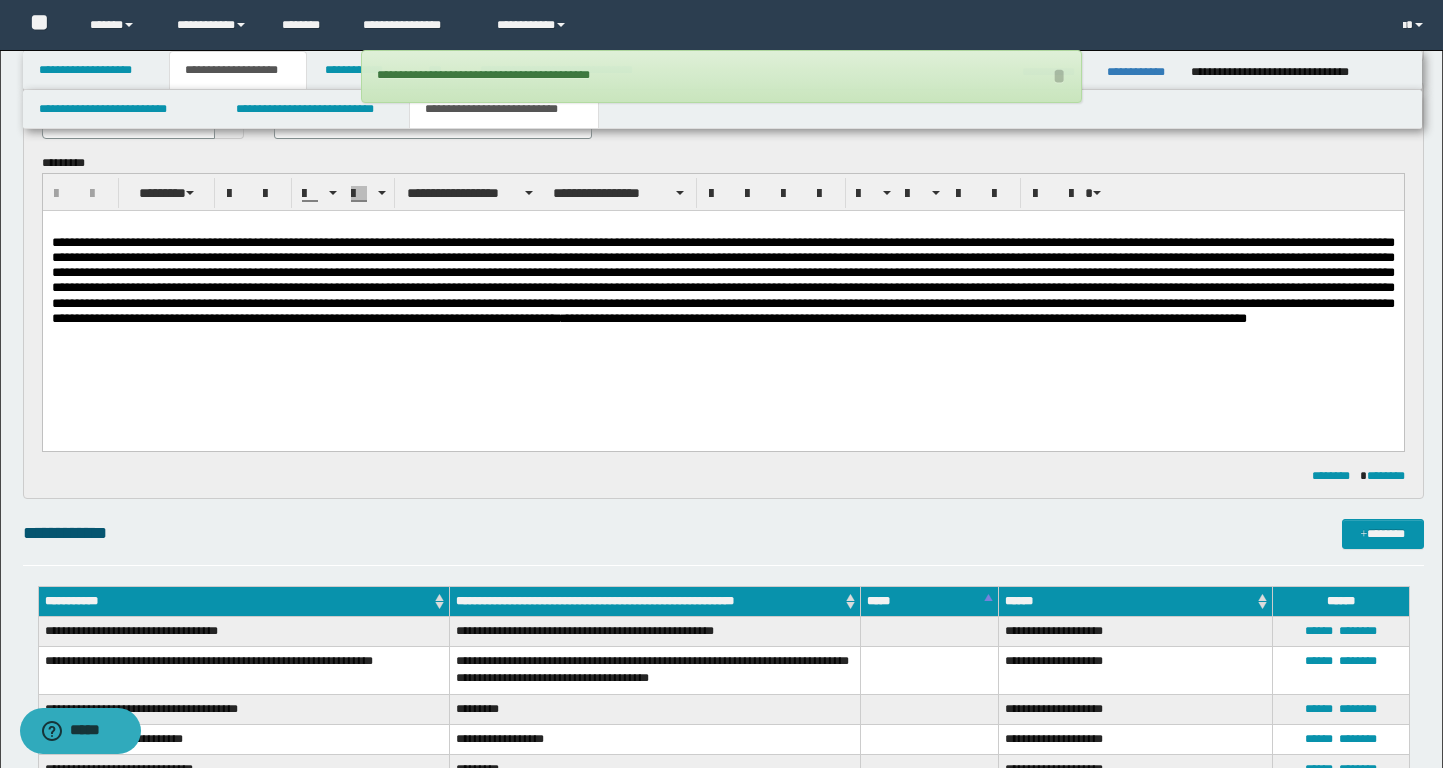 scroll, scrollTop: 0, scrollLeft: 0, axis: both 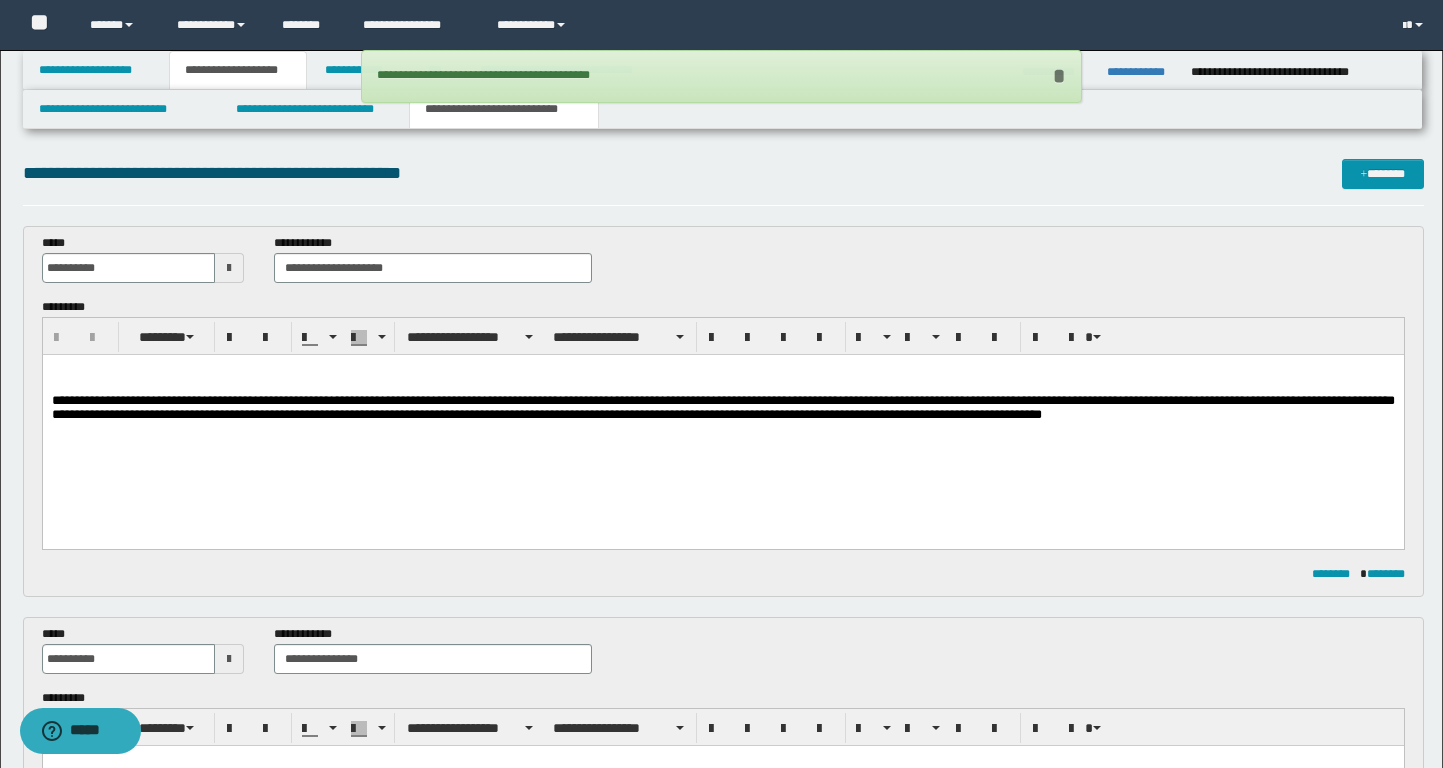 click on "*" at bounding box center [1060, 76] 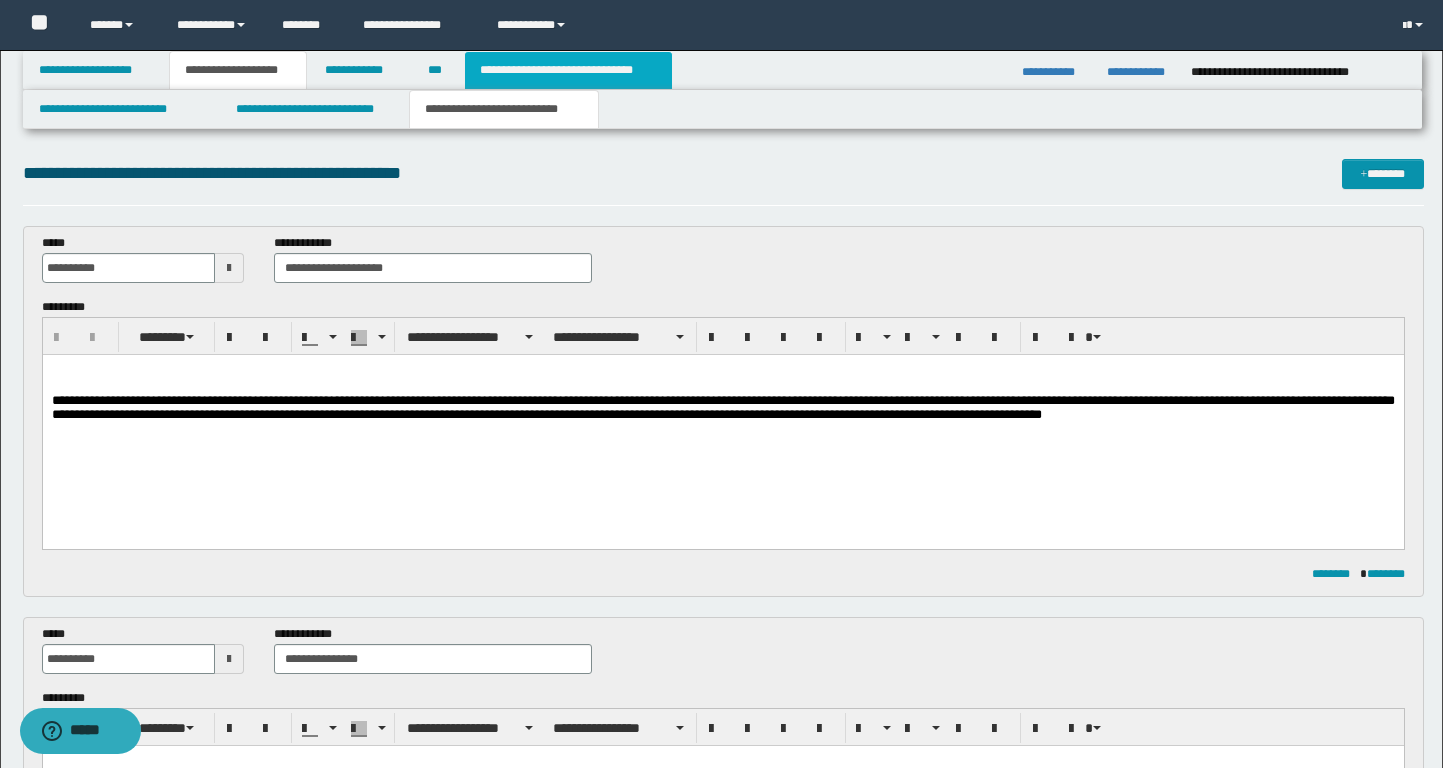 click on "**********" at bounding box center [568, 70] 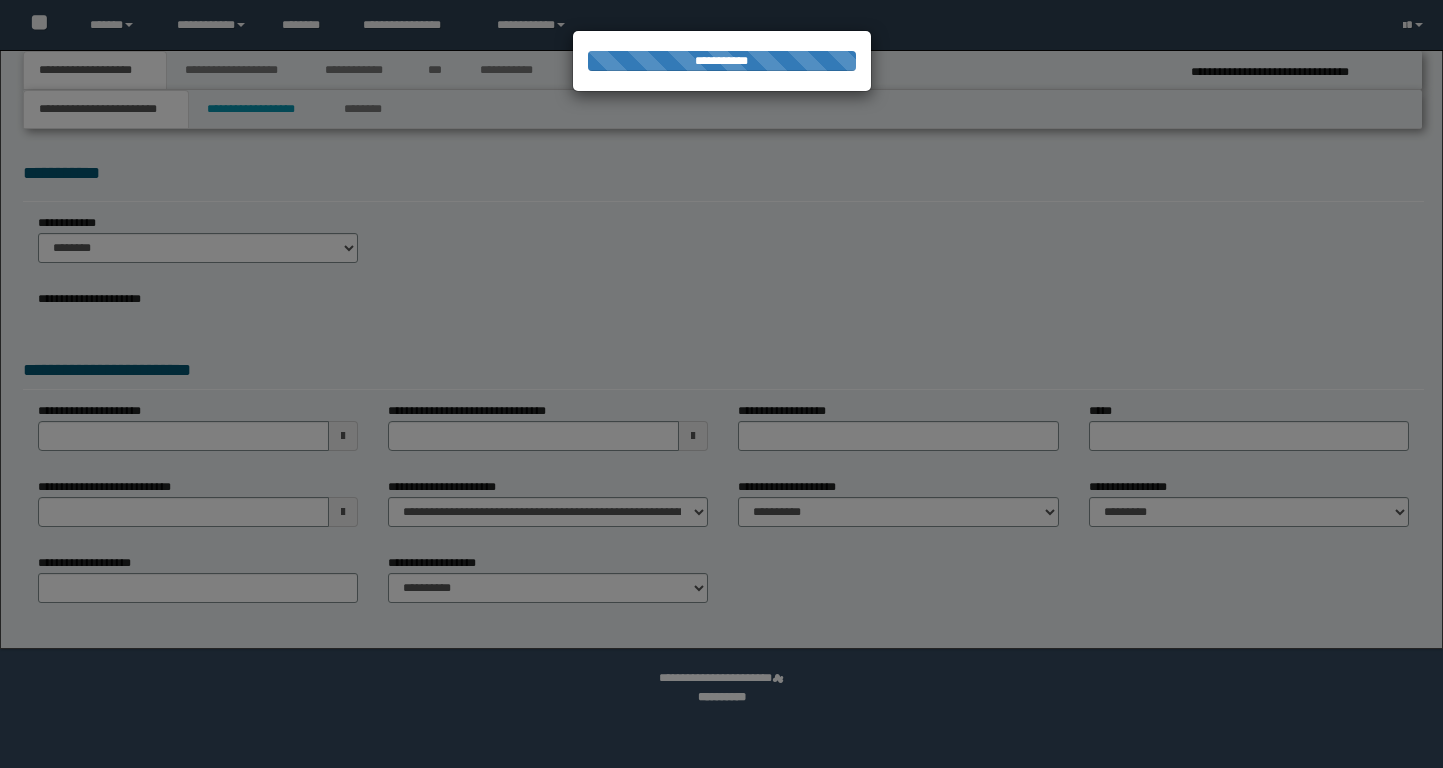 scroll, scrollTop: 0, scrollLeft: 0, axis: both 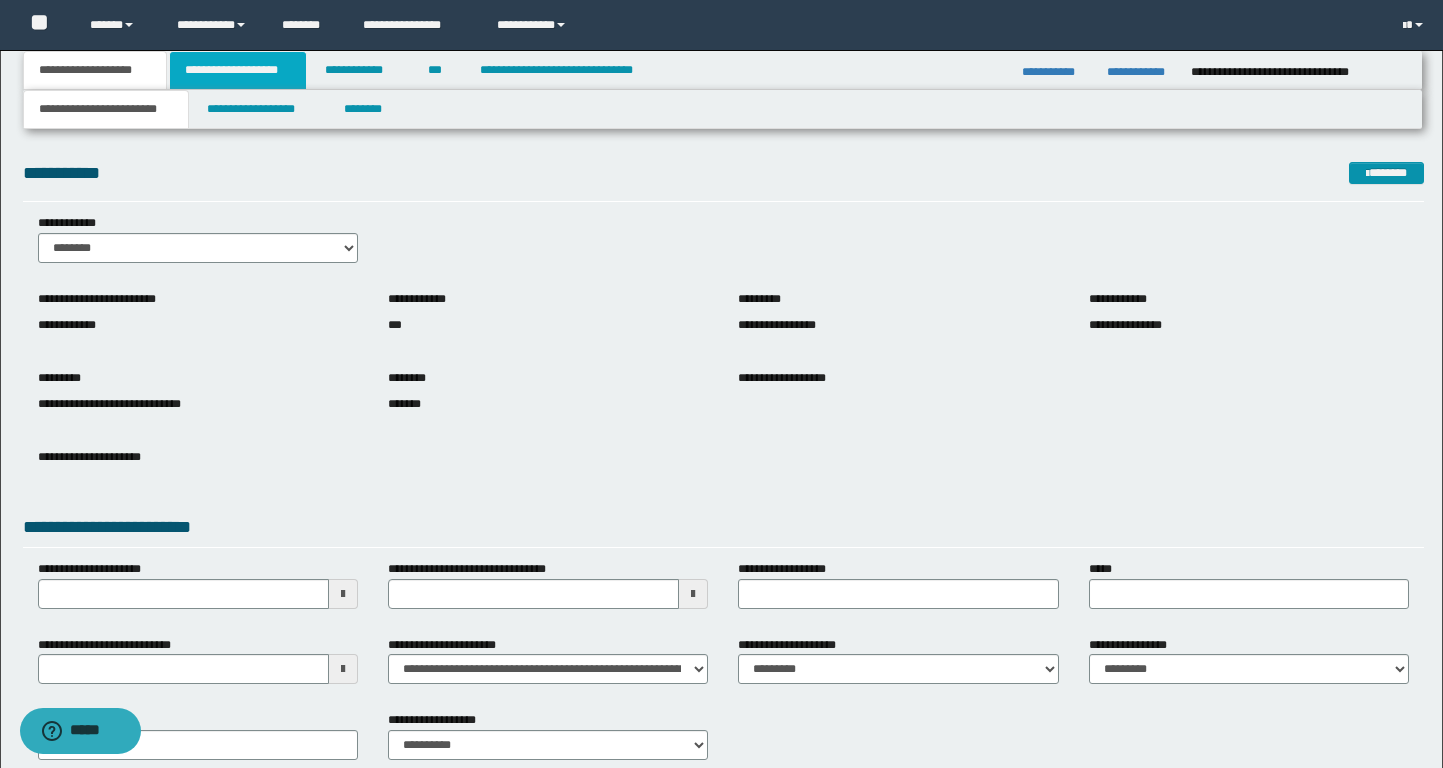 click on "**********" at bounding box center (238, 70) 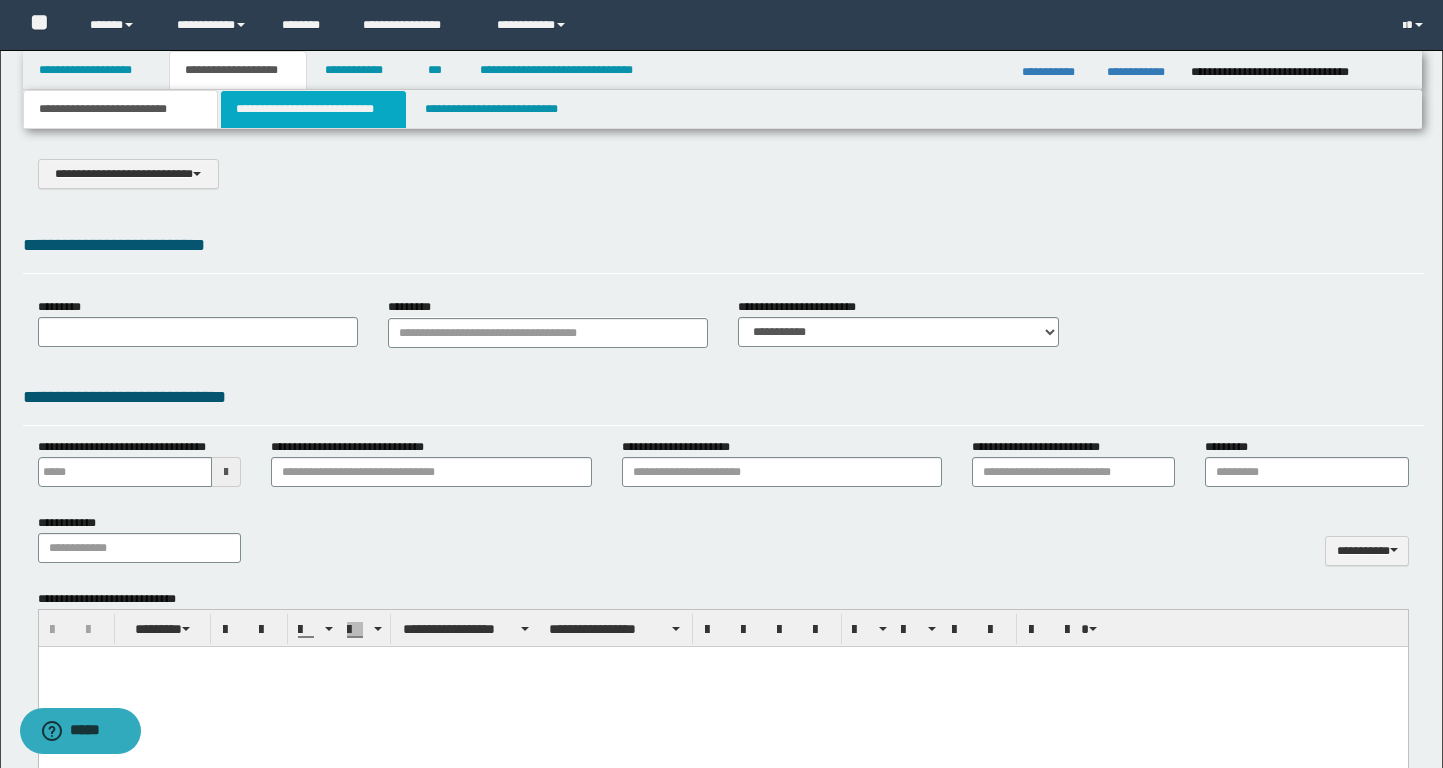 select on "*" 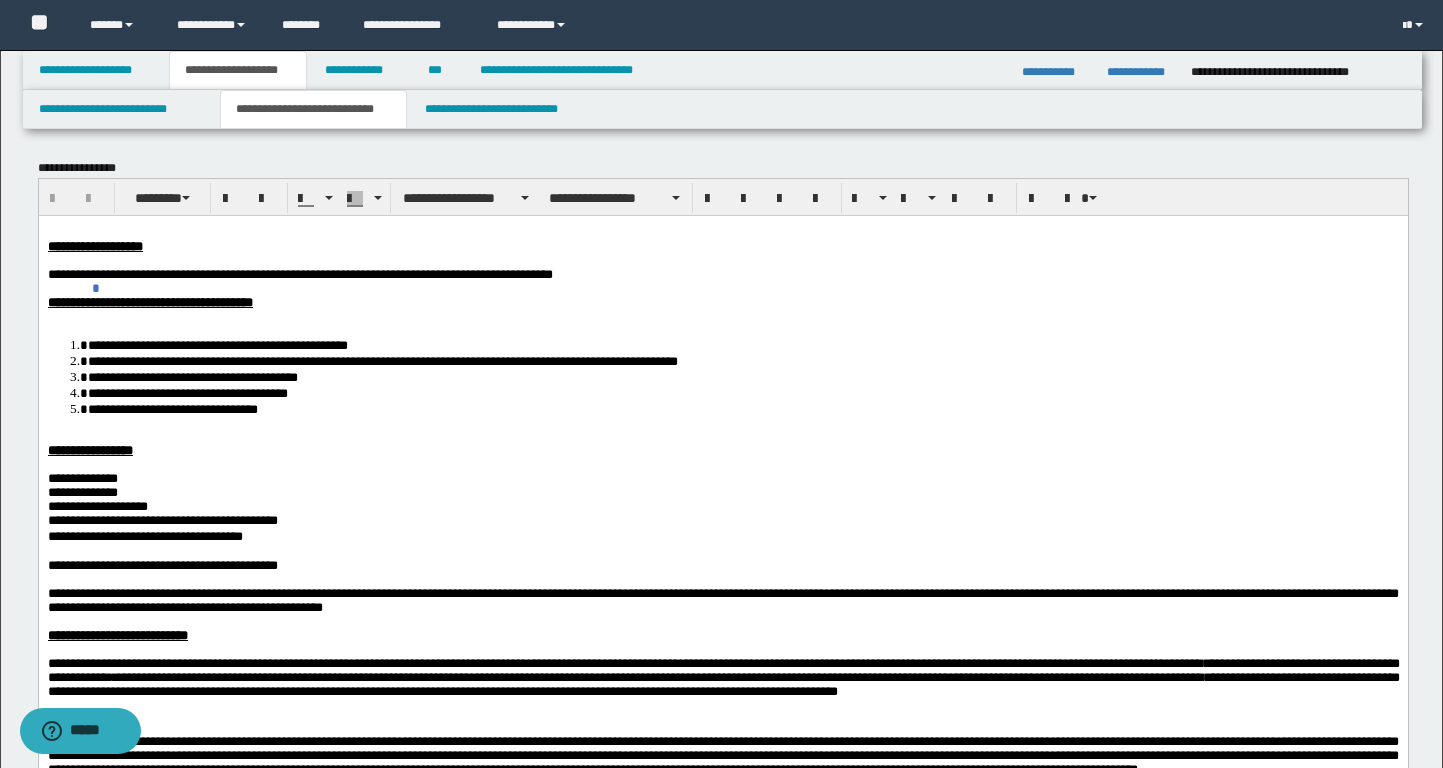 scroll, scrollTop: 0, scrollLeft: 0, axis: both 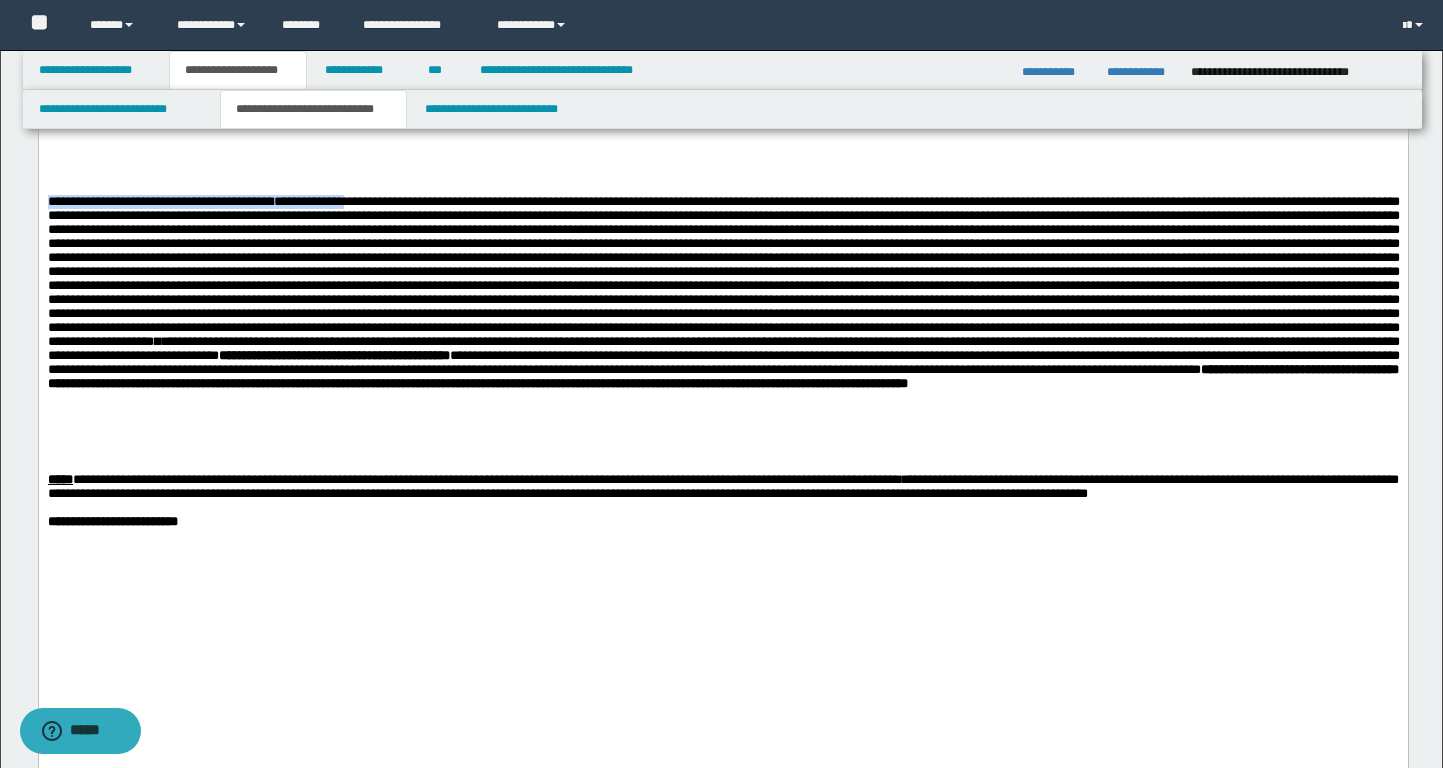 drag, startPoint x: 50, startPoint y: 365, endPoint x: 406, endPoint y: 365, distance: 356 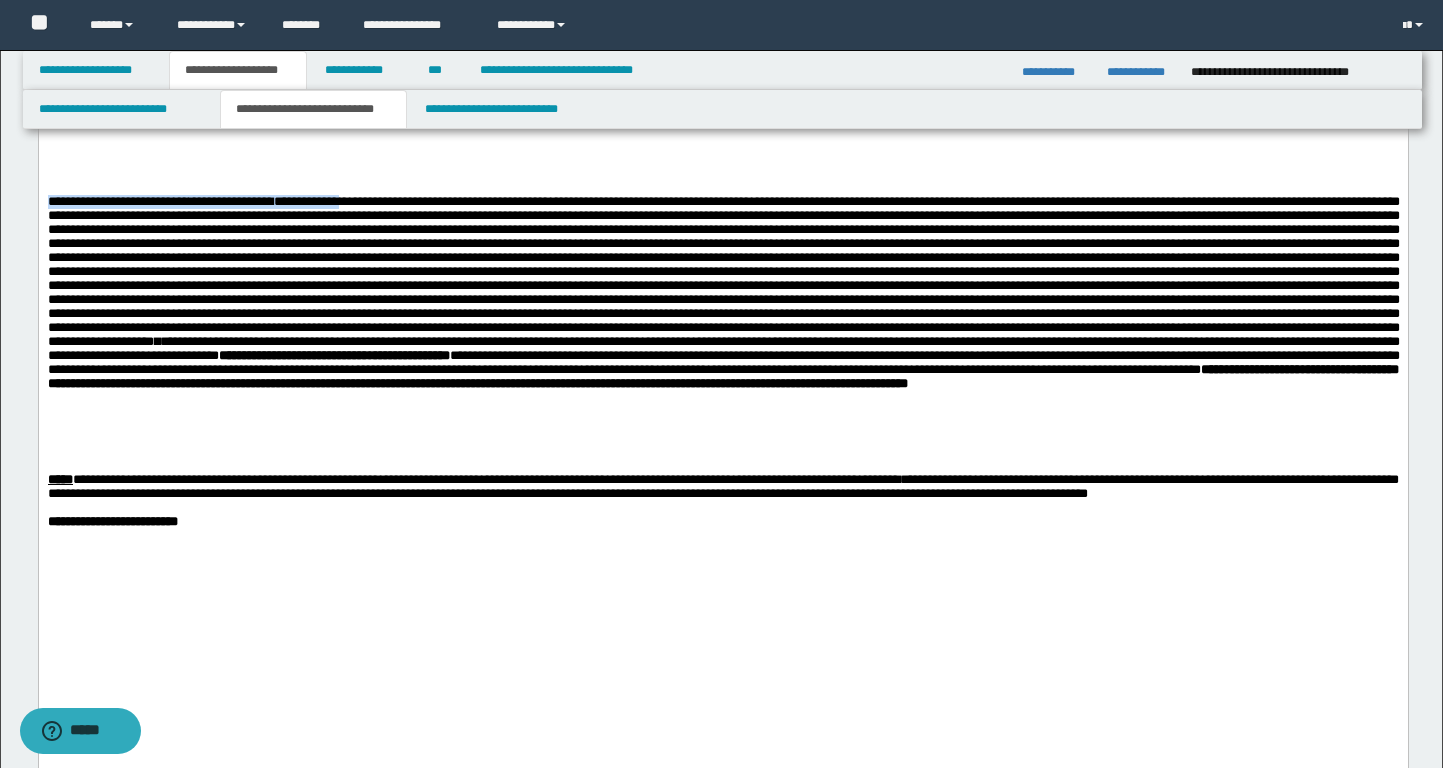 copy on "**********" 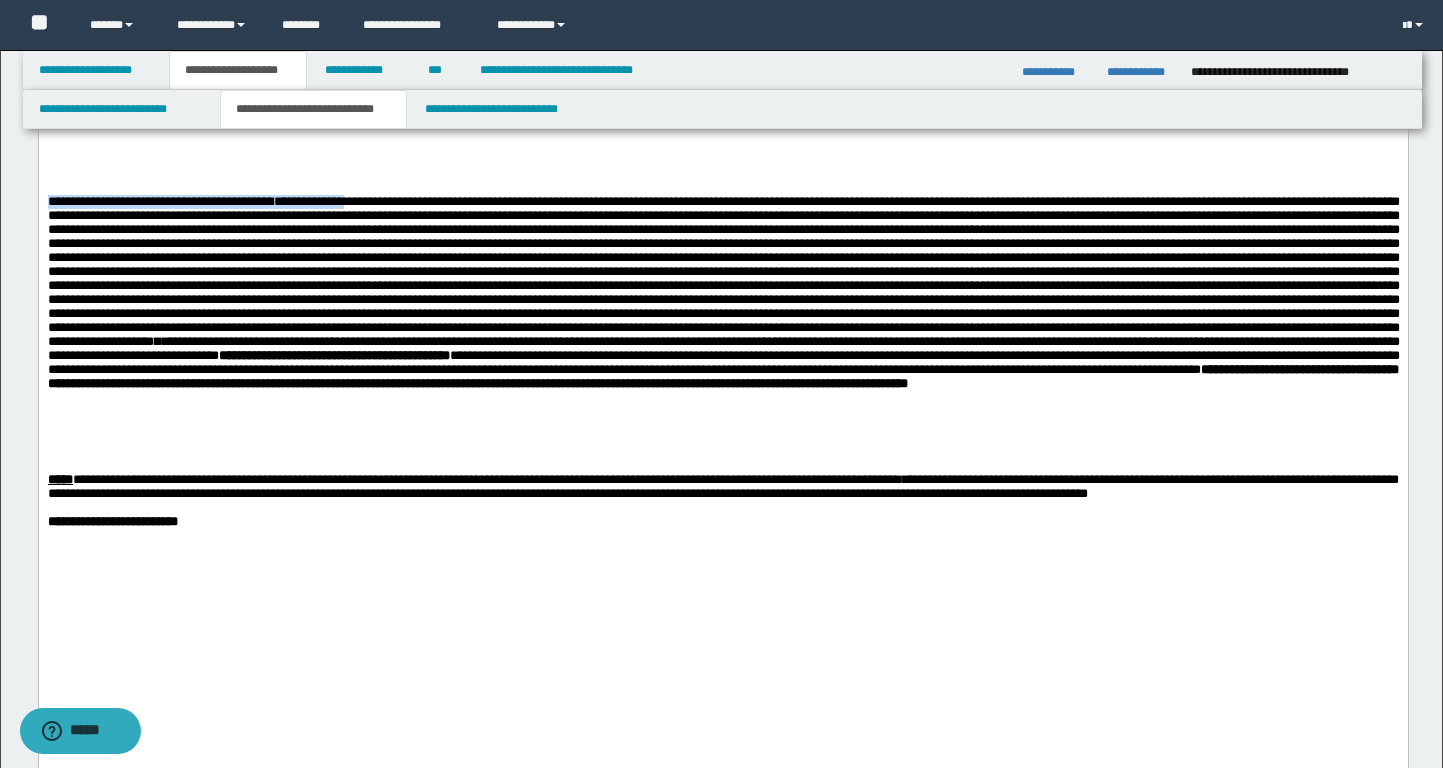 copy on "**********" 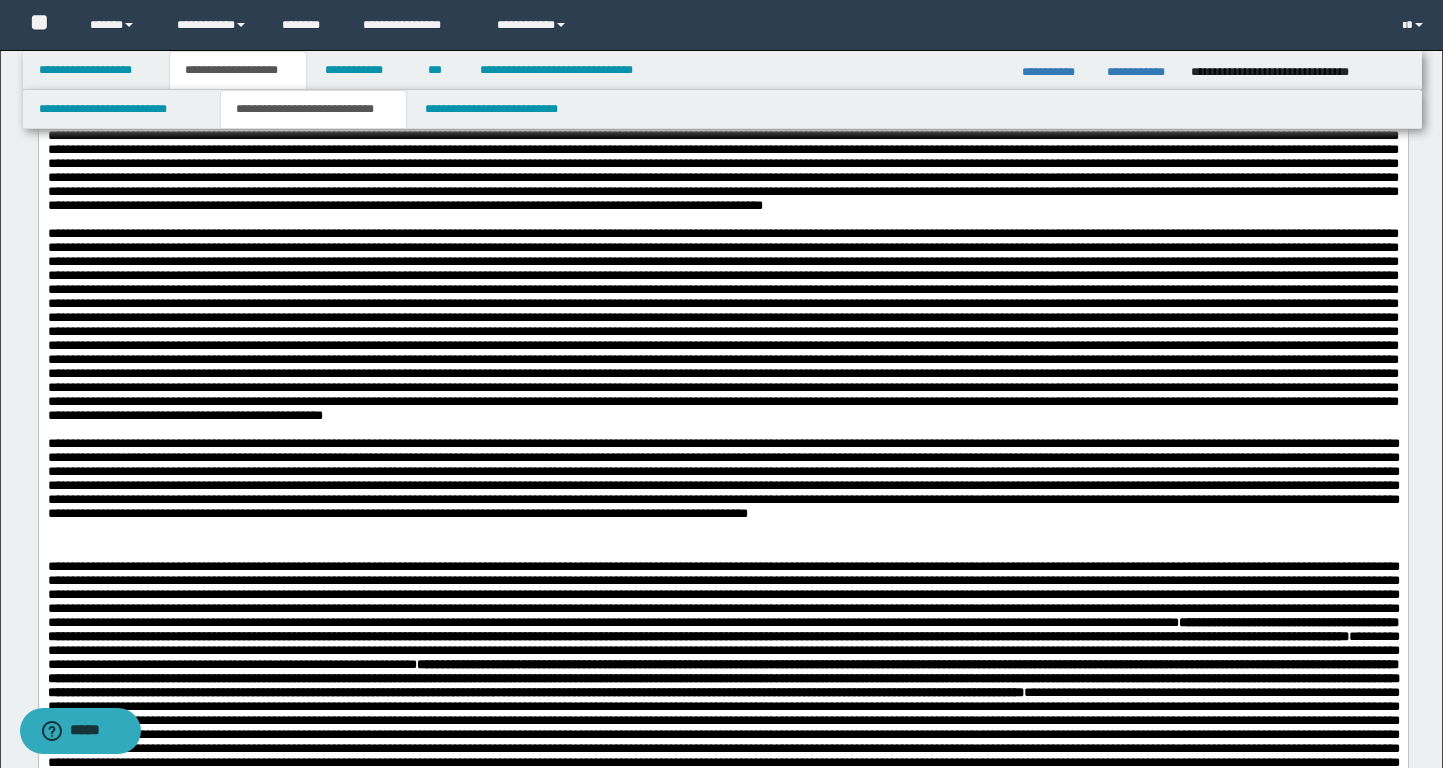 scroll, scrollTop: 0, scrollLeft: 0, axis: both 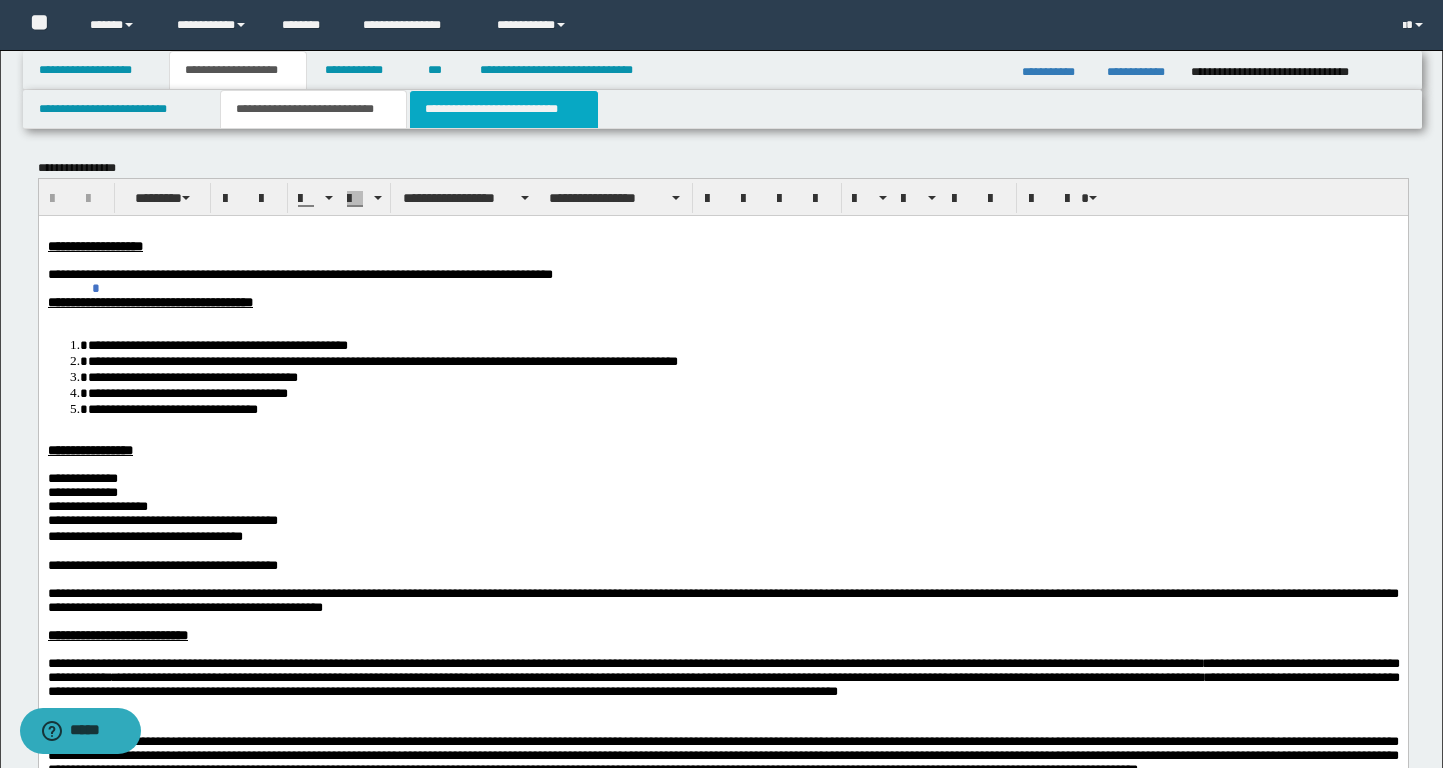 click on "**********" at bounding box center (504, 109) 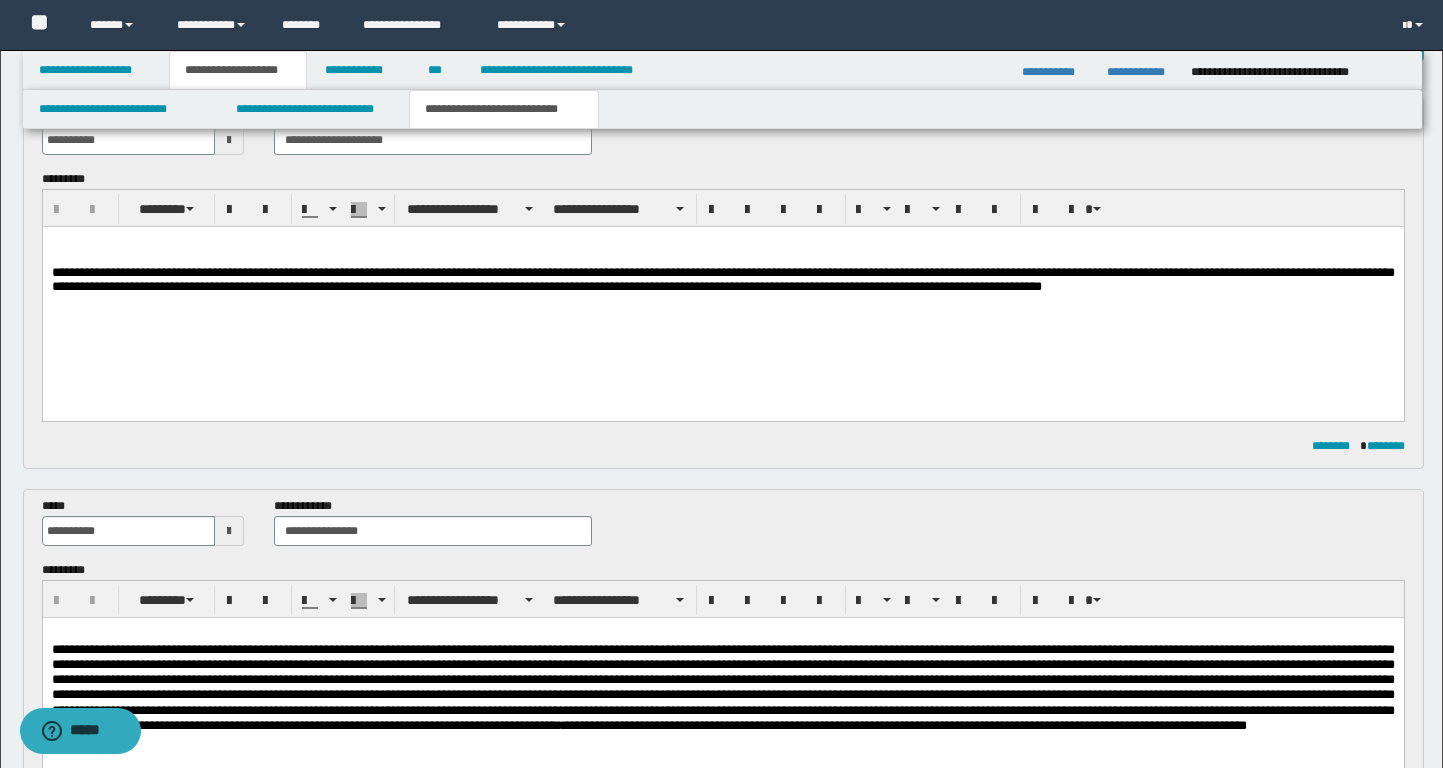 scroll, scrollTop: 0, scrollLeft: 0, axis: both 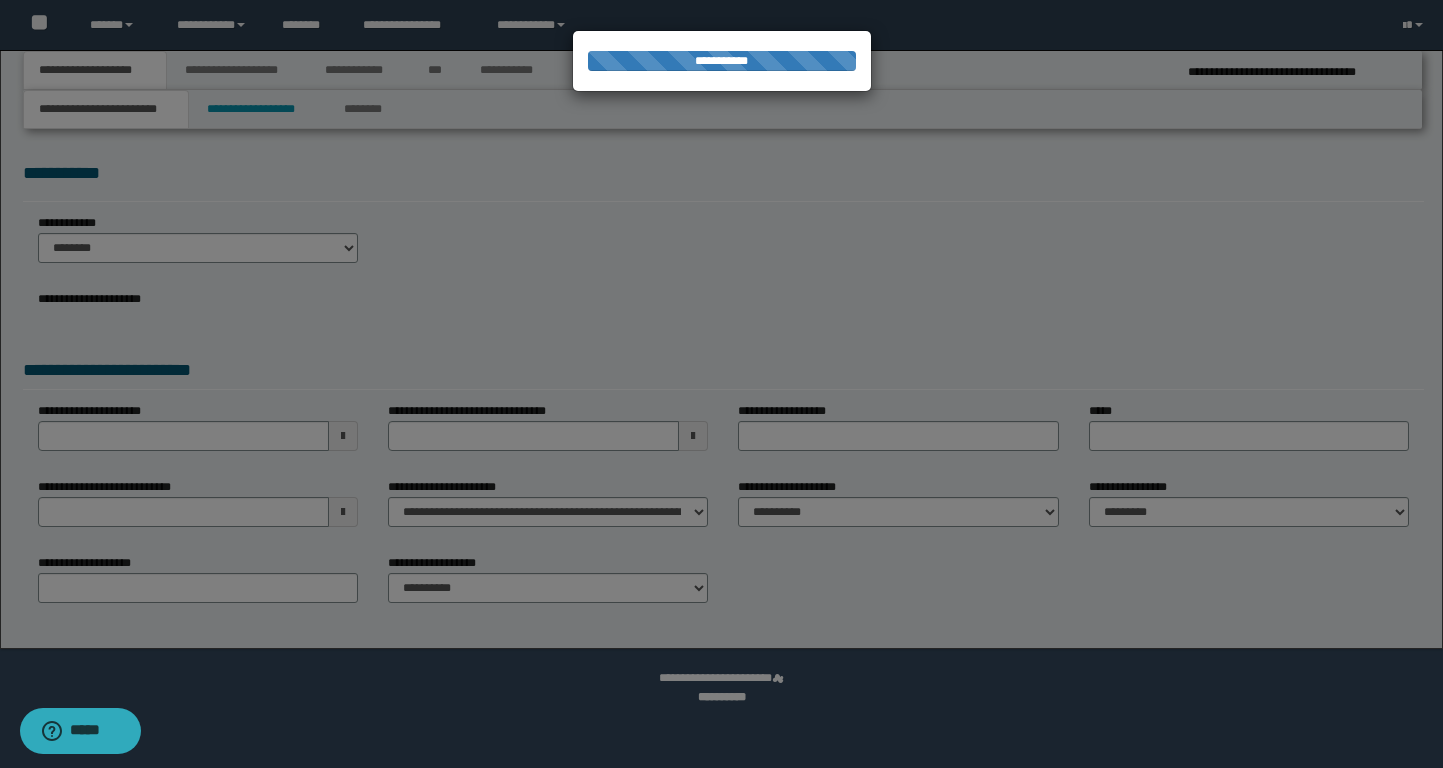 select on "*" 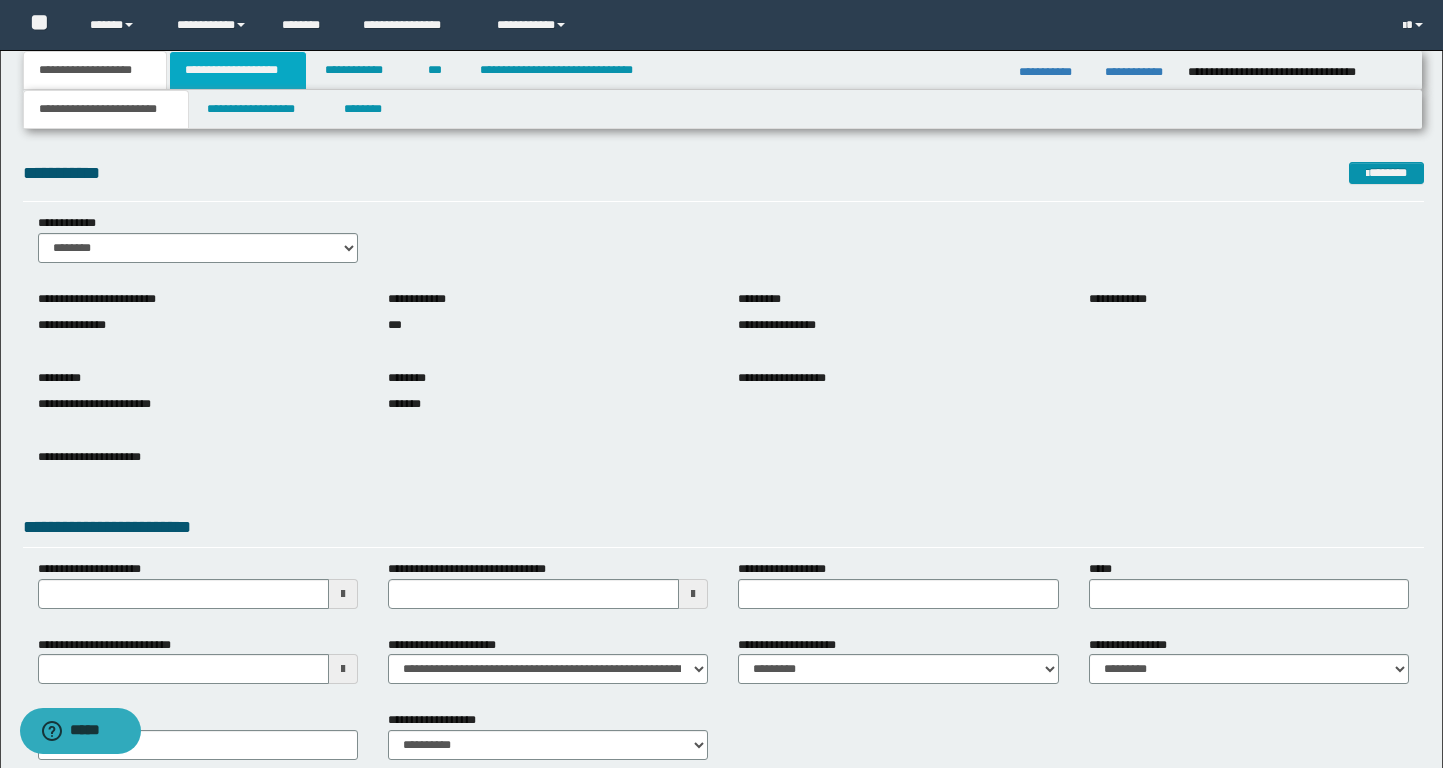 click on "**********" at bounding box center (238, 70) 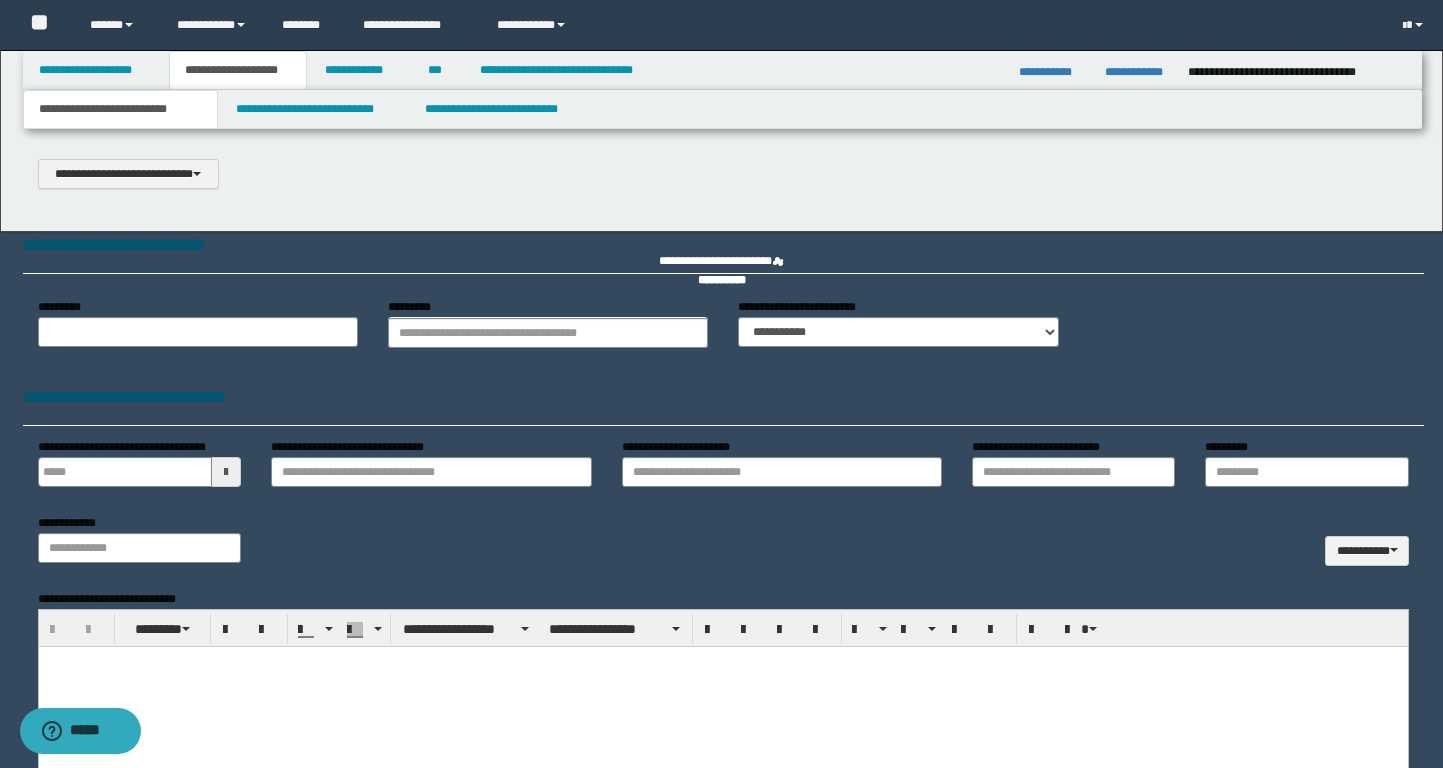 scroll, scrollTop: 0, scrollLeft: 0, axis: both 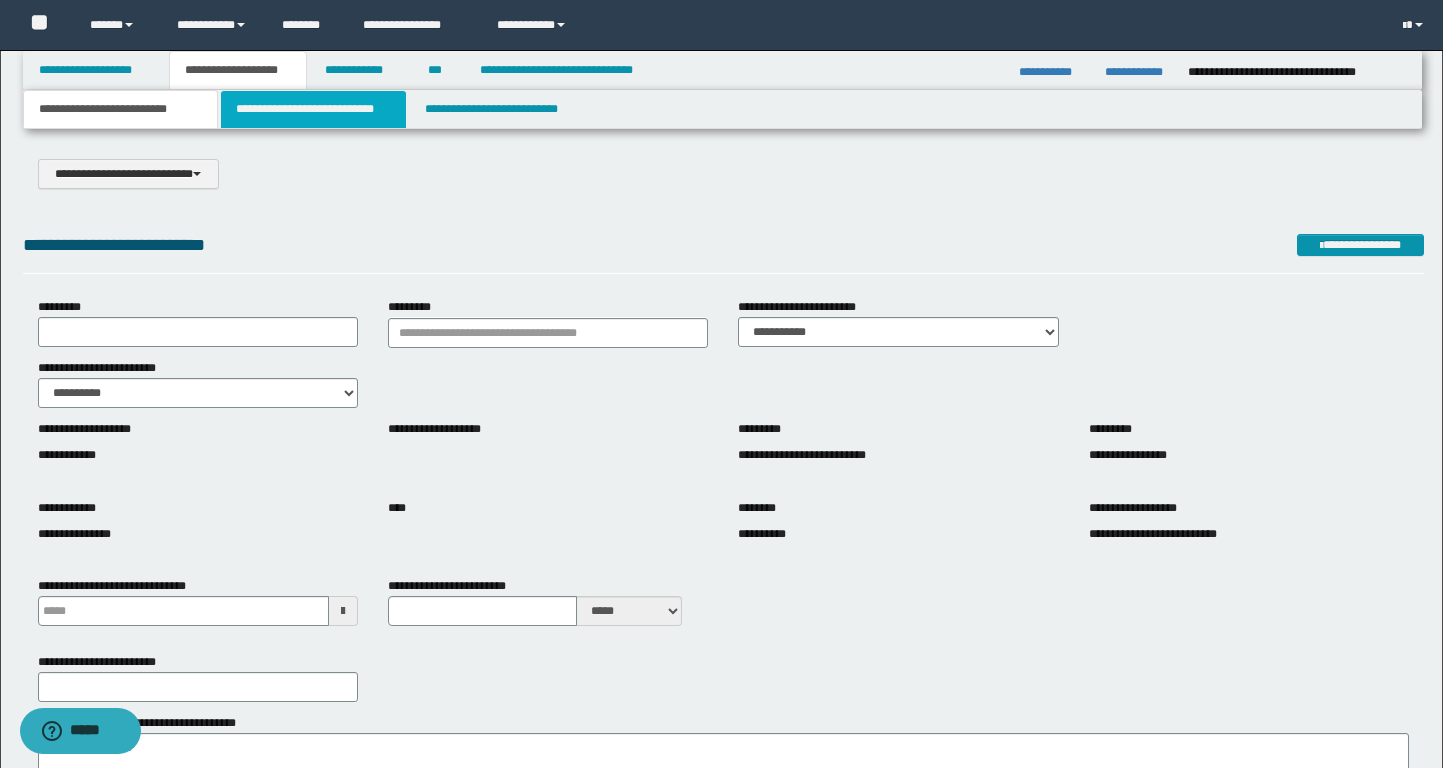 click on "**********" at bounding box center [314, 109] 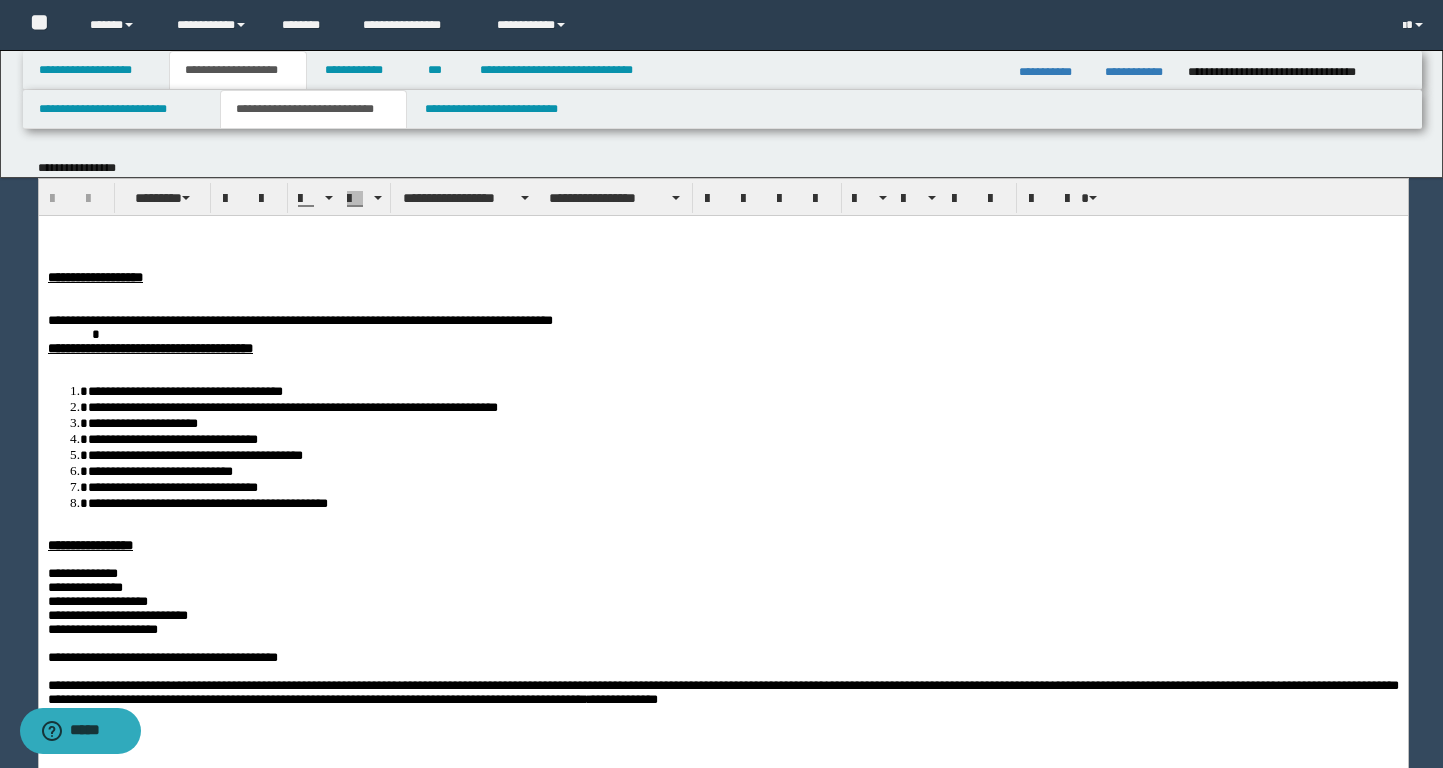 scroll, scrollTop: 0, scrollLeft: 0, axis: both 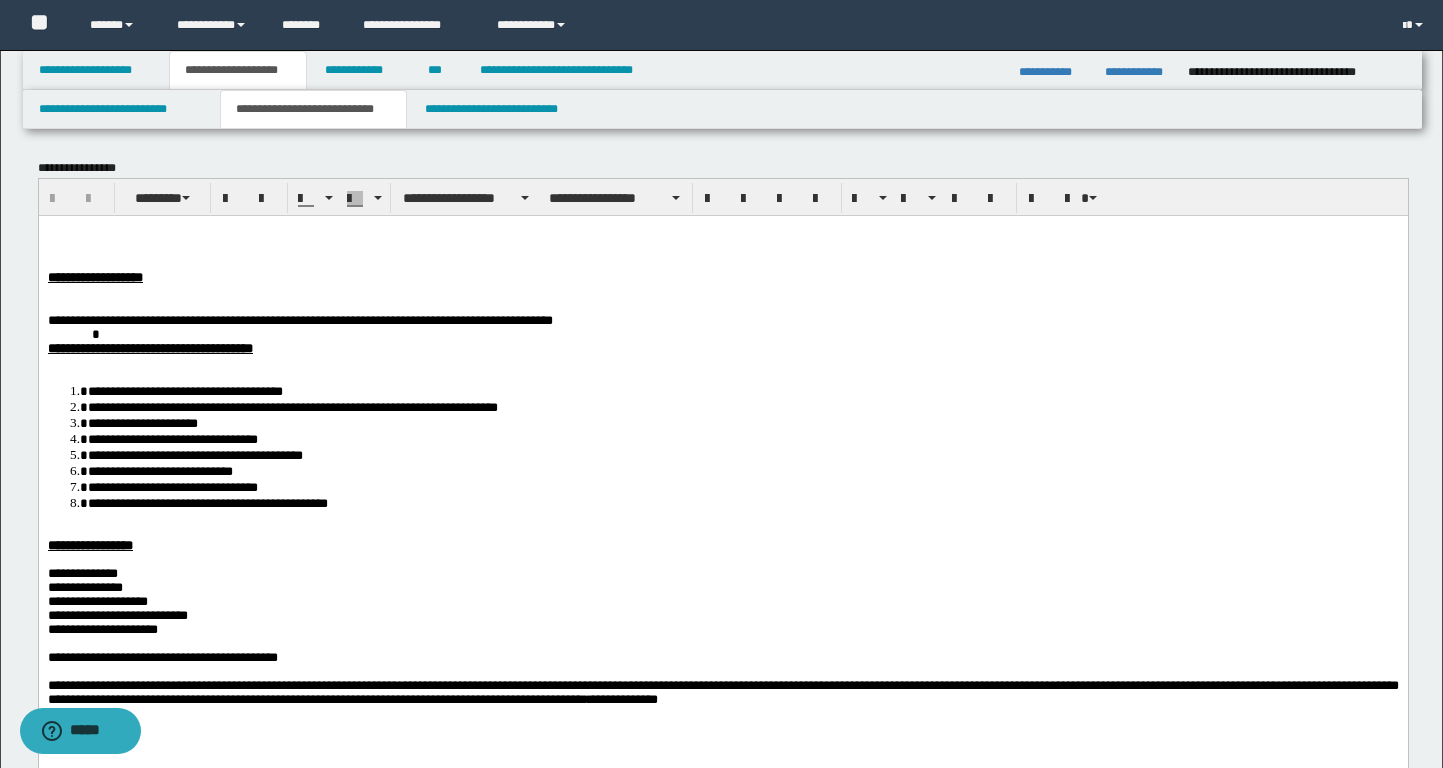 click at bounding box center (723, 262) 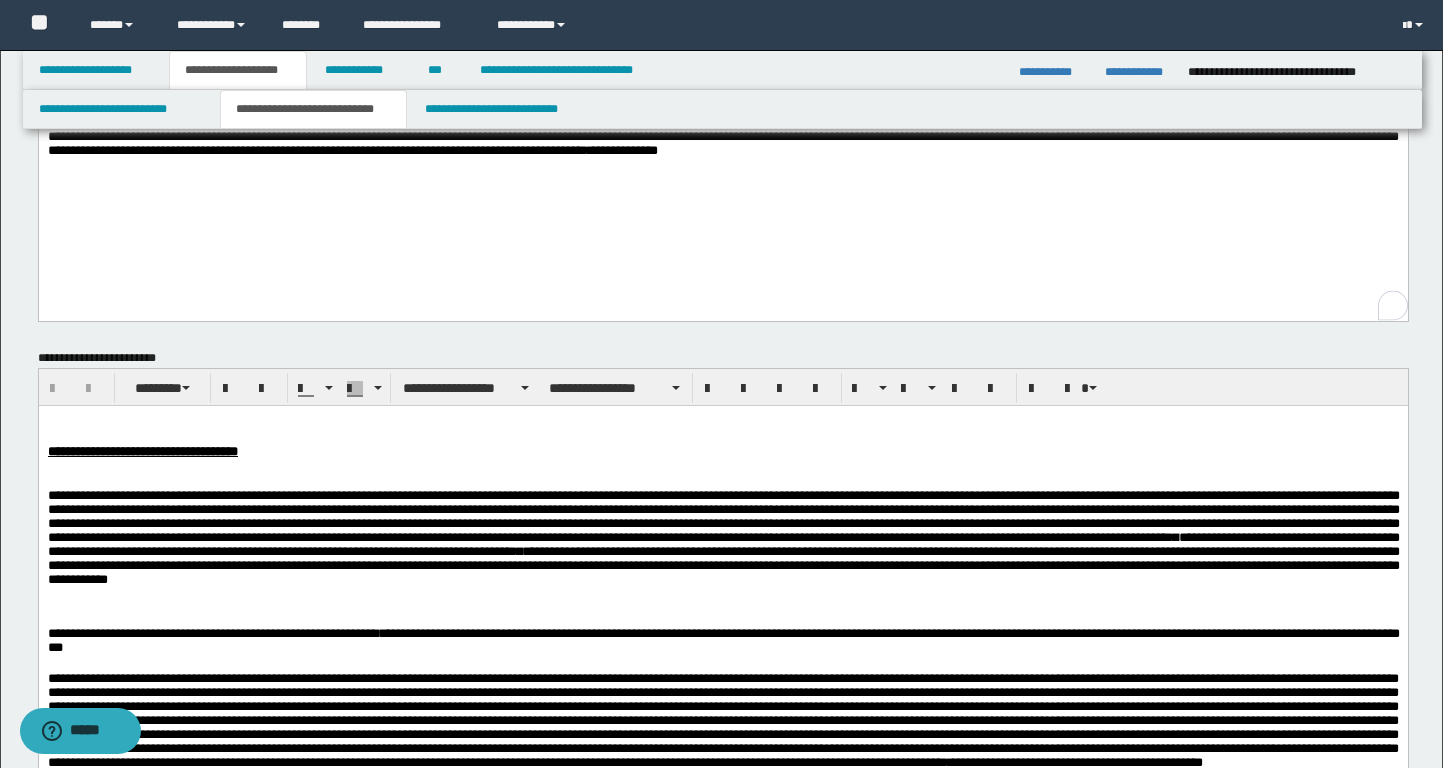 scroll, scrollTop: 668, scrollLeft: 0, axis: vertical 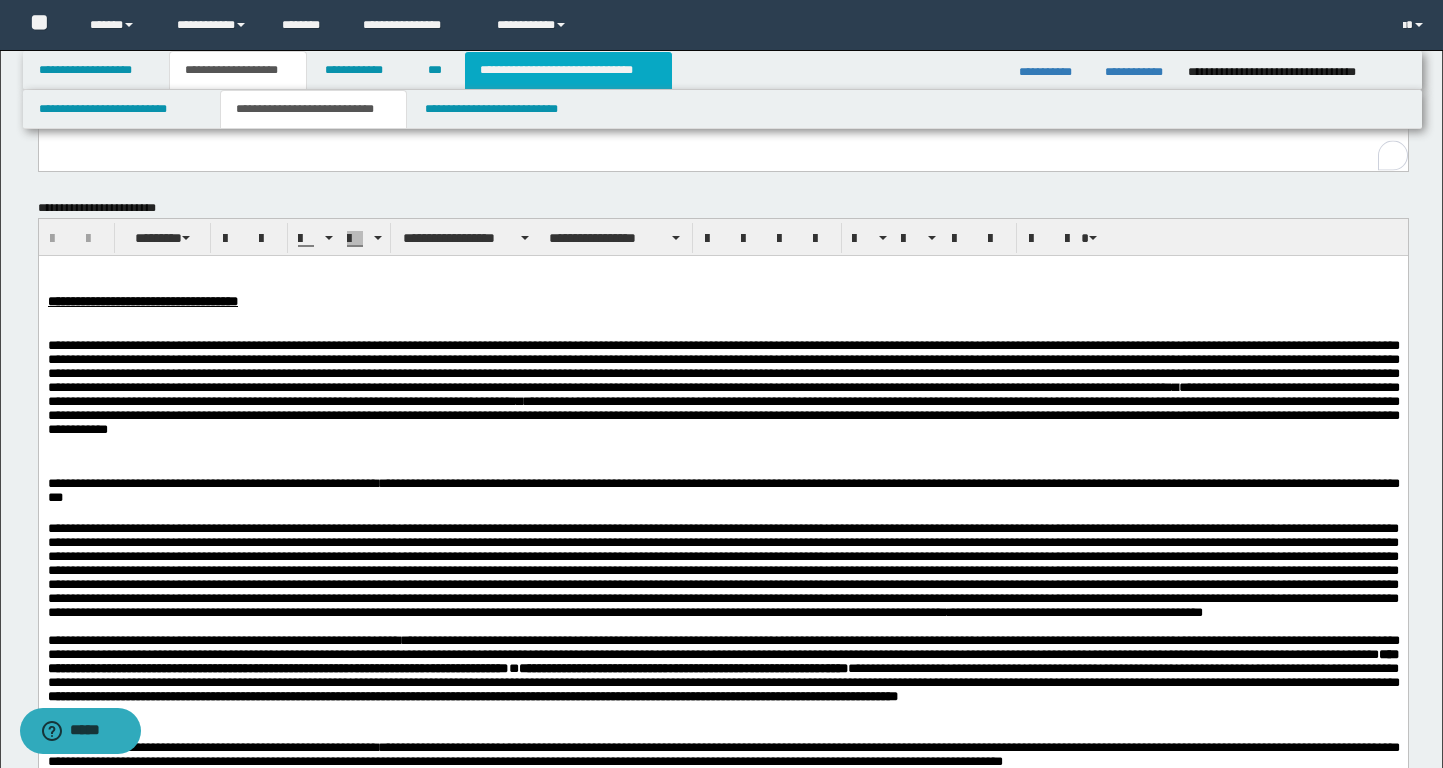 click on "**********" at bounding box center (568, 70) 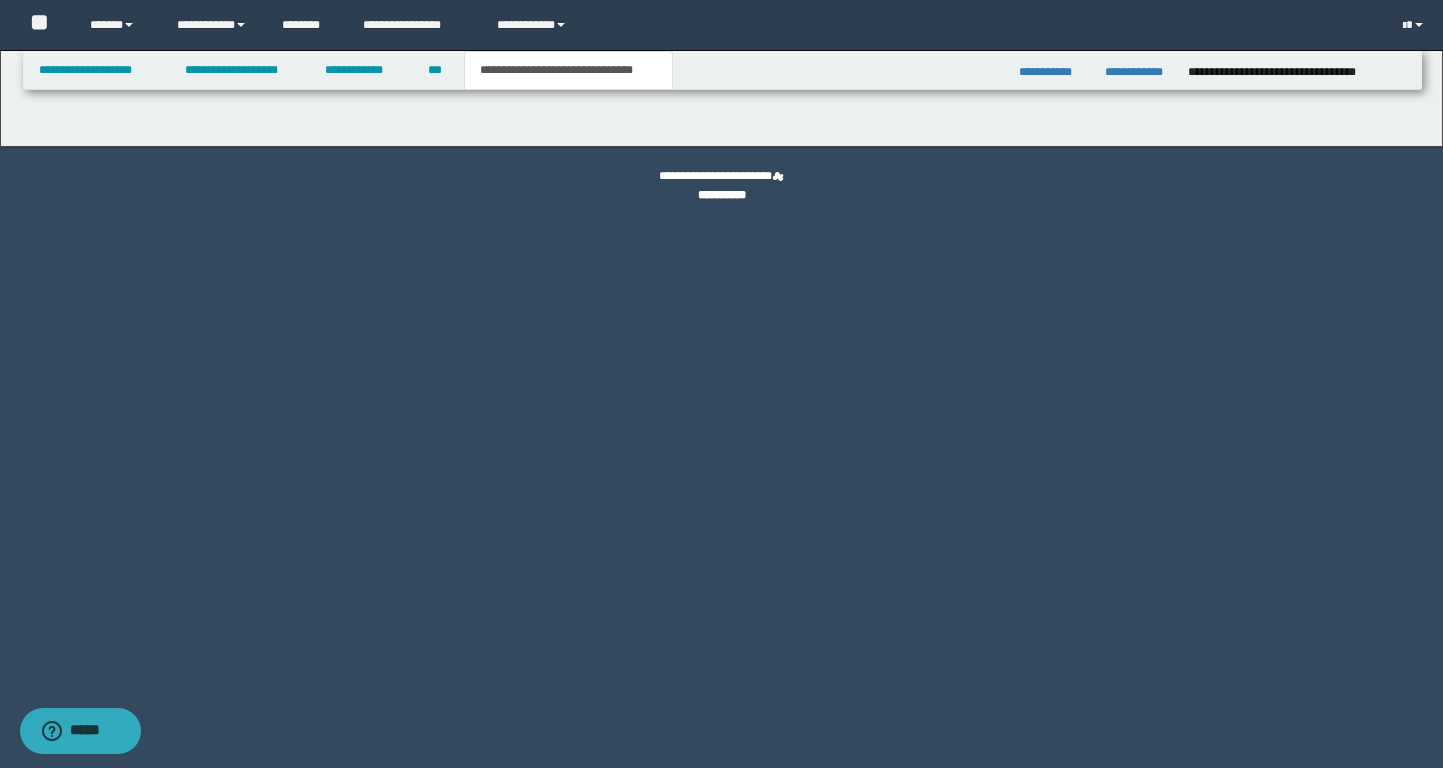 scroll, scrollTop: 0, scrollLeft: 0, axis: both 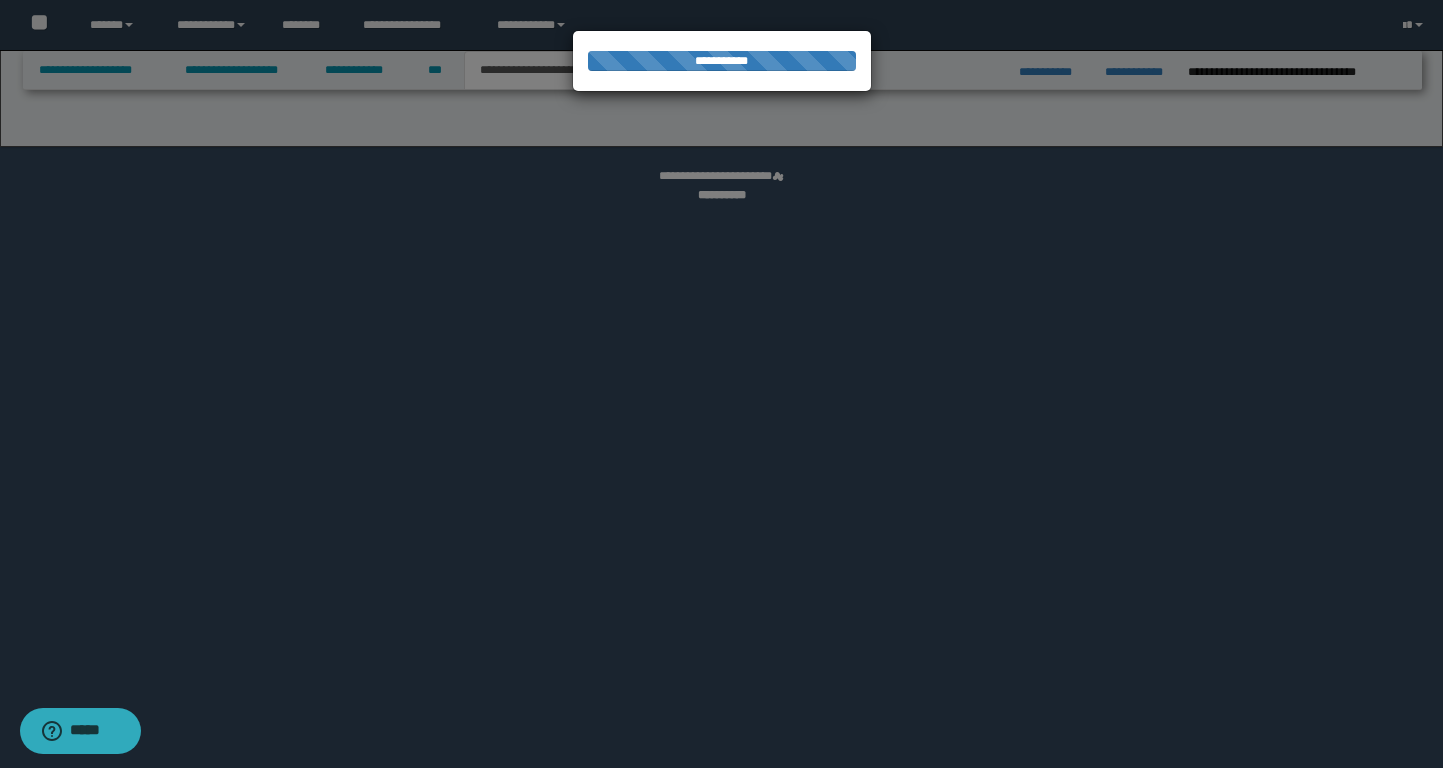 select on "*" 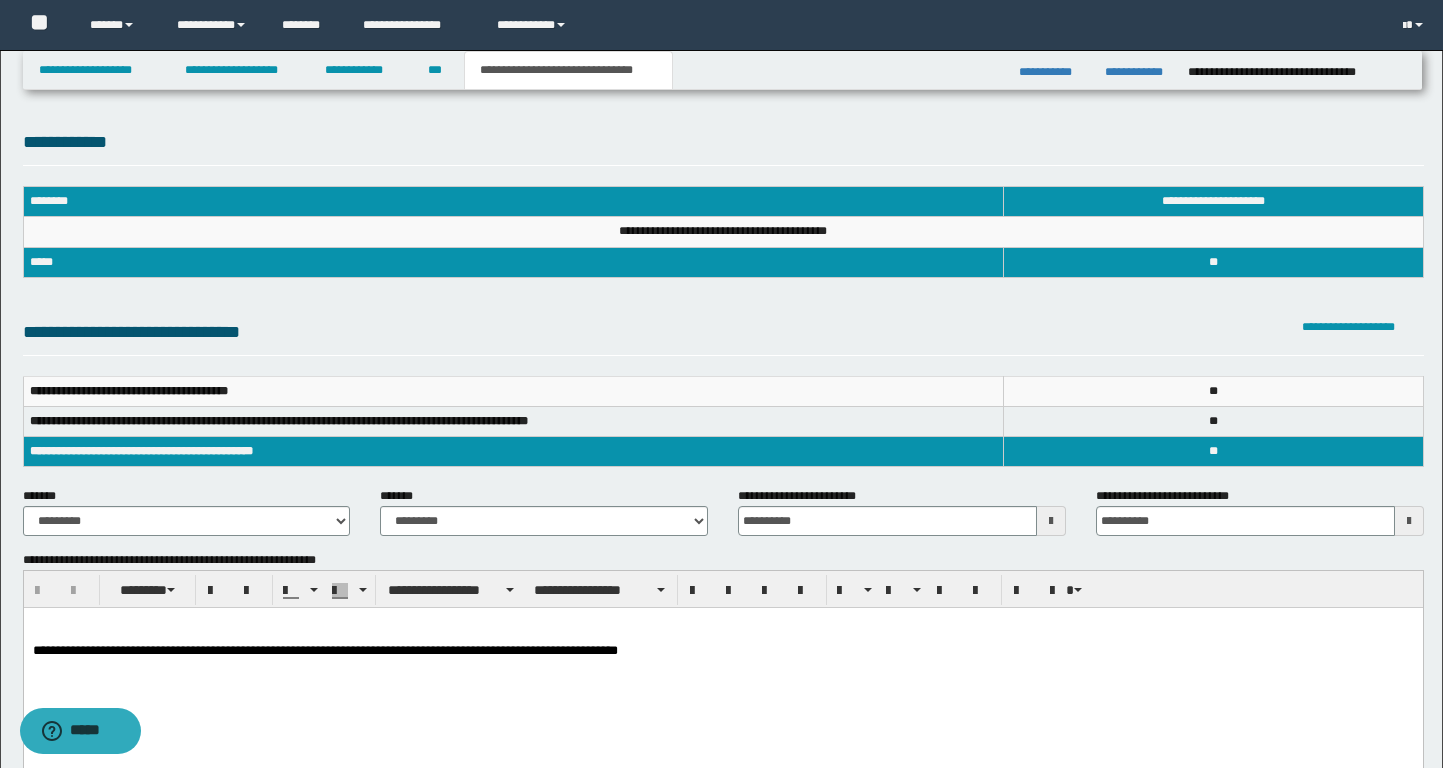scroll, scrollTop: 0, scrollLeft: 0, axis: both 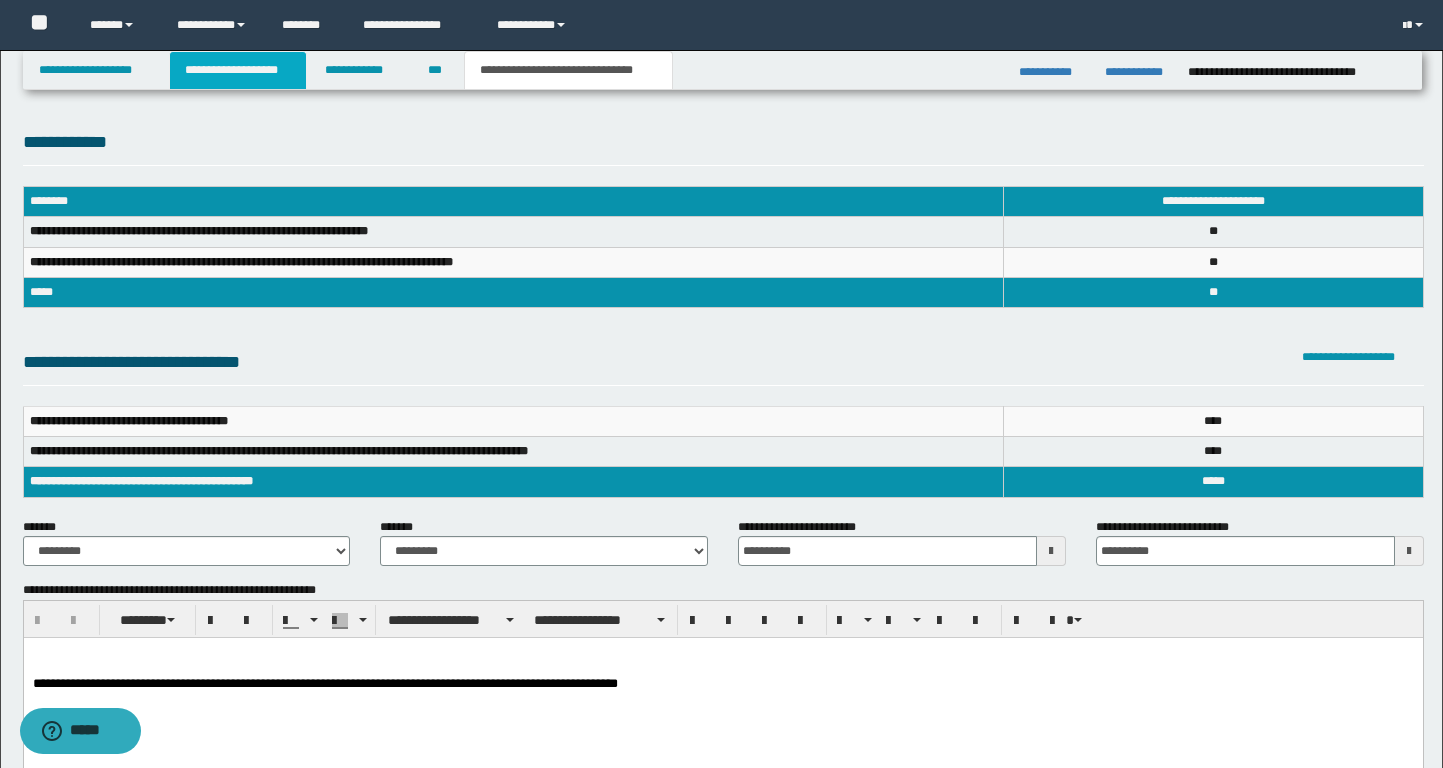 click on "**********" at bounding box center (238, 70) 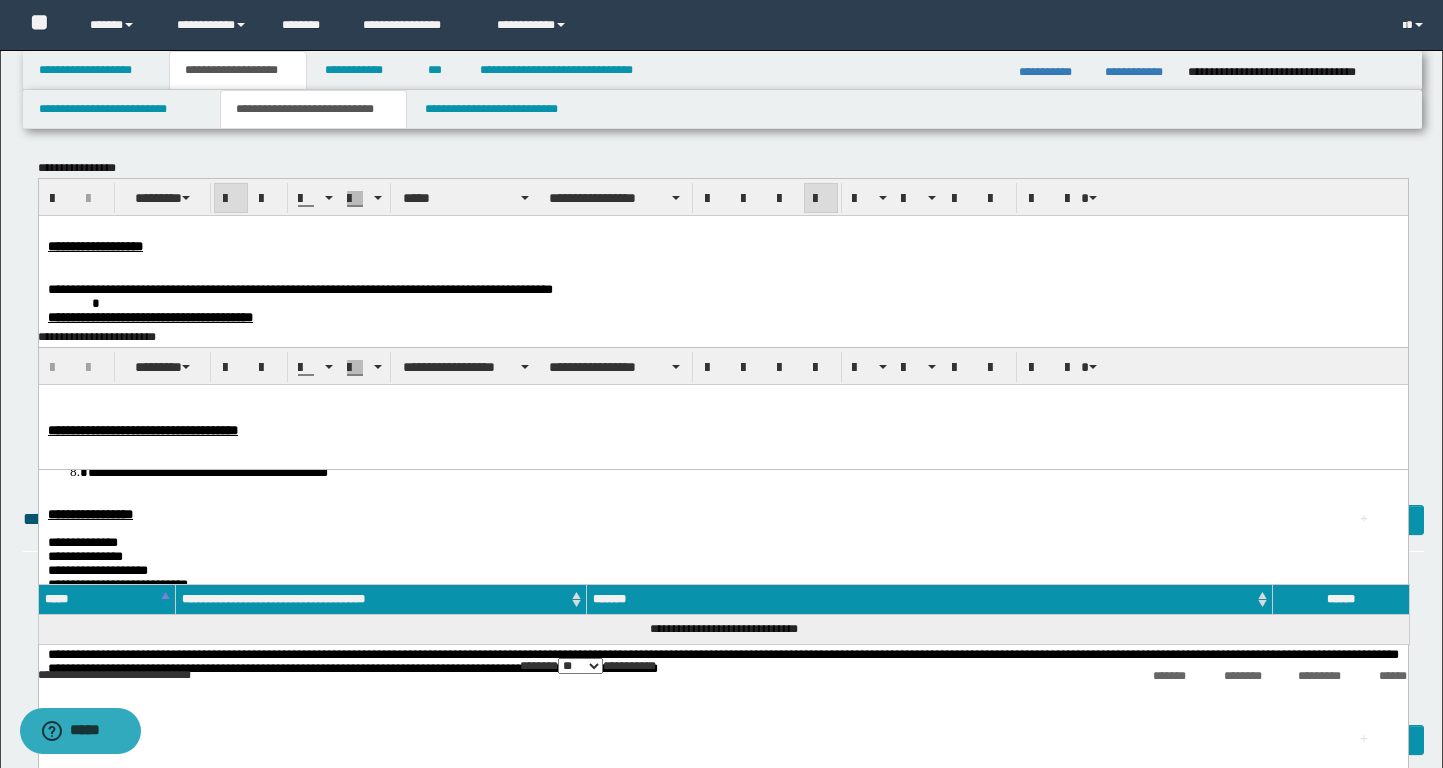 click on "**********" at bounding box center (722, 246) 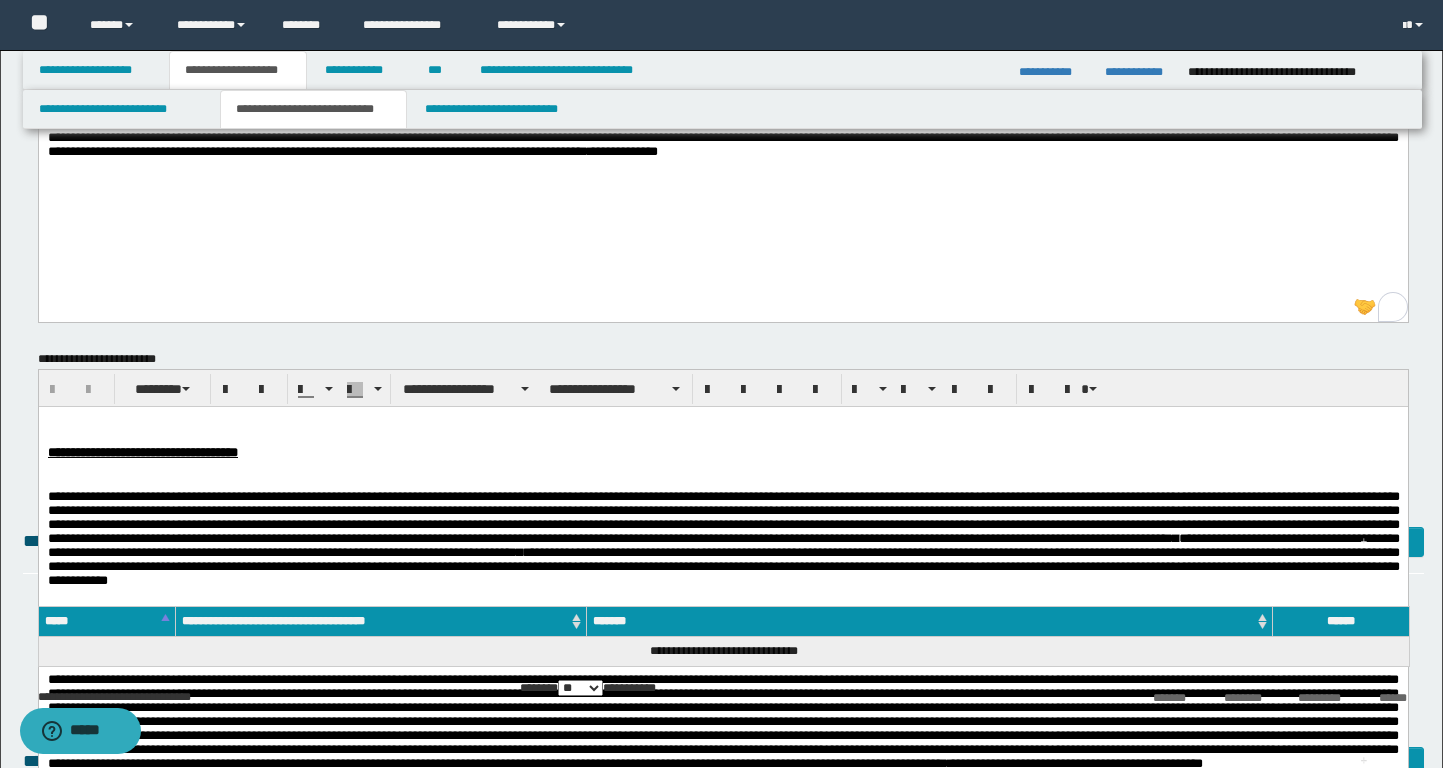 click at bounding box center [723, 438] 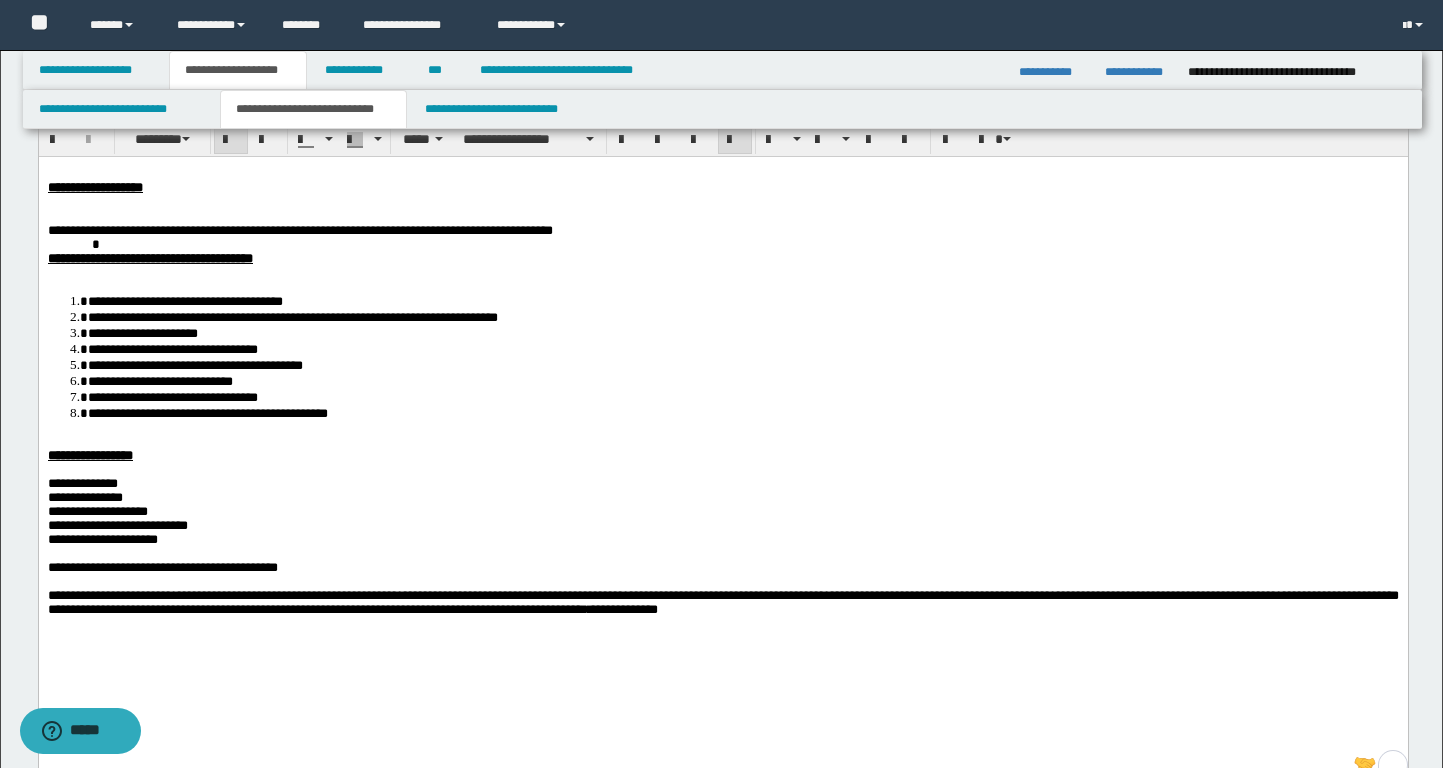 scroll, scrollTop: 0, scrollLeft: 0, axis: both 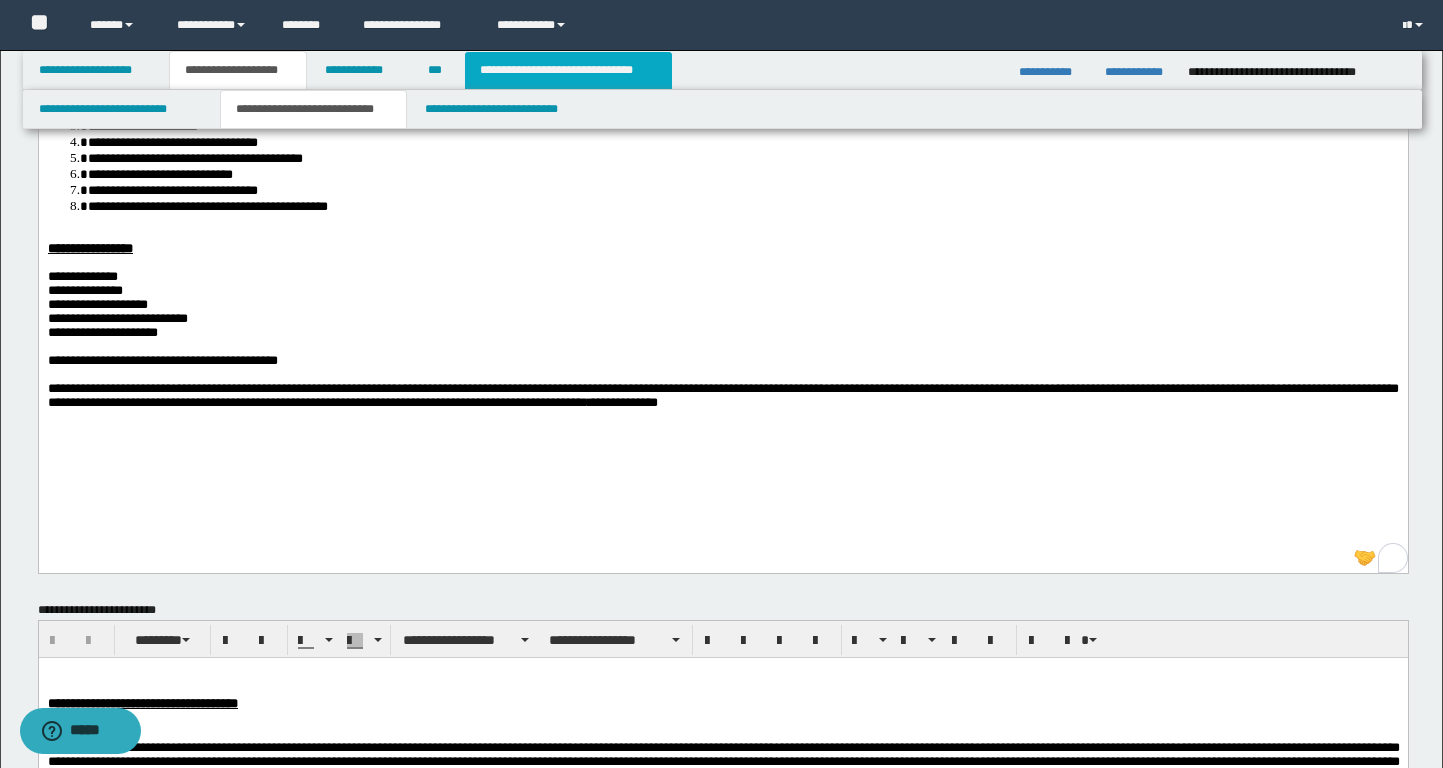 click on "**********" at bounding box center [568, 70] 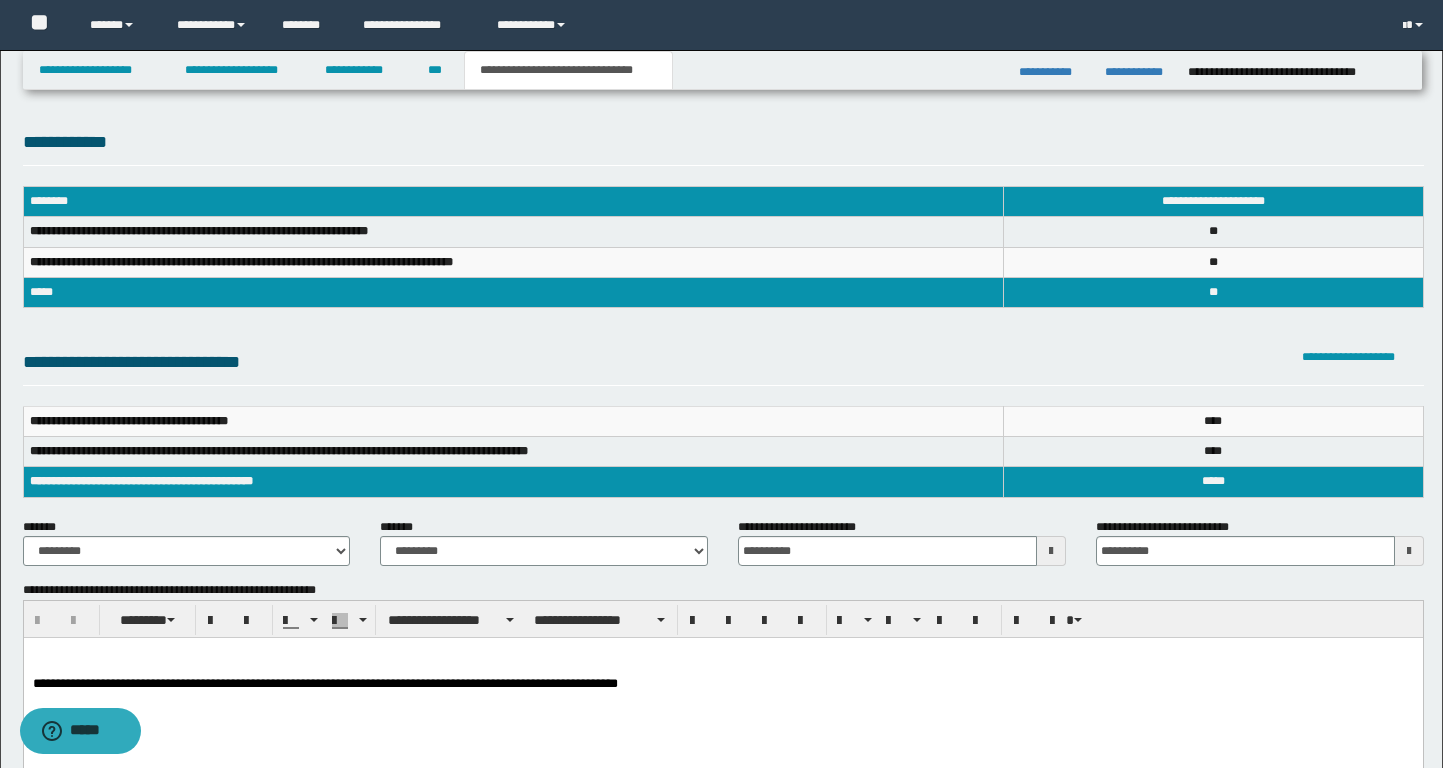 scroll, scrollTop: 0, scrollLeft: 0, axis: both 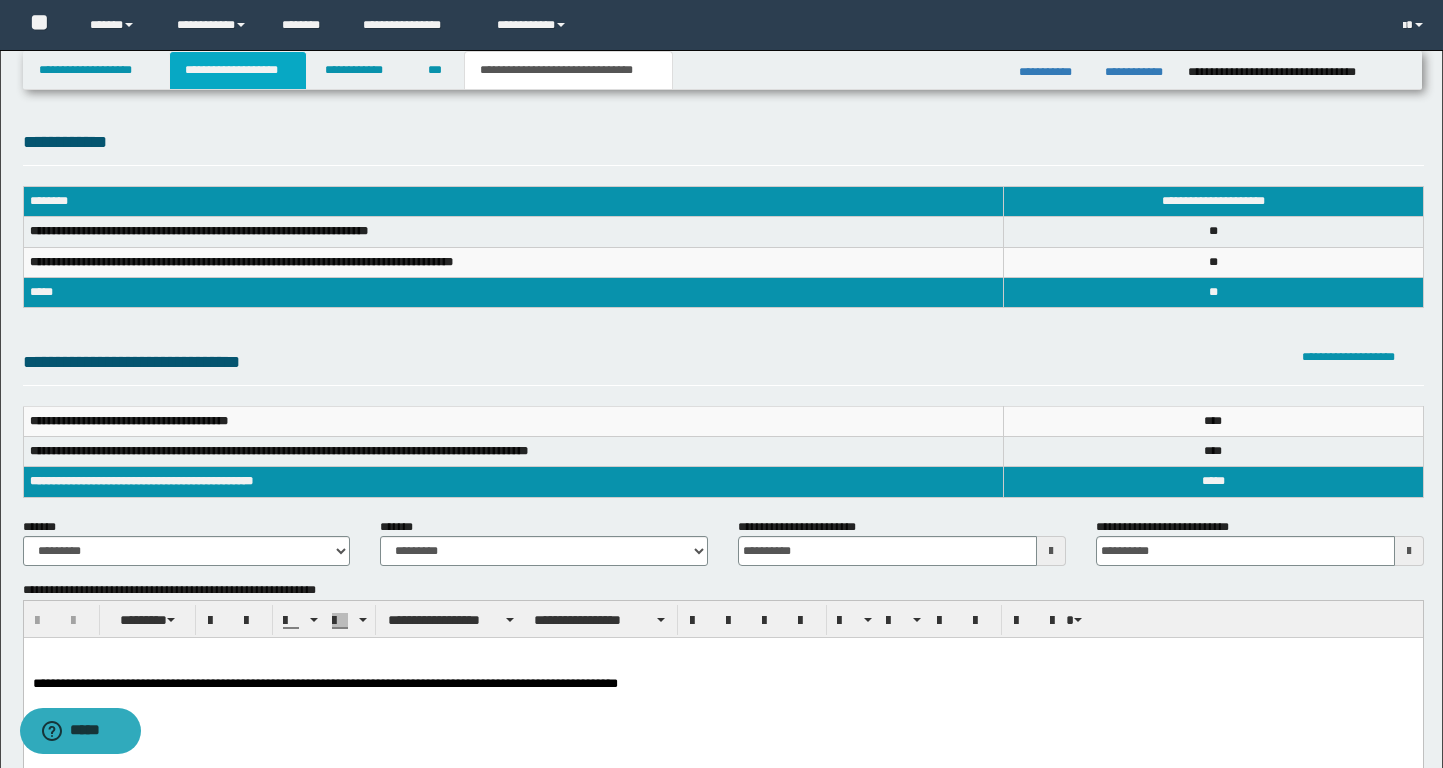 click on "**********" at bounding box center [238, 70] 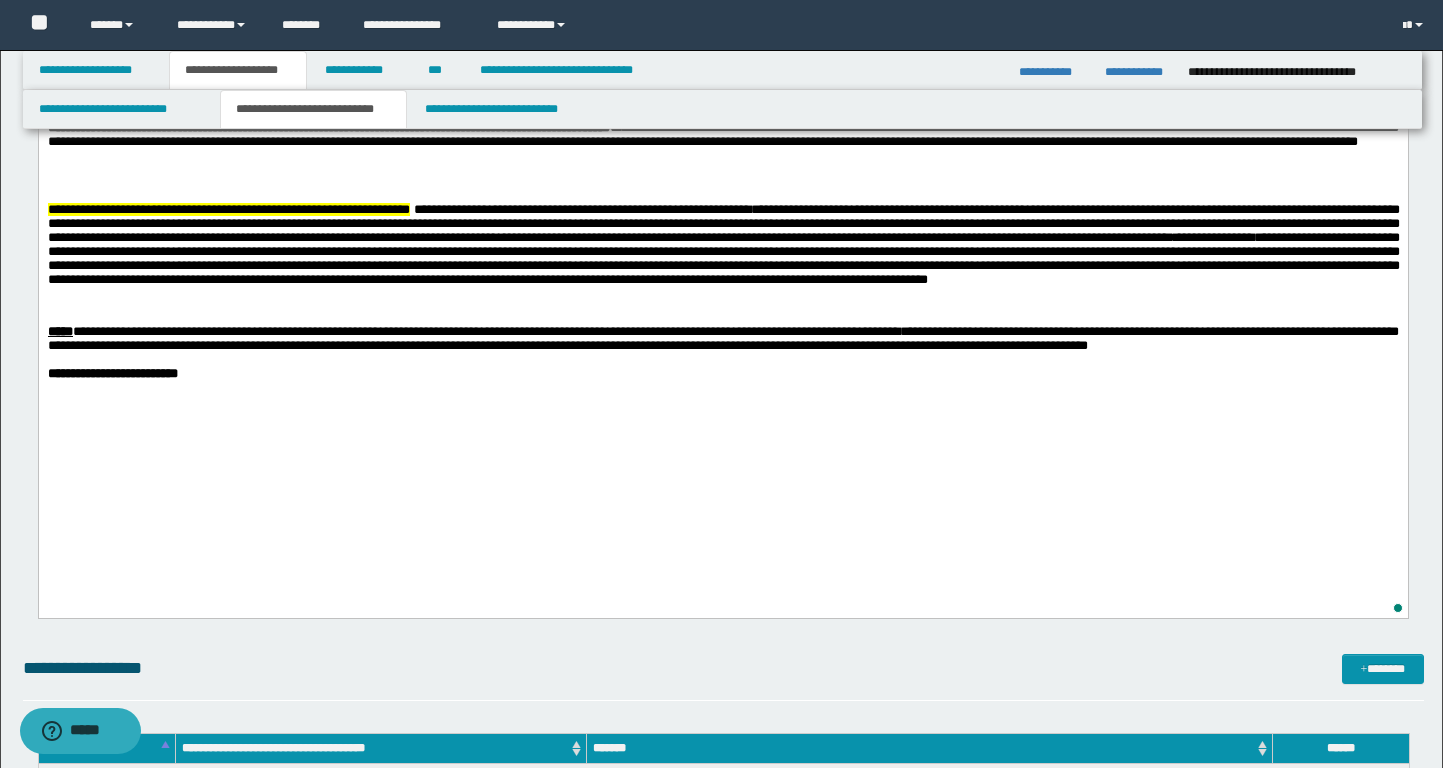 scroll, scrollTop: 1510, scrollLeft: 0, axis: vertical 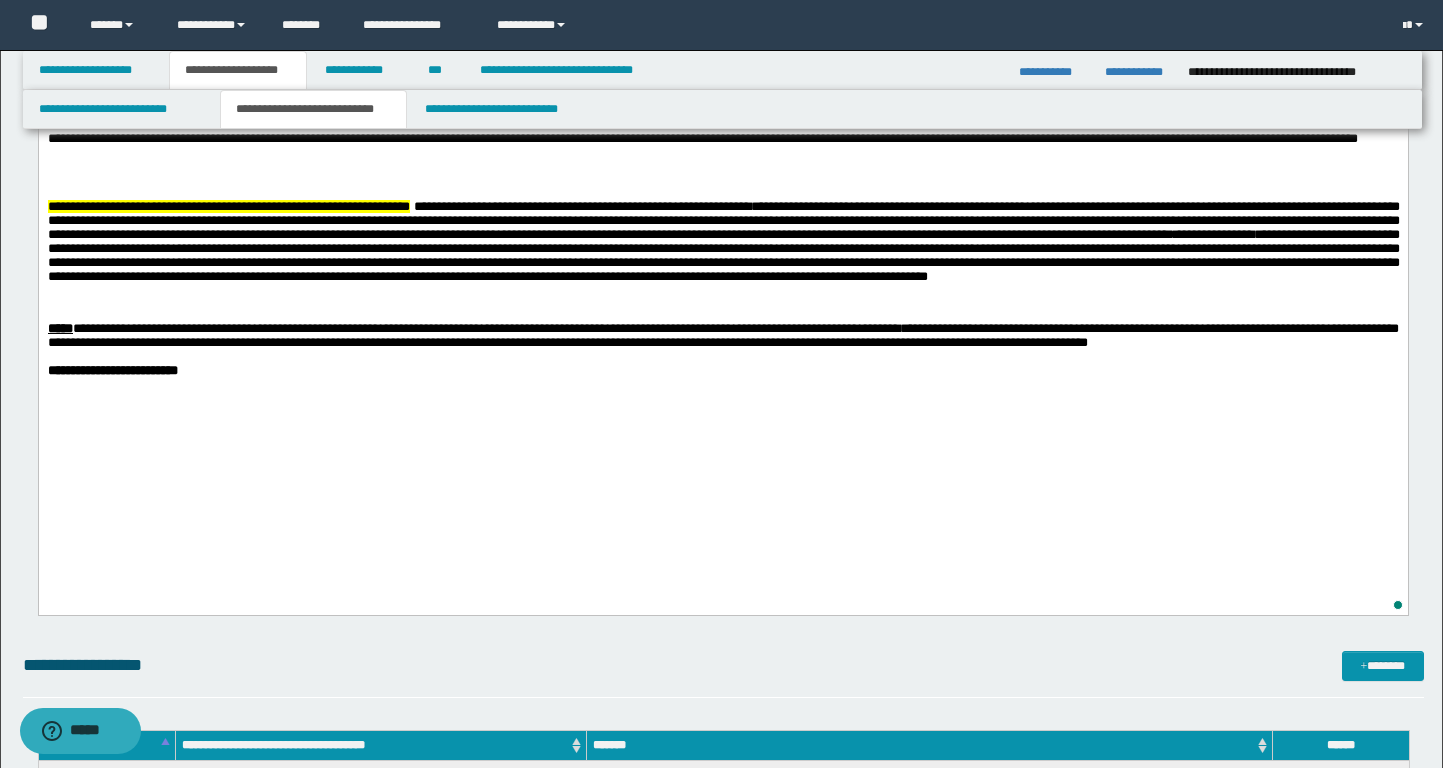 click at bounding box center [722, 315] 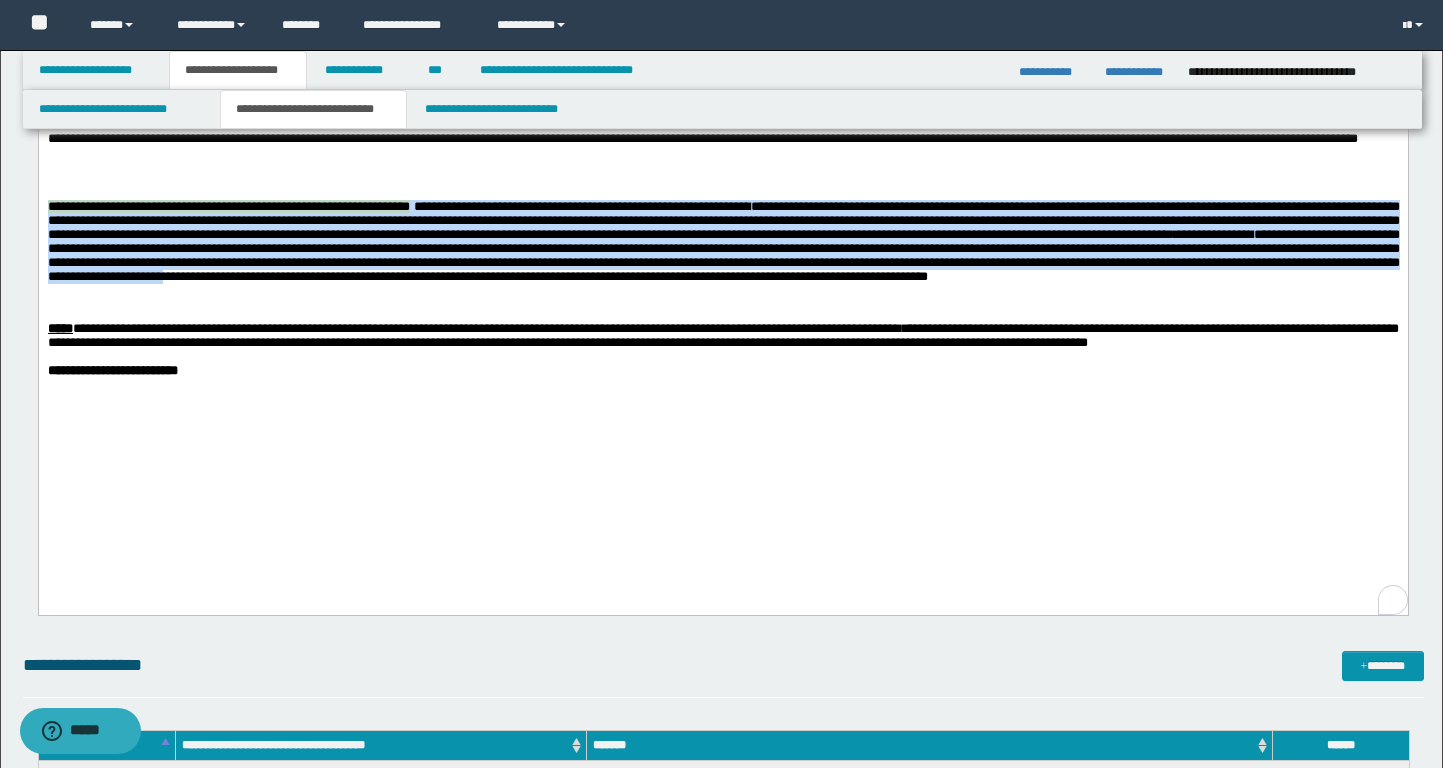 drag, startPoint x: 358, startPoint y: 370, endPoint x: 18, endPoint y: 277, distance: 352.48972 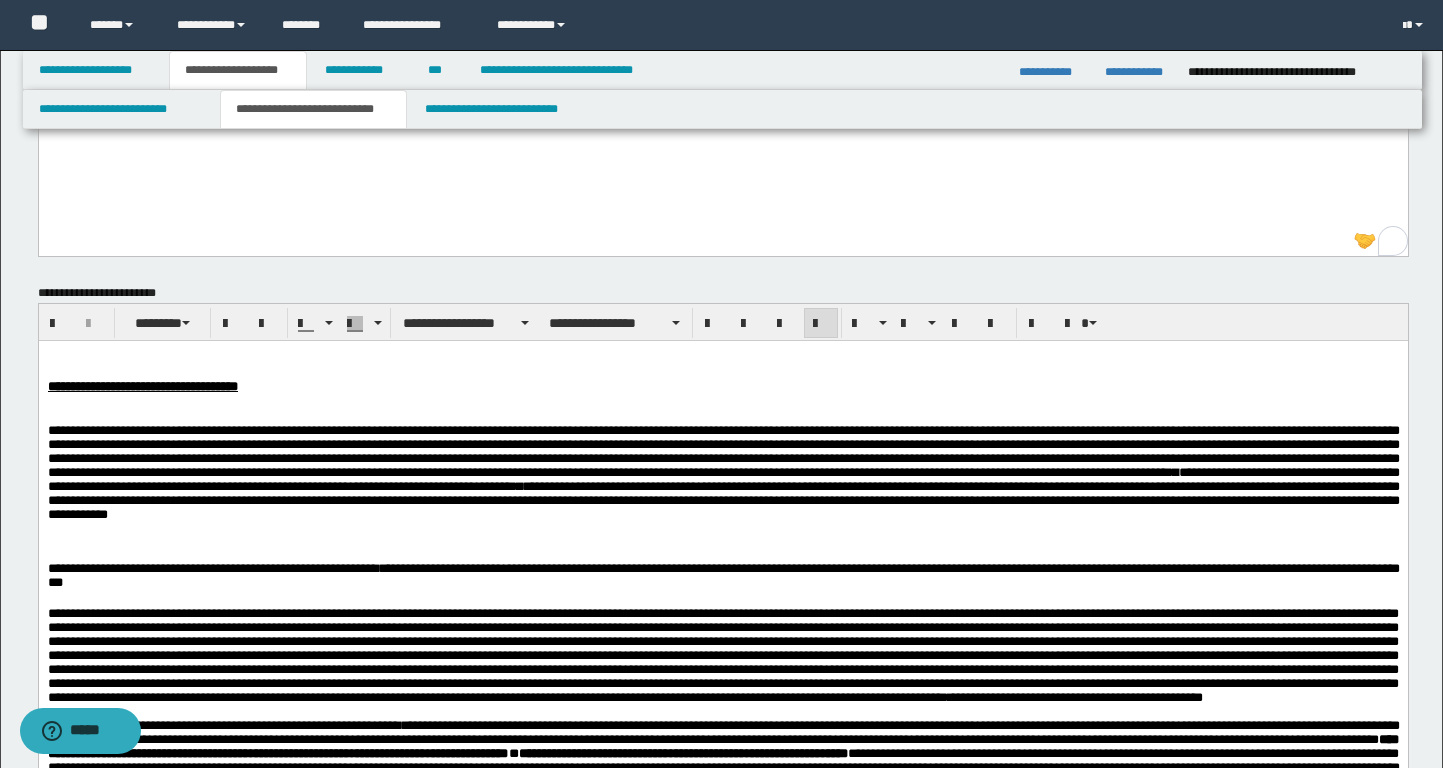 scroll, scrollTop: 459, scrollLeft: 0, axis: vertical 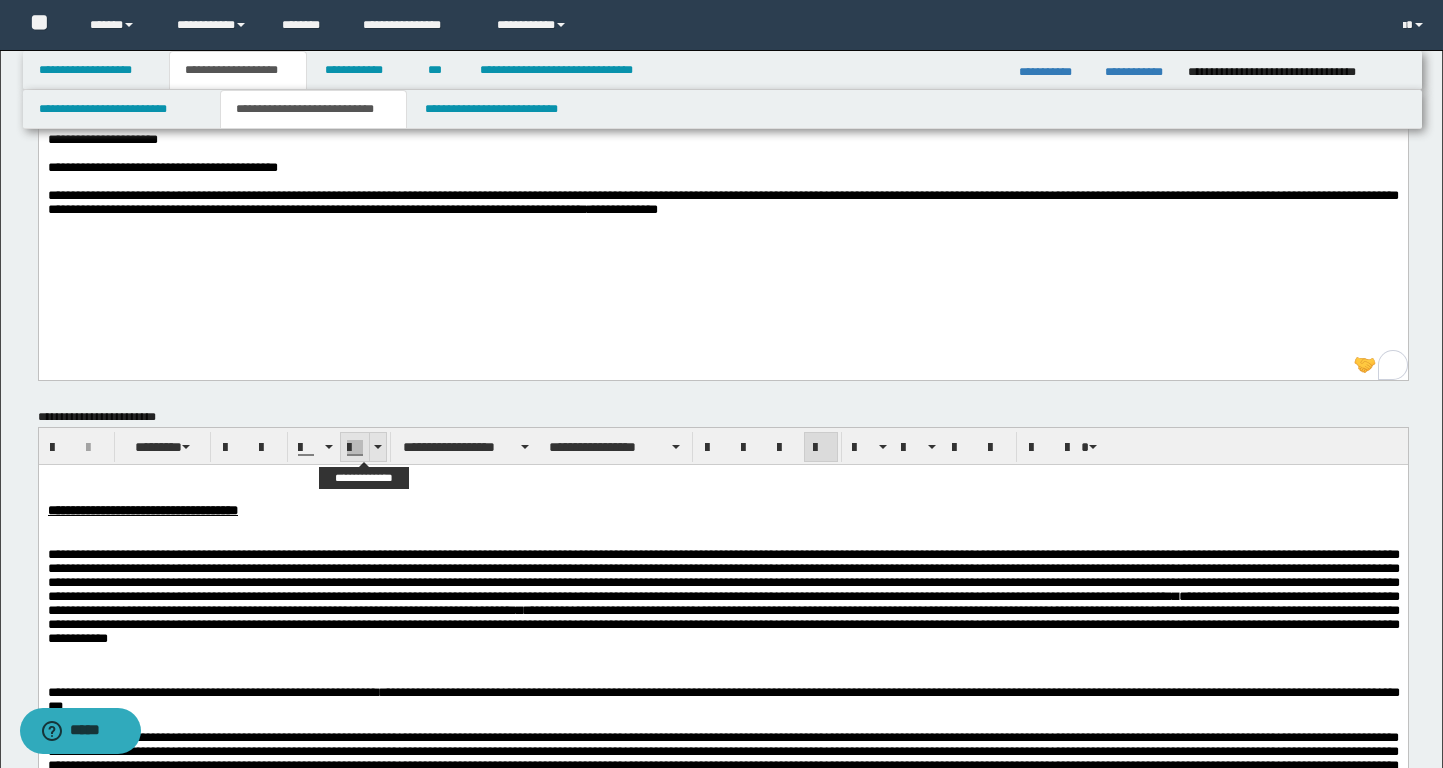click at bounding box center [377, 447] 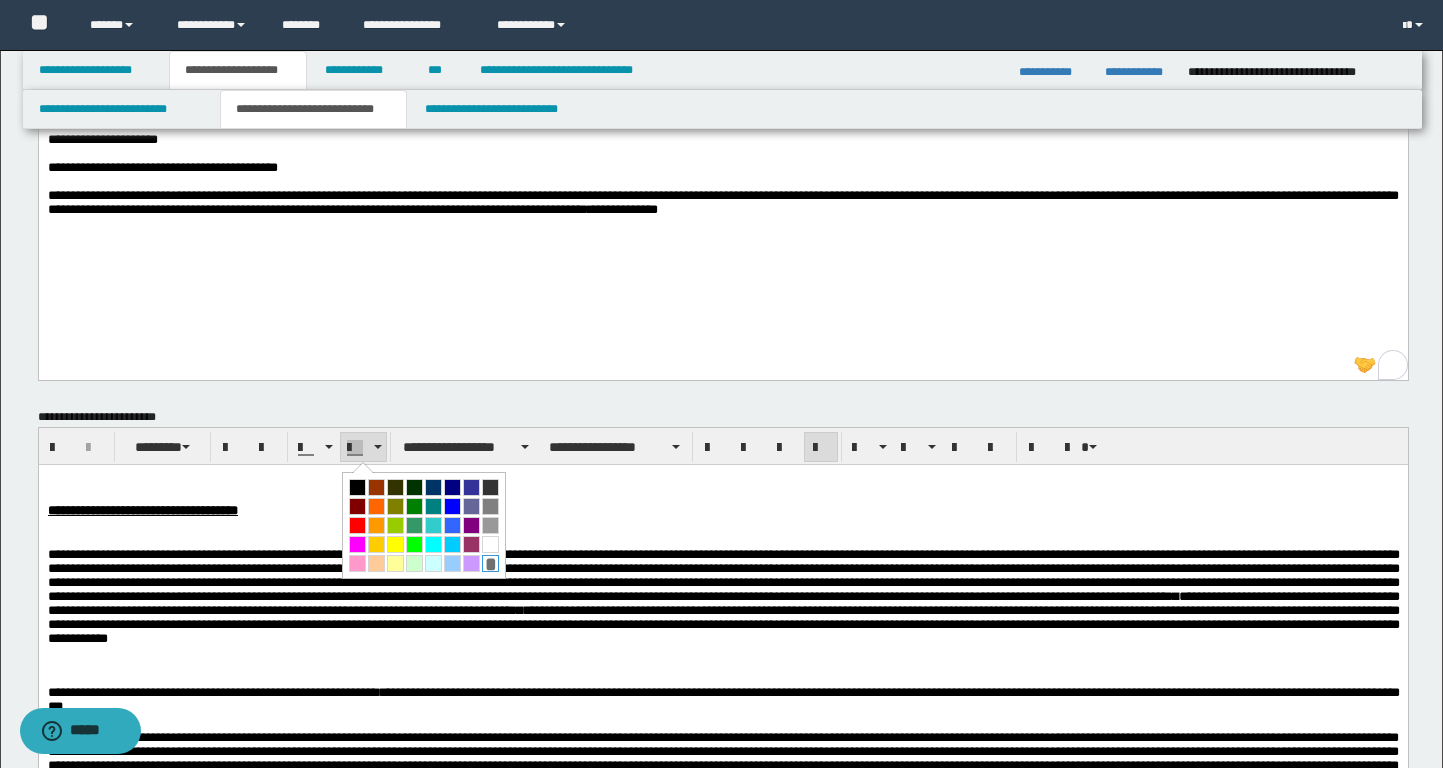 click on "*" at bounding box center [490, 563] 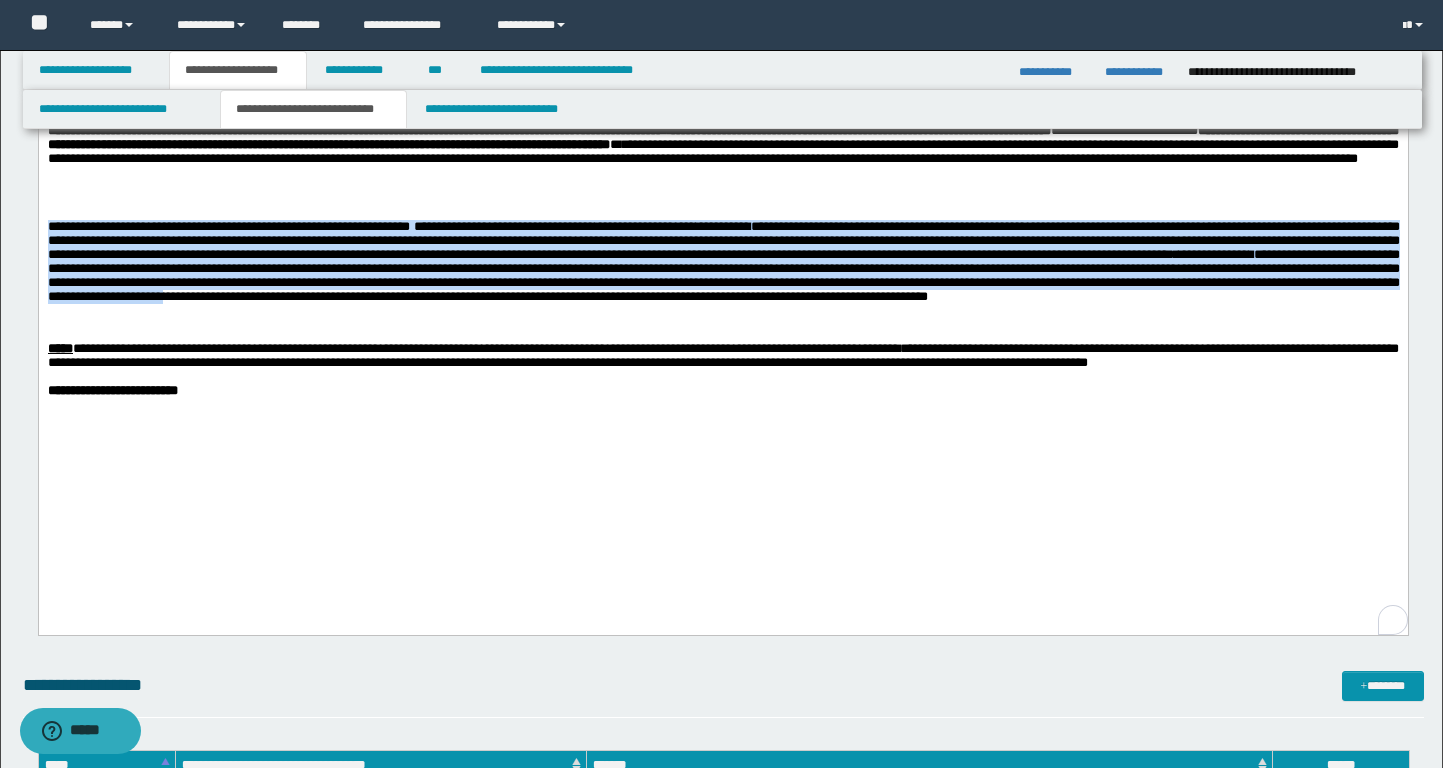scroll, scrollTop: 1440, scrollLeft: 0, axis: vertical 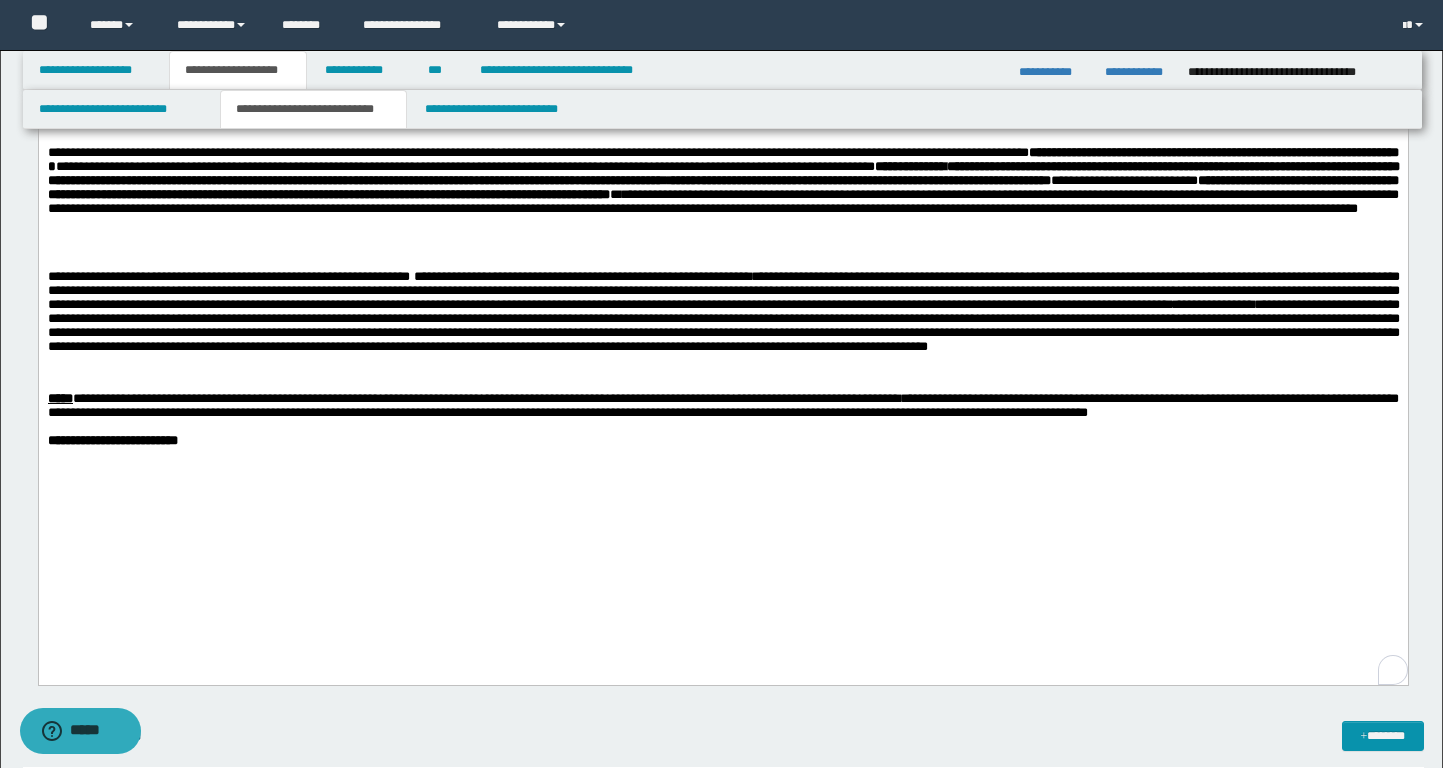 click at bounding box center (723, 472) 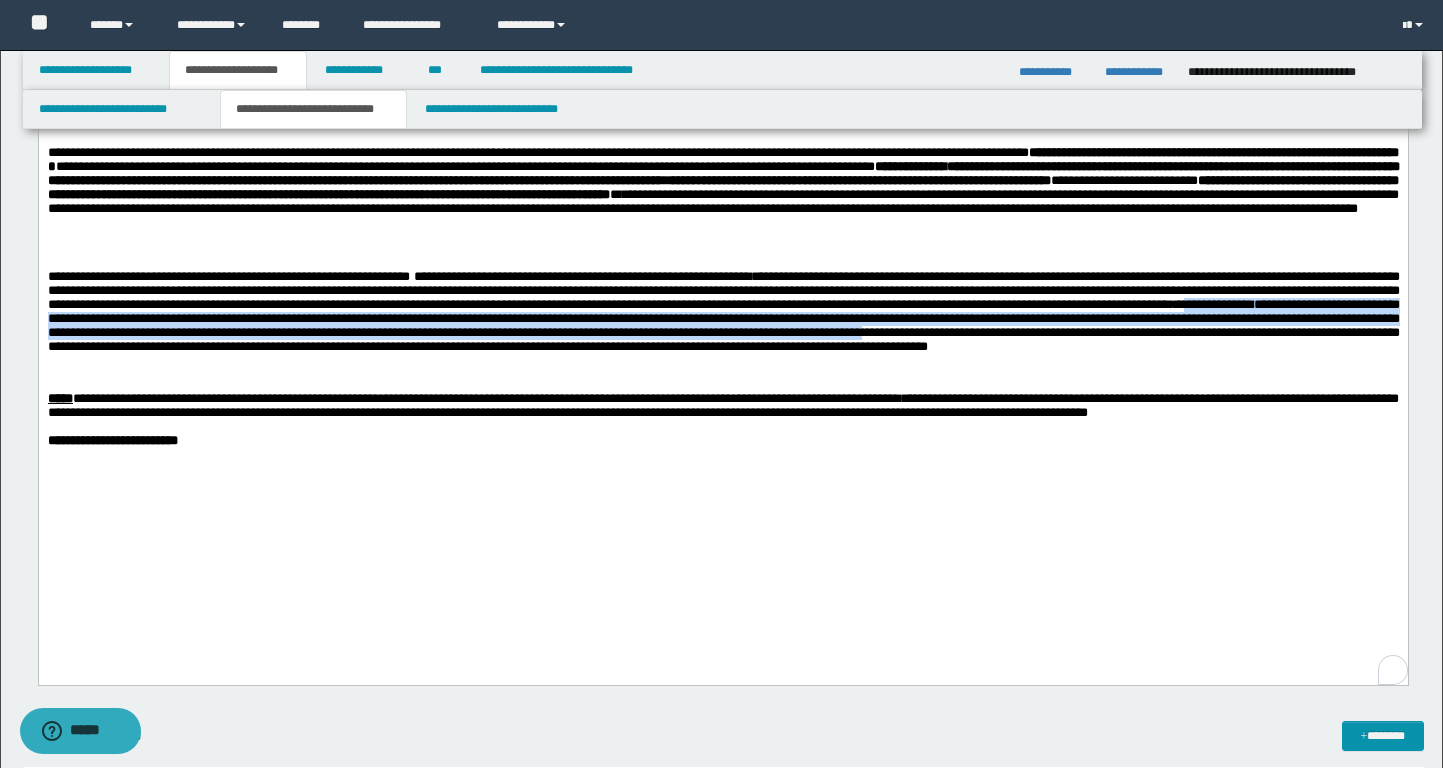 drag, startPoint x: 747, startPoint y: 394, endPoint x: 918, endPoint y: 427, distance: 174.1551 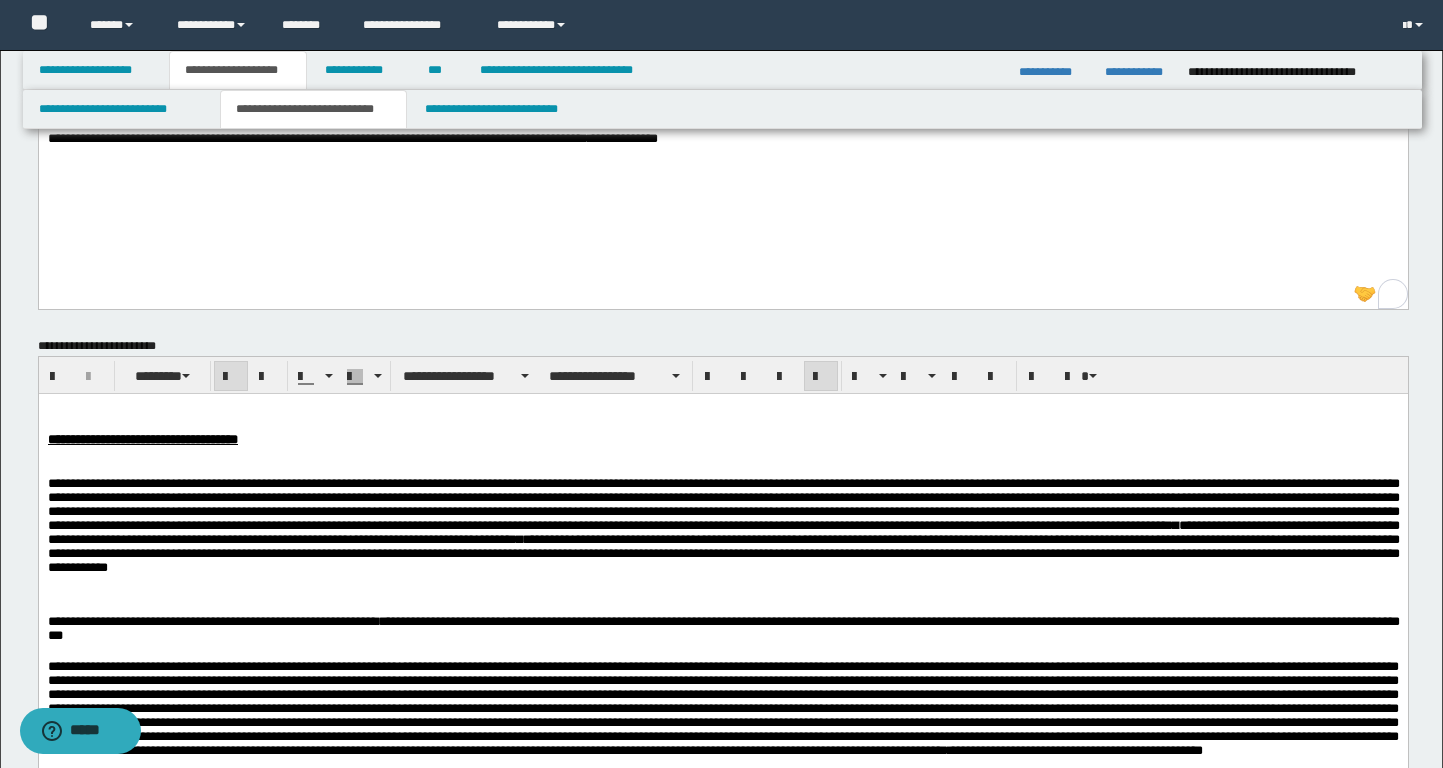 scroll, scrollTop: 0, scrollLeft: 0, axis: both 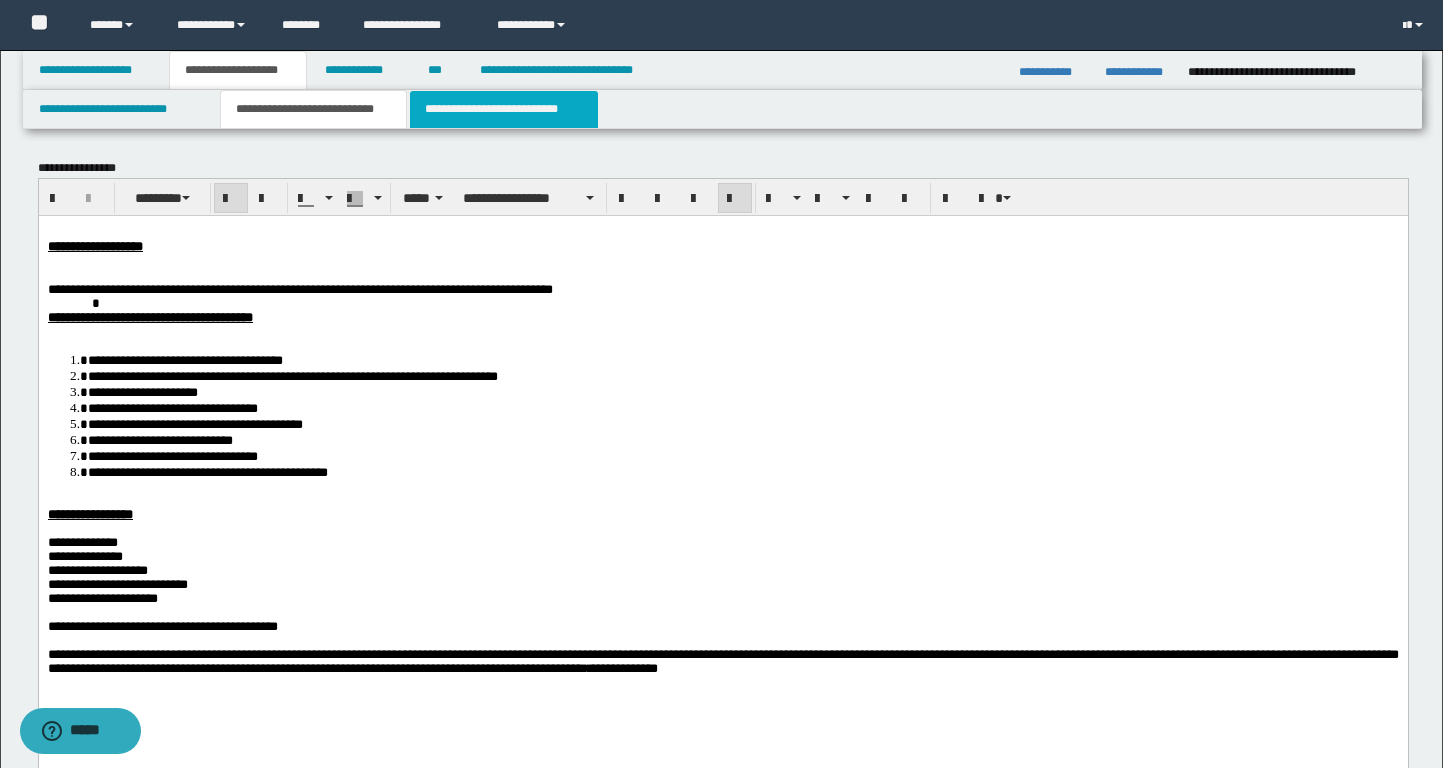 click on "**********" at bounding box center (504, 109) 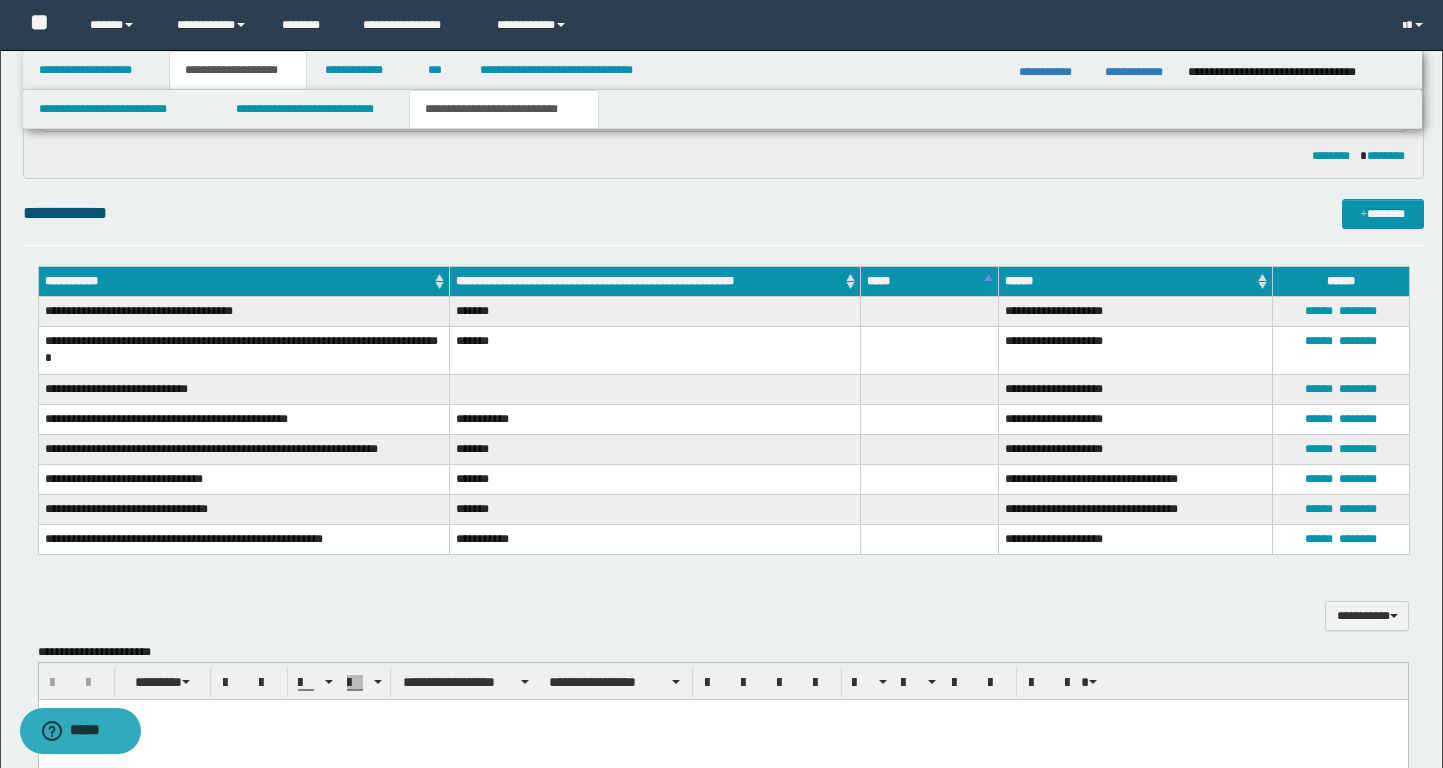 scroll, scrollTop: 680, scrollLeft: 0, axis: vertical 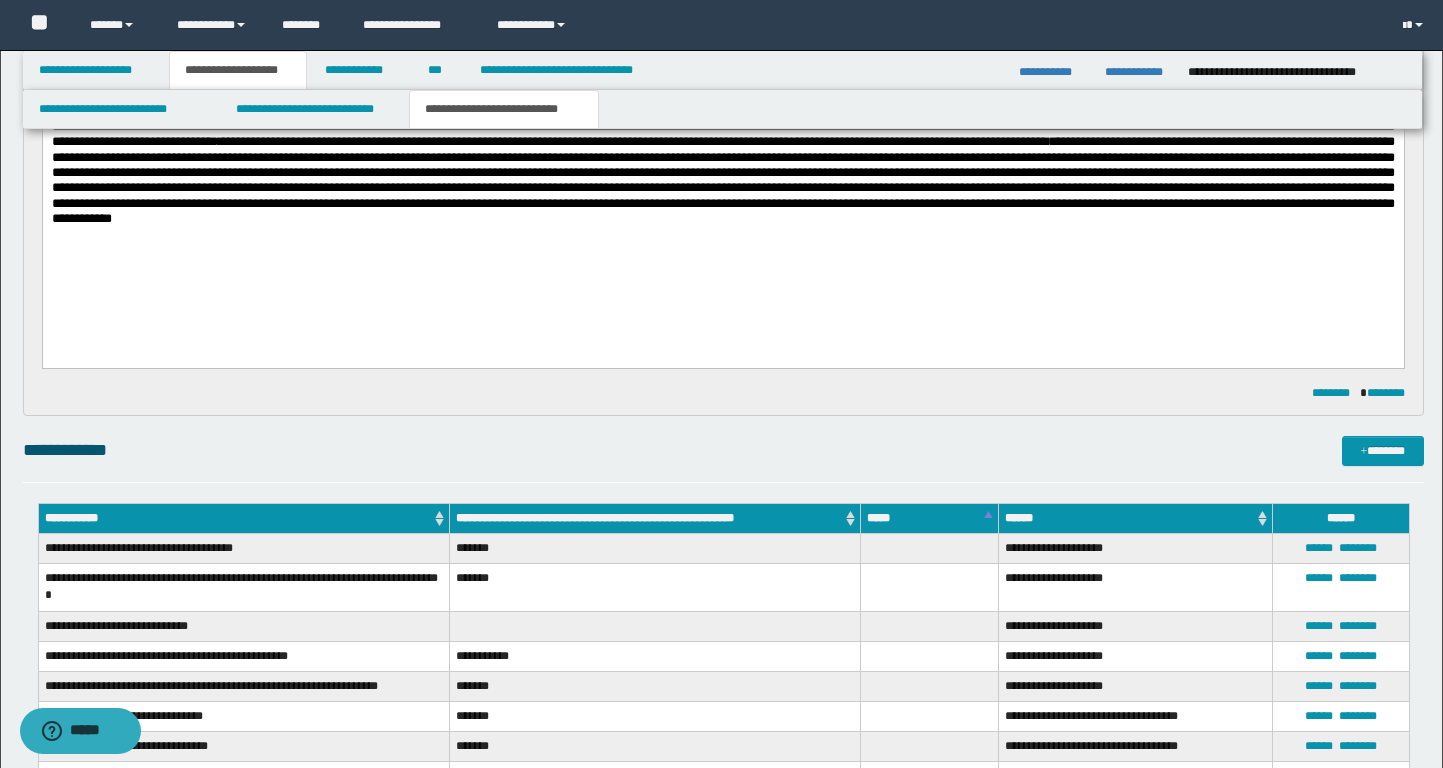 click on "**********" at bounding box center (721, 25) 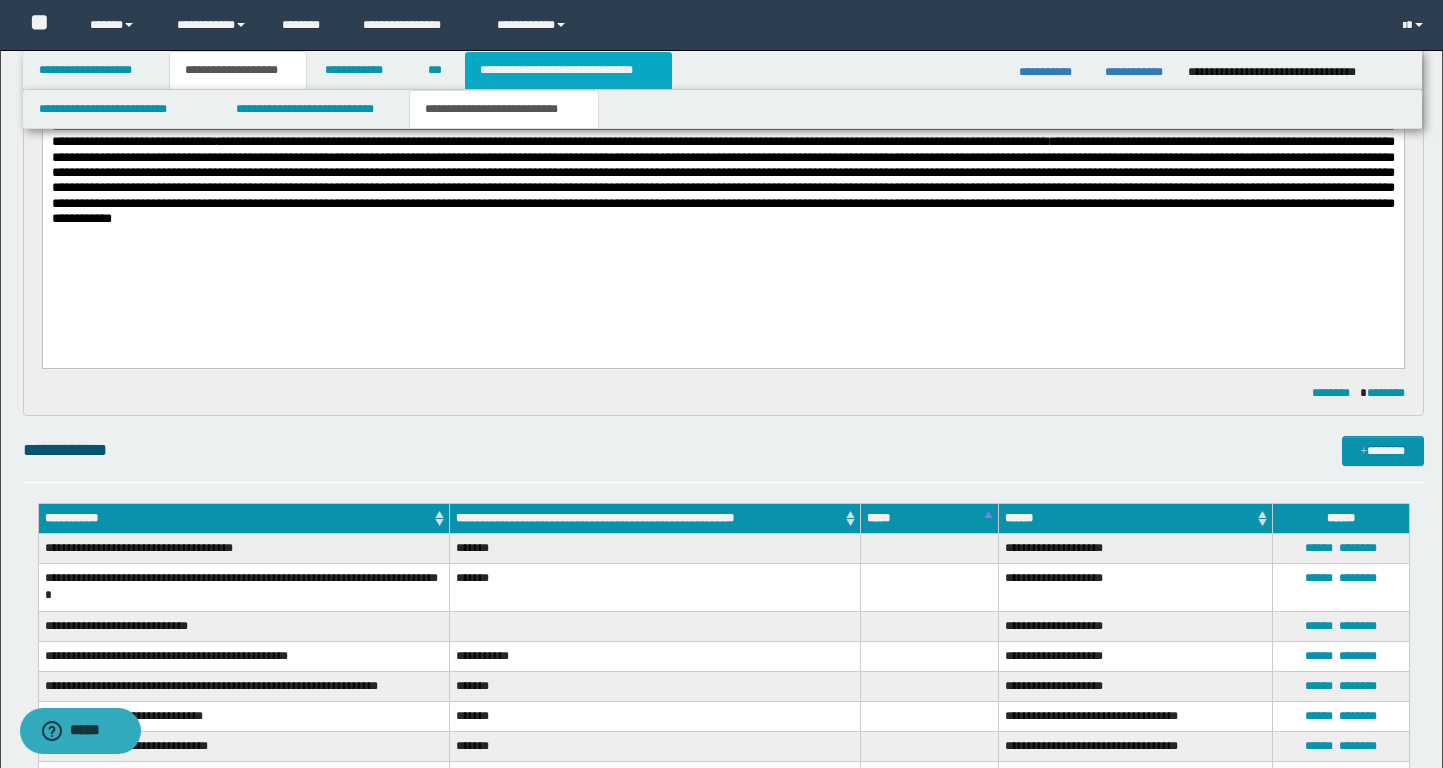 click on "**********" at bounding box center (568, 70) 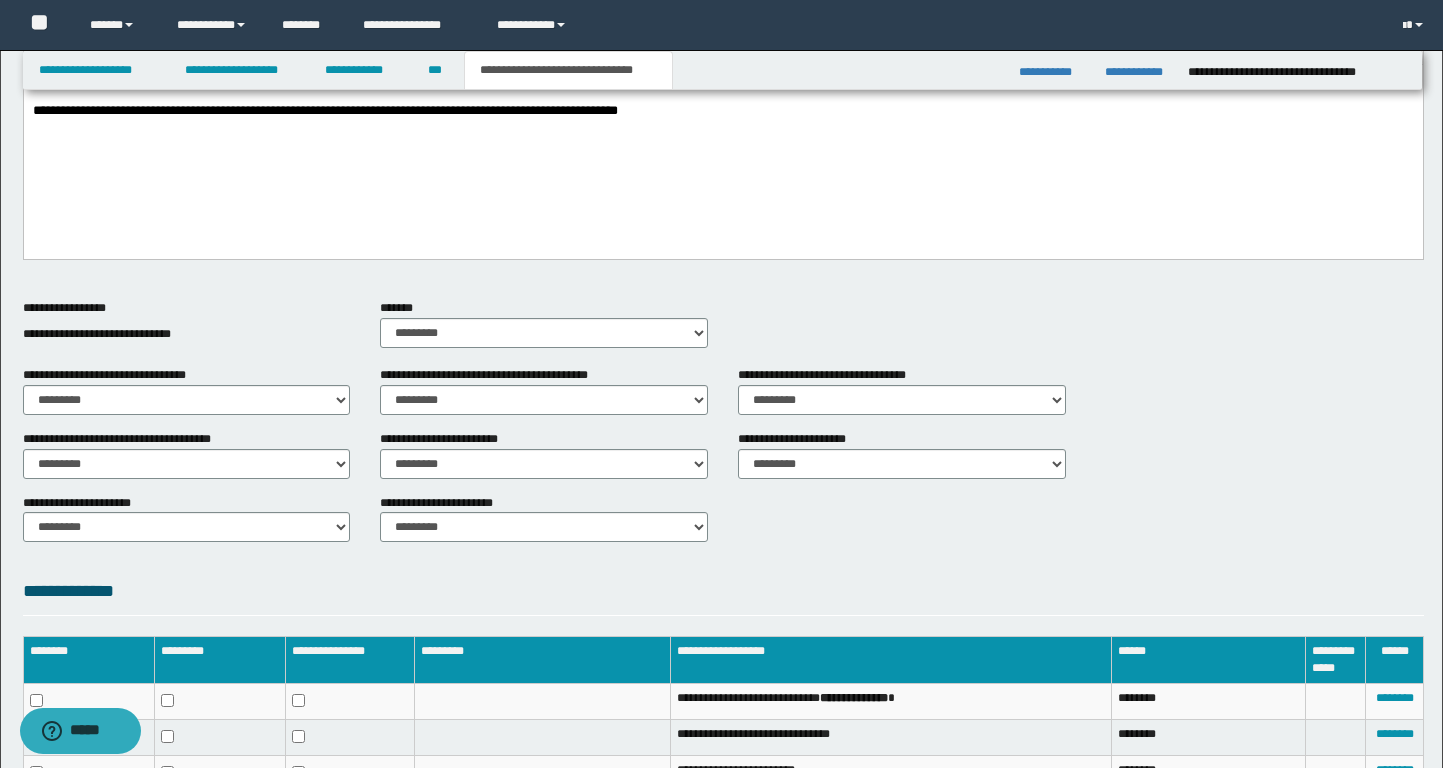 scroll, scrollTop: 312, scrollLeft: 0, axis: vertical 